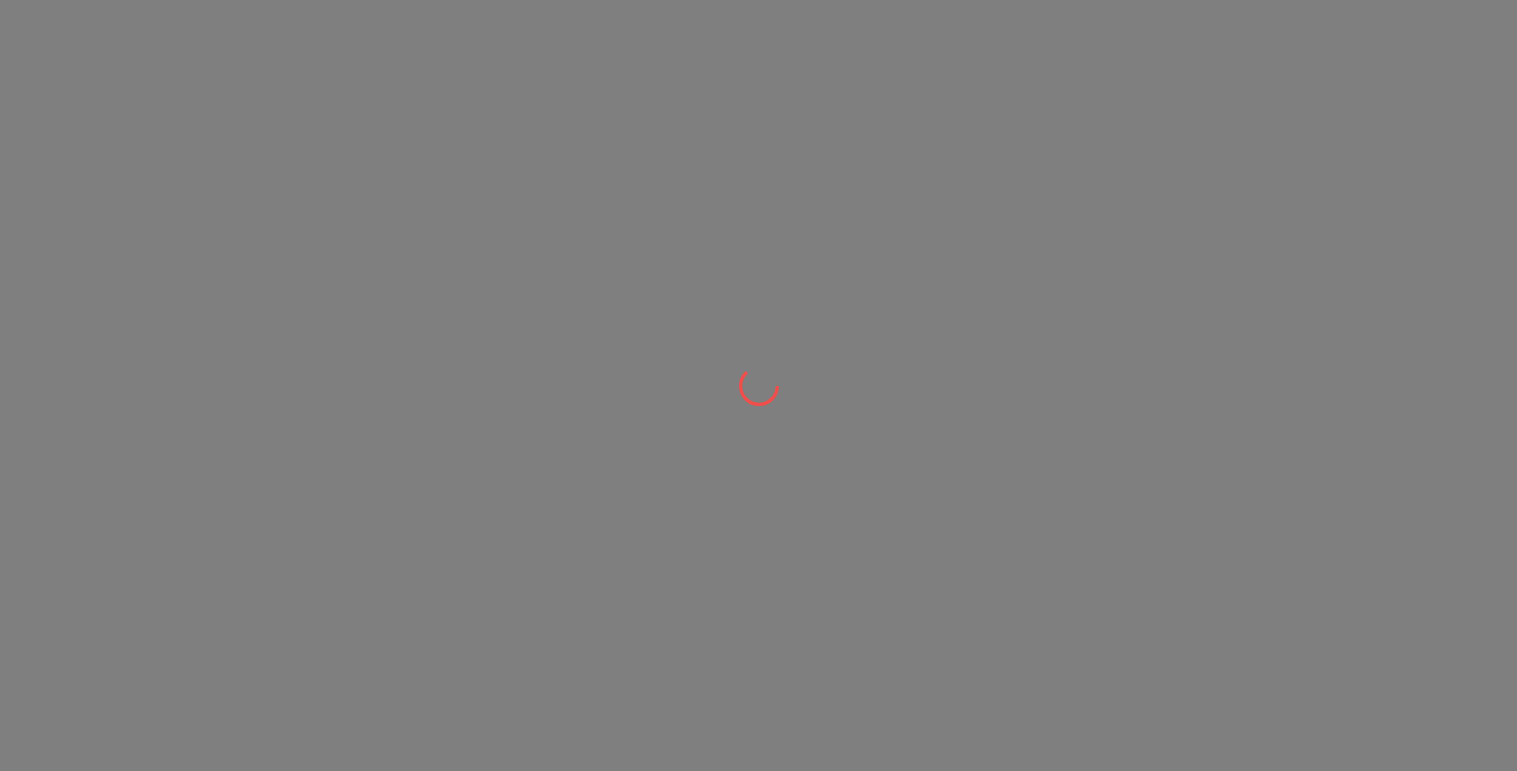 scroll, scrollTop: 0, scrollLeft: 0, axis: both 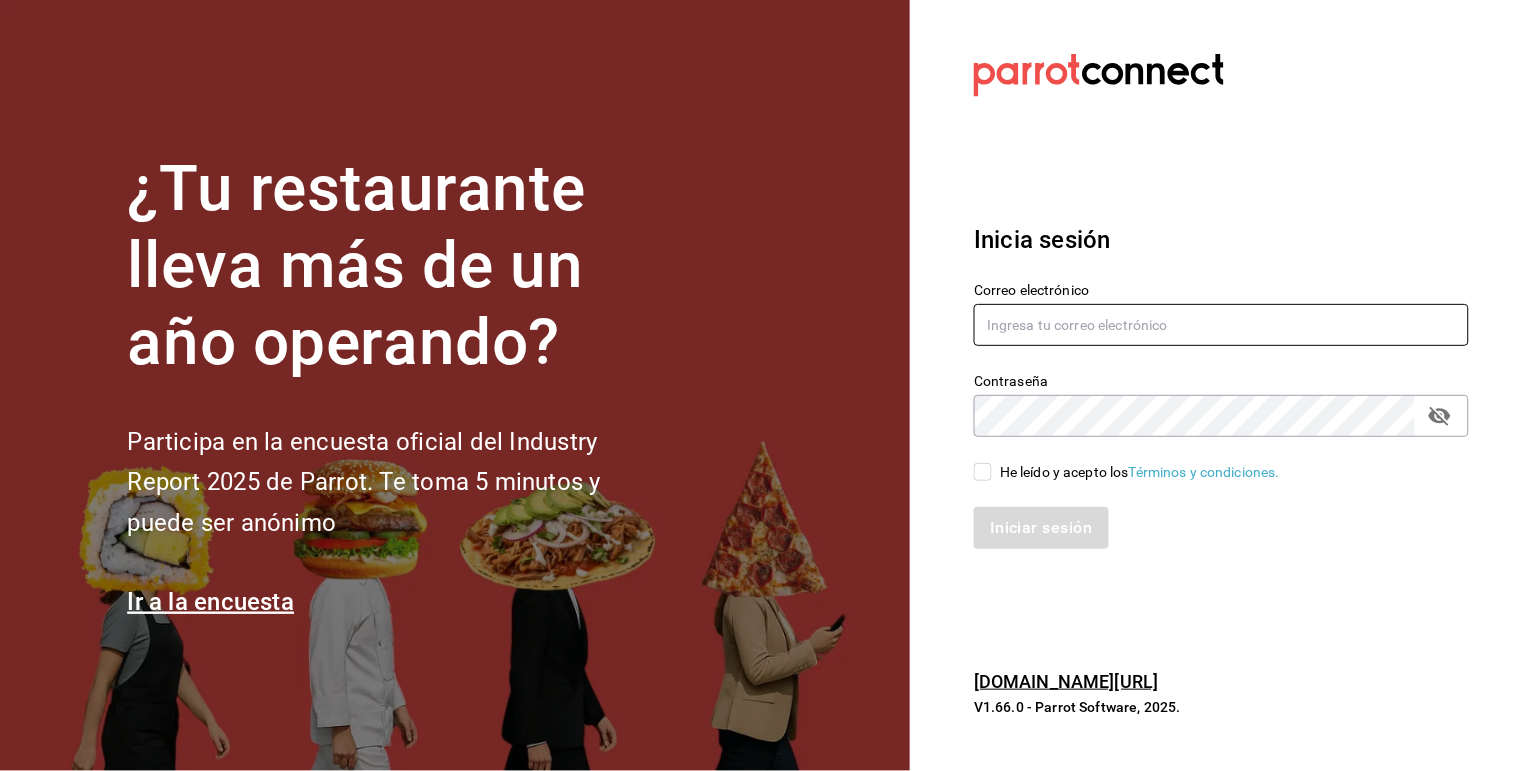 click at bounding box center [1221, 325] 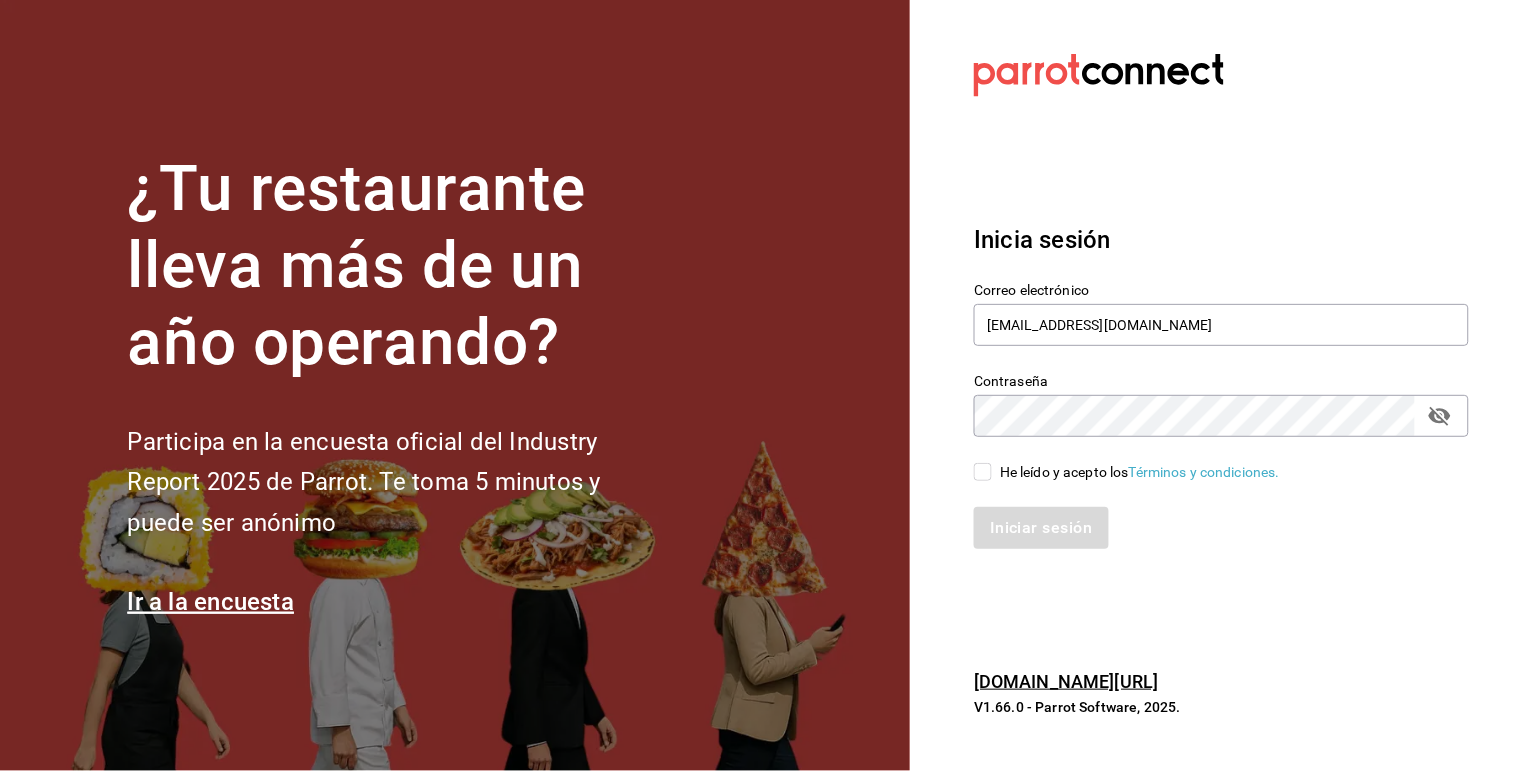 click on "He leído y acepto los  Términos y condiciones." at bounding box center [983, 472] 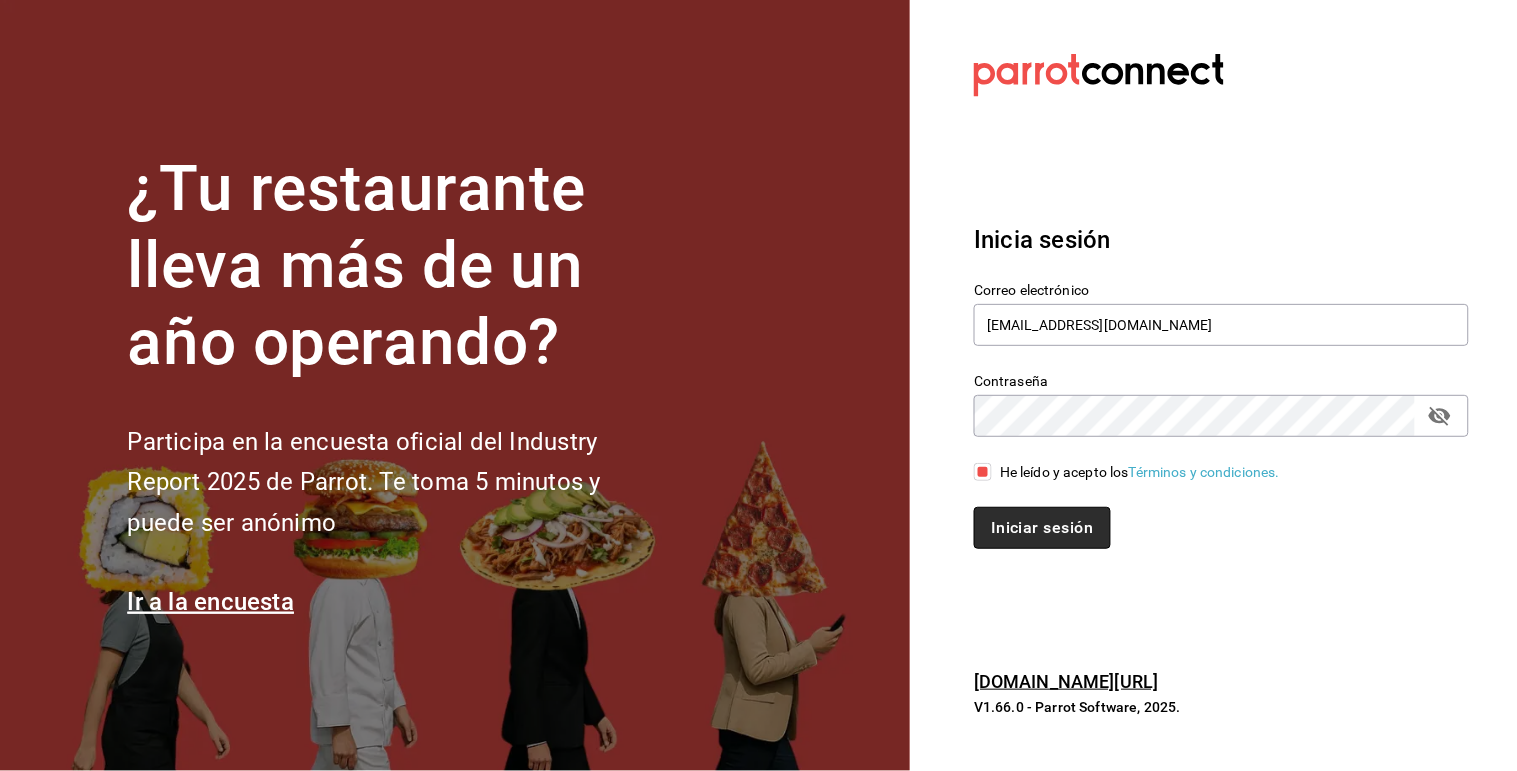 click on "Iniciar sesión" at bounding box center (1042, 528) 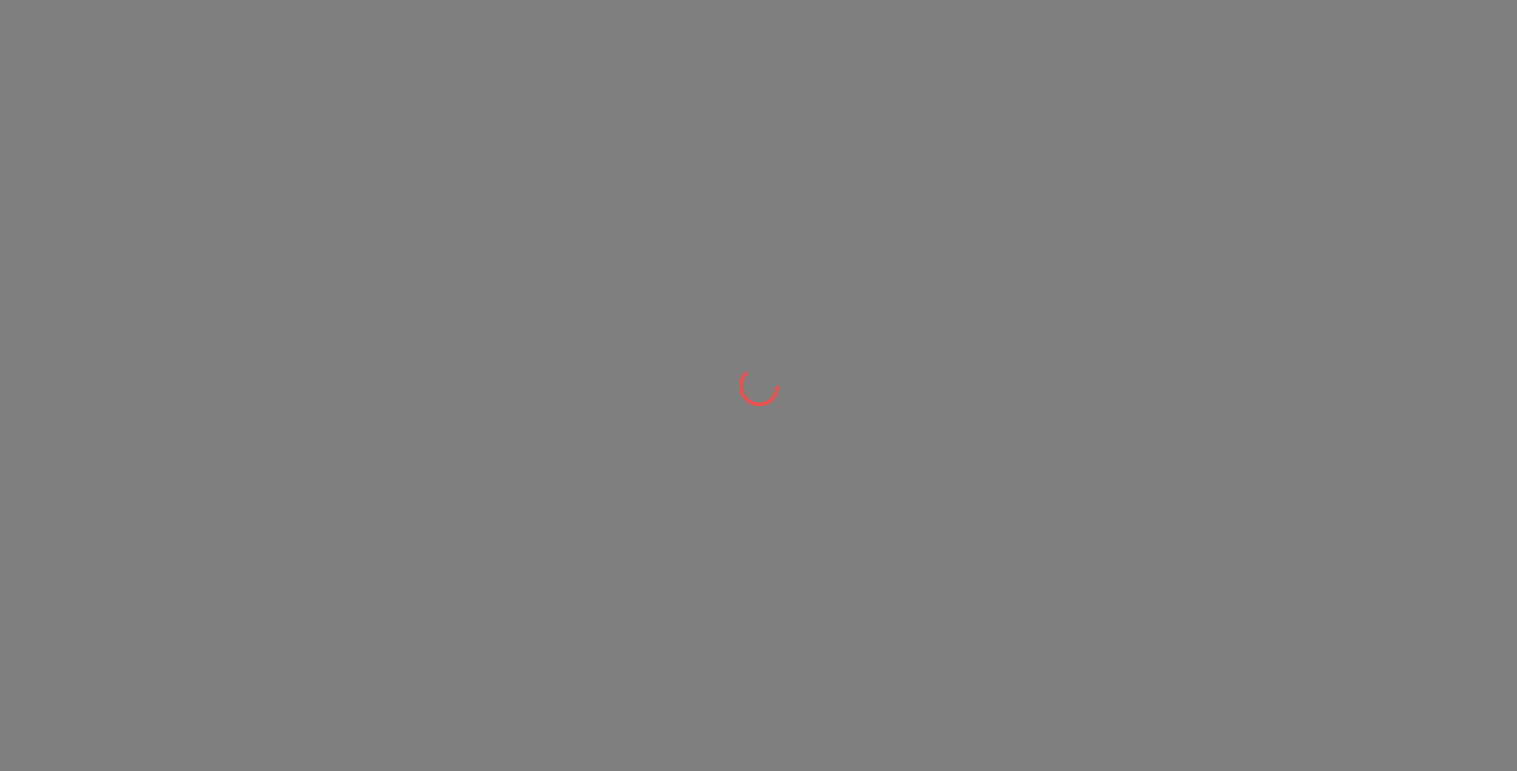 scroll, scrollTop: 0, scrollLeft: 0, axis: both 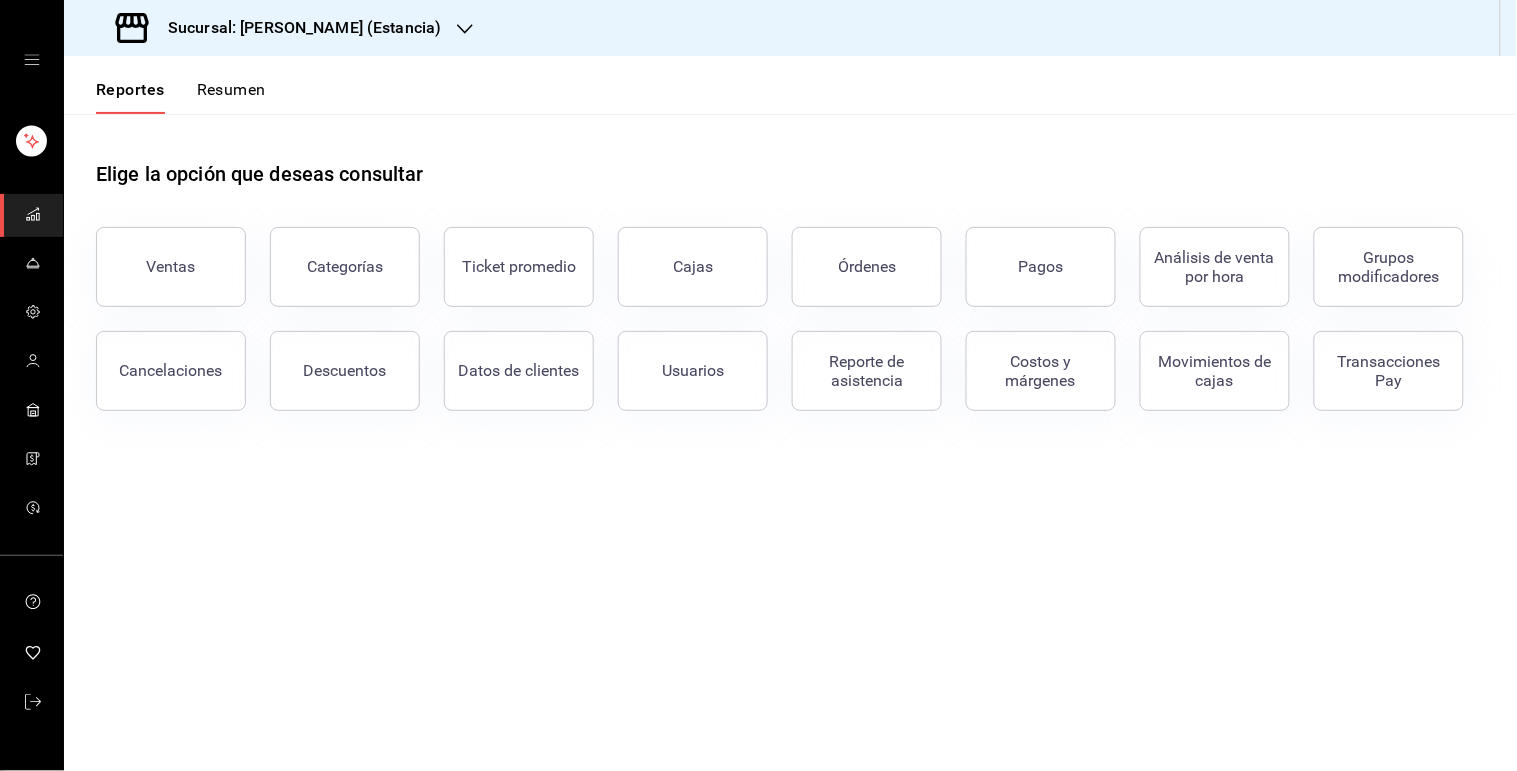 click at bounding box center (465, 28) 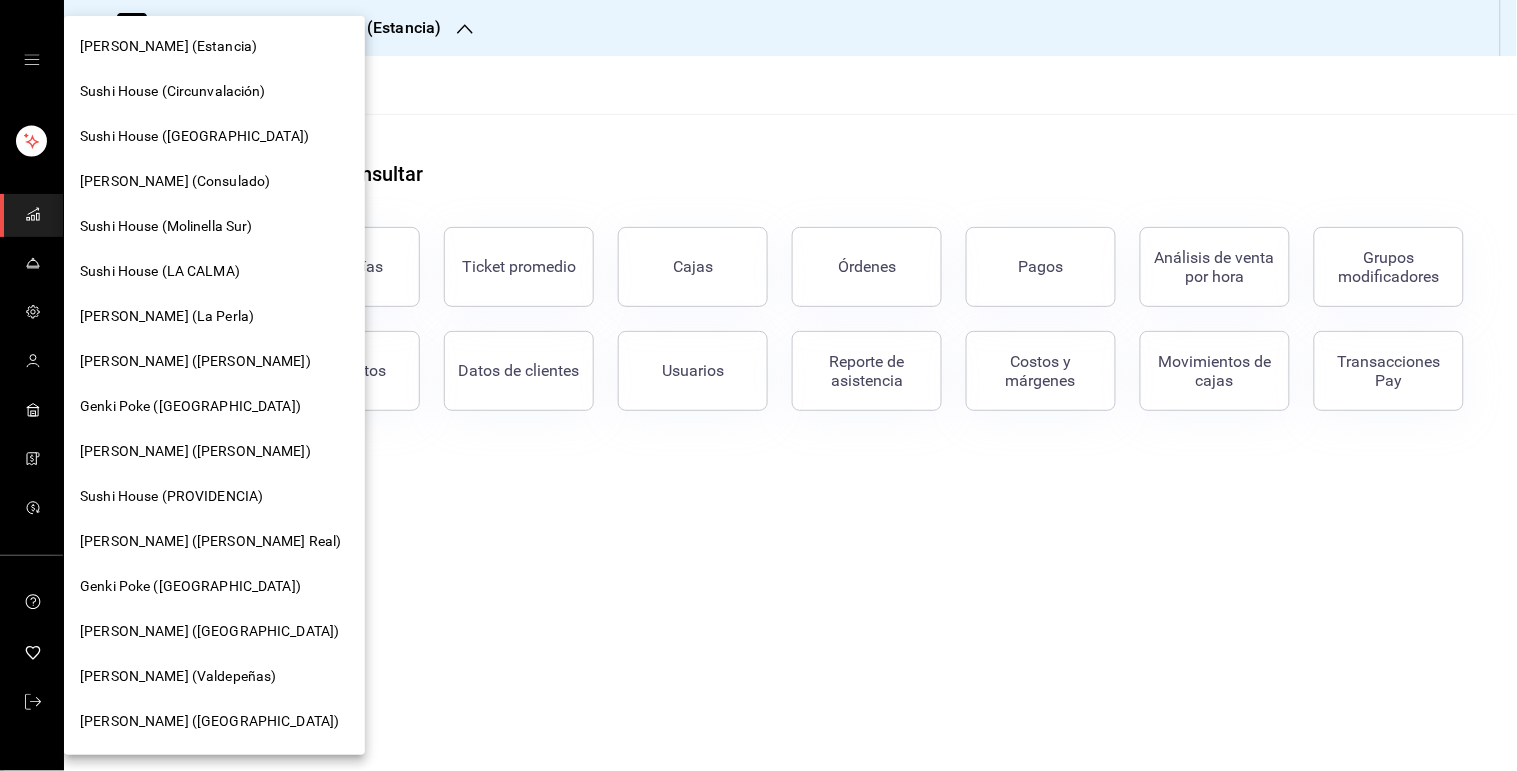 click on "[PERSON_NAME] (Consulado)" at bounding box center [214, 181] 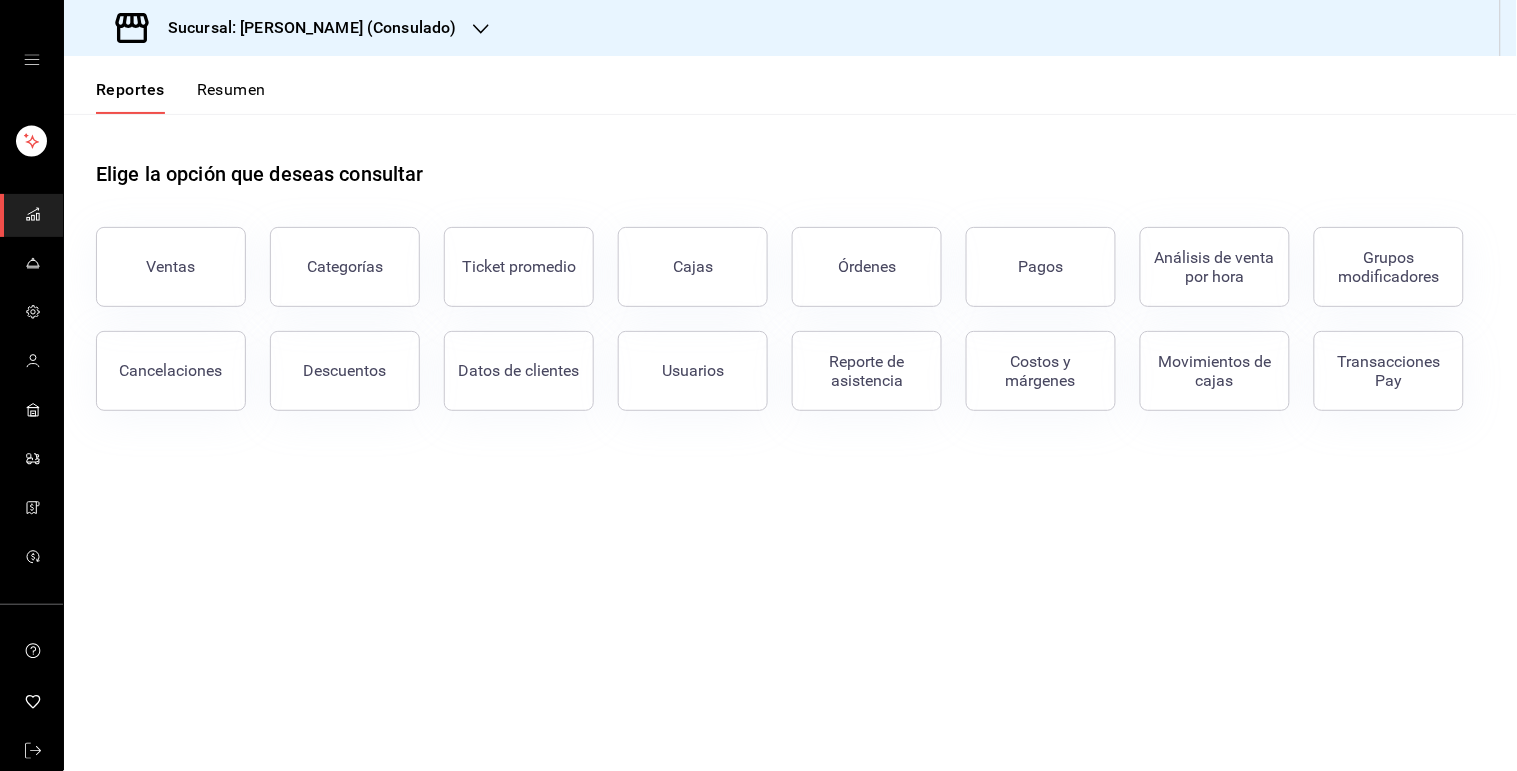 click on "Elige la opción que deseas consultar" at bounding box center (260, 174) 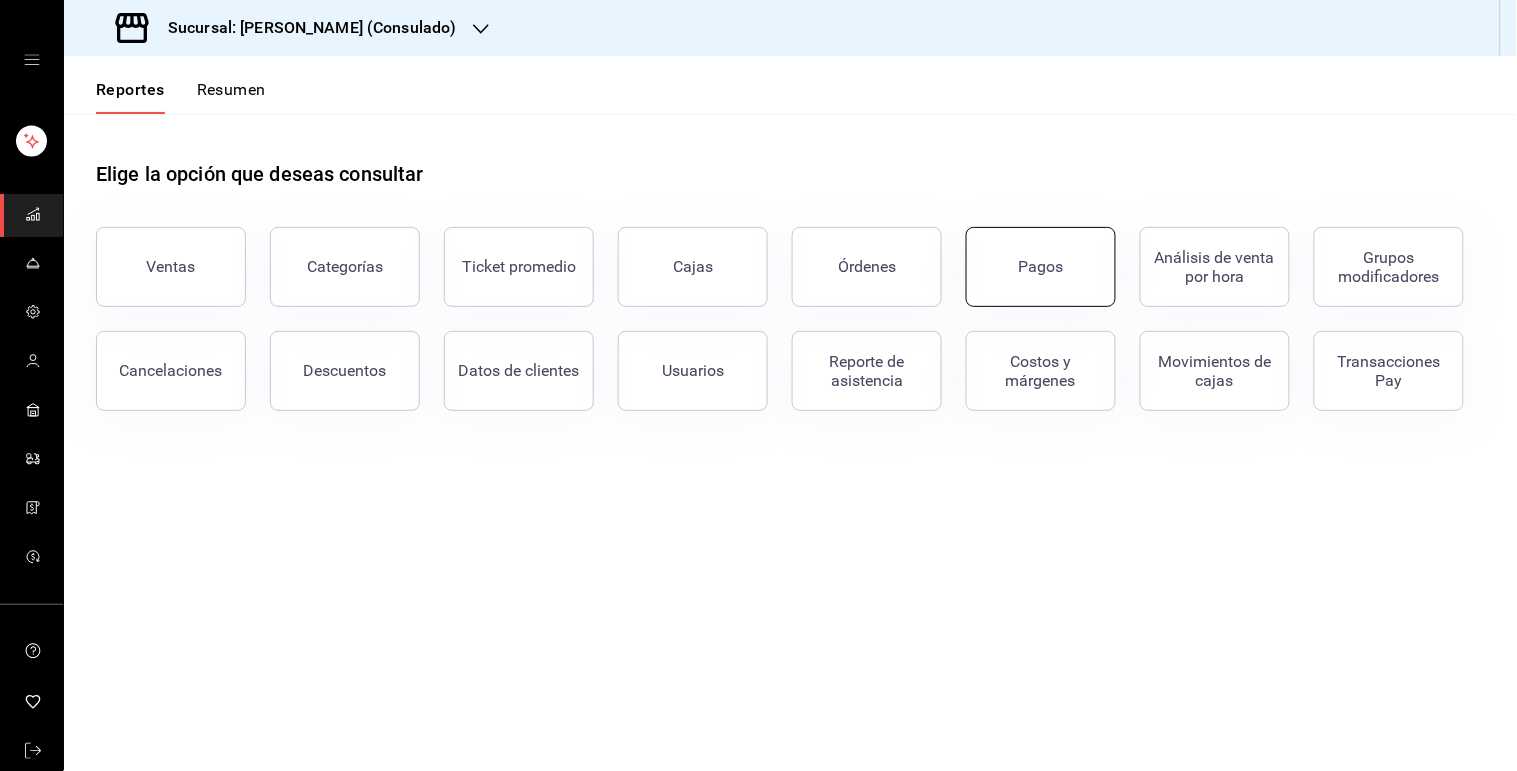 click on "Pagos" at bounding box center (1041, 267) 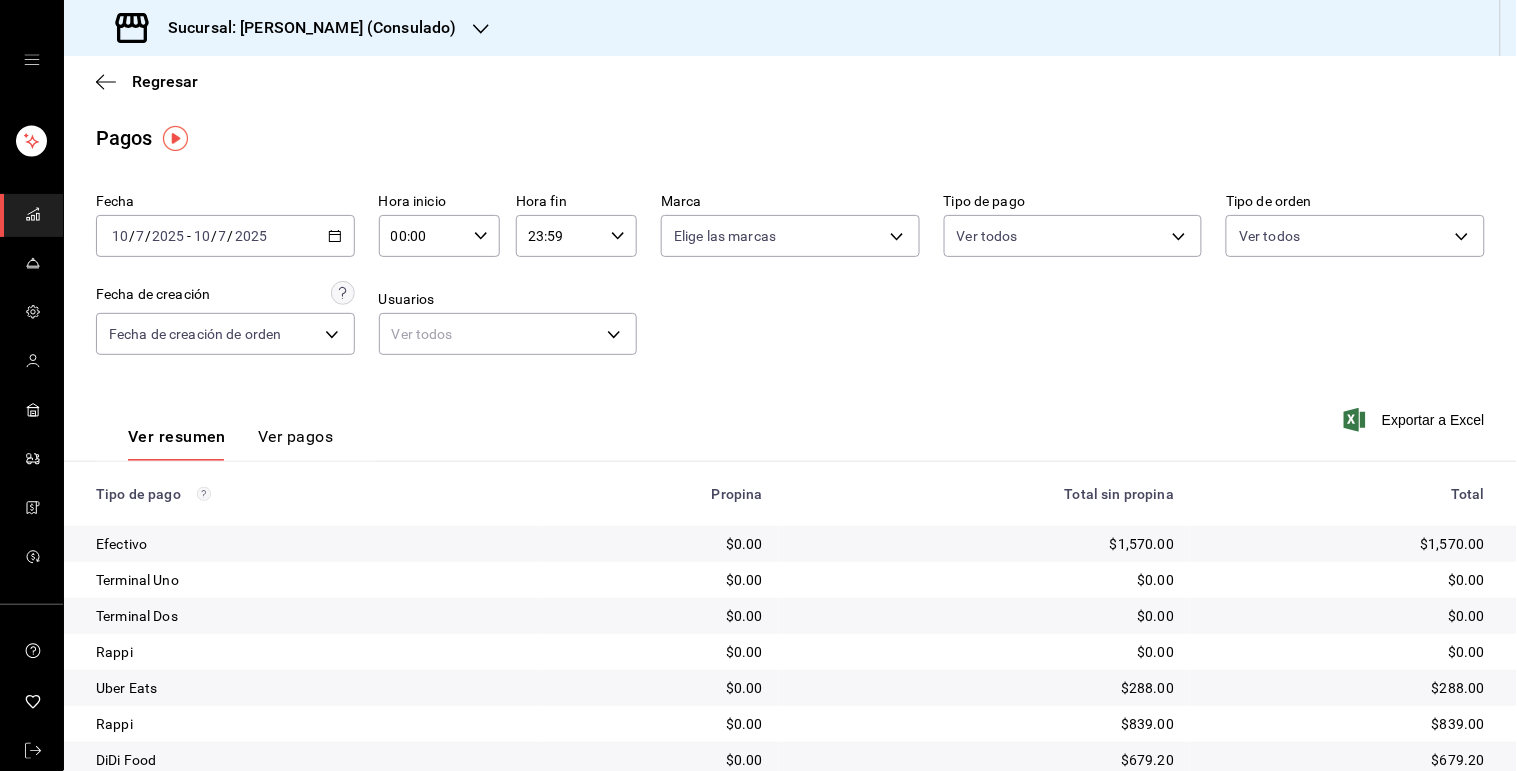 click 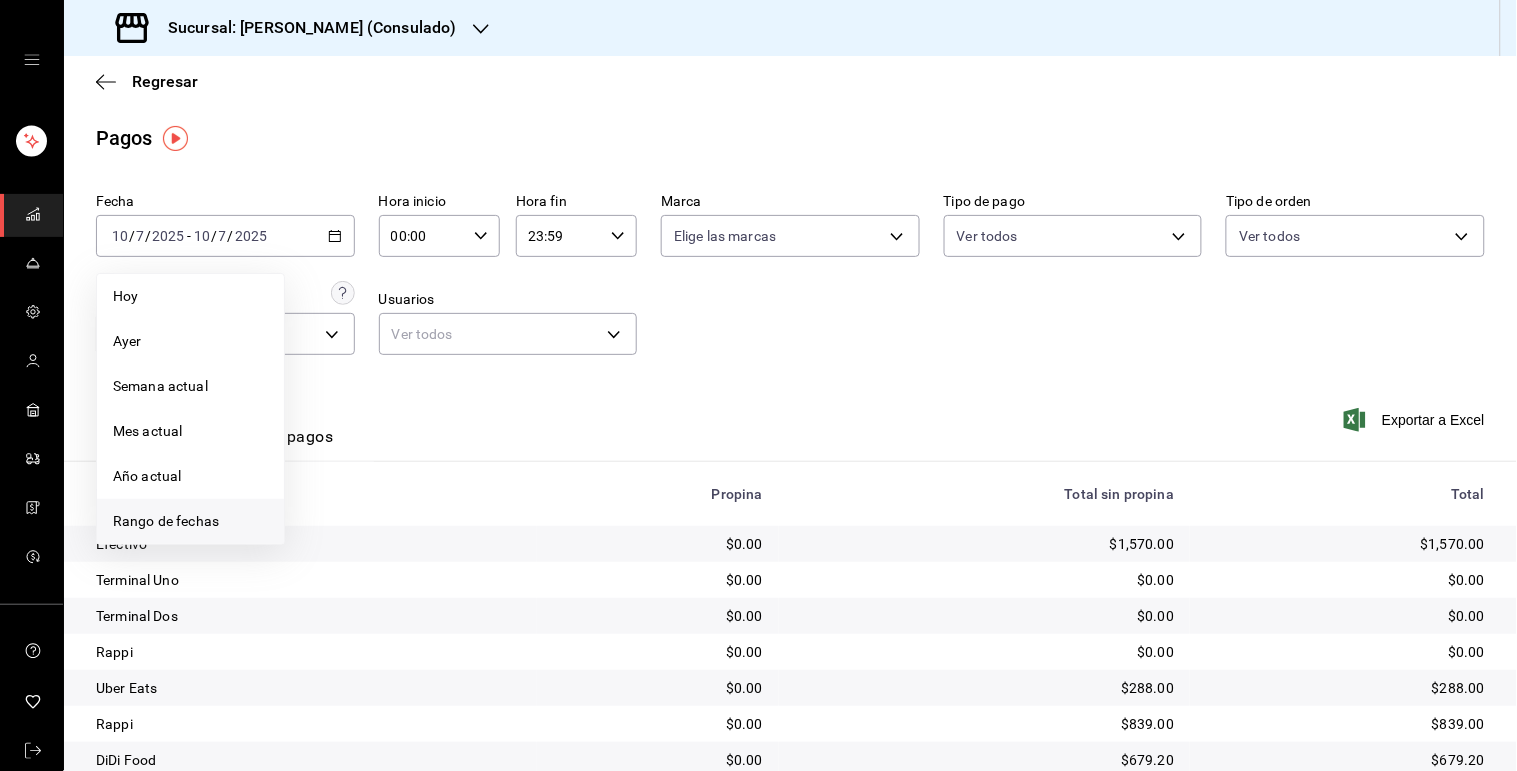 click on "Rango de fechas" at bounding box center [190, 521] 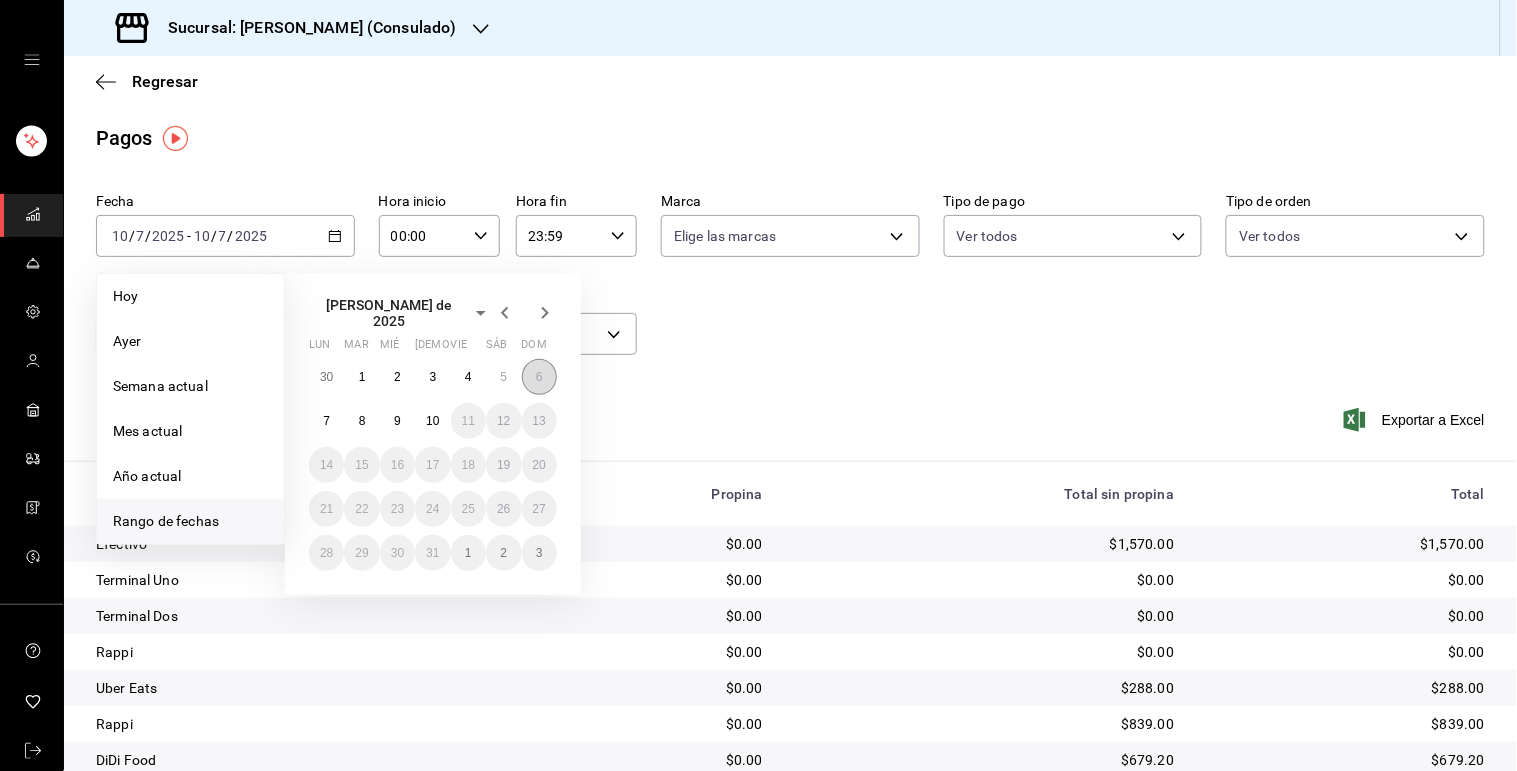 click on "6" at bounding box center [539, 377] 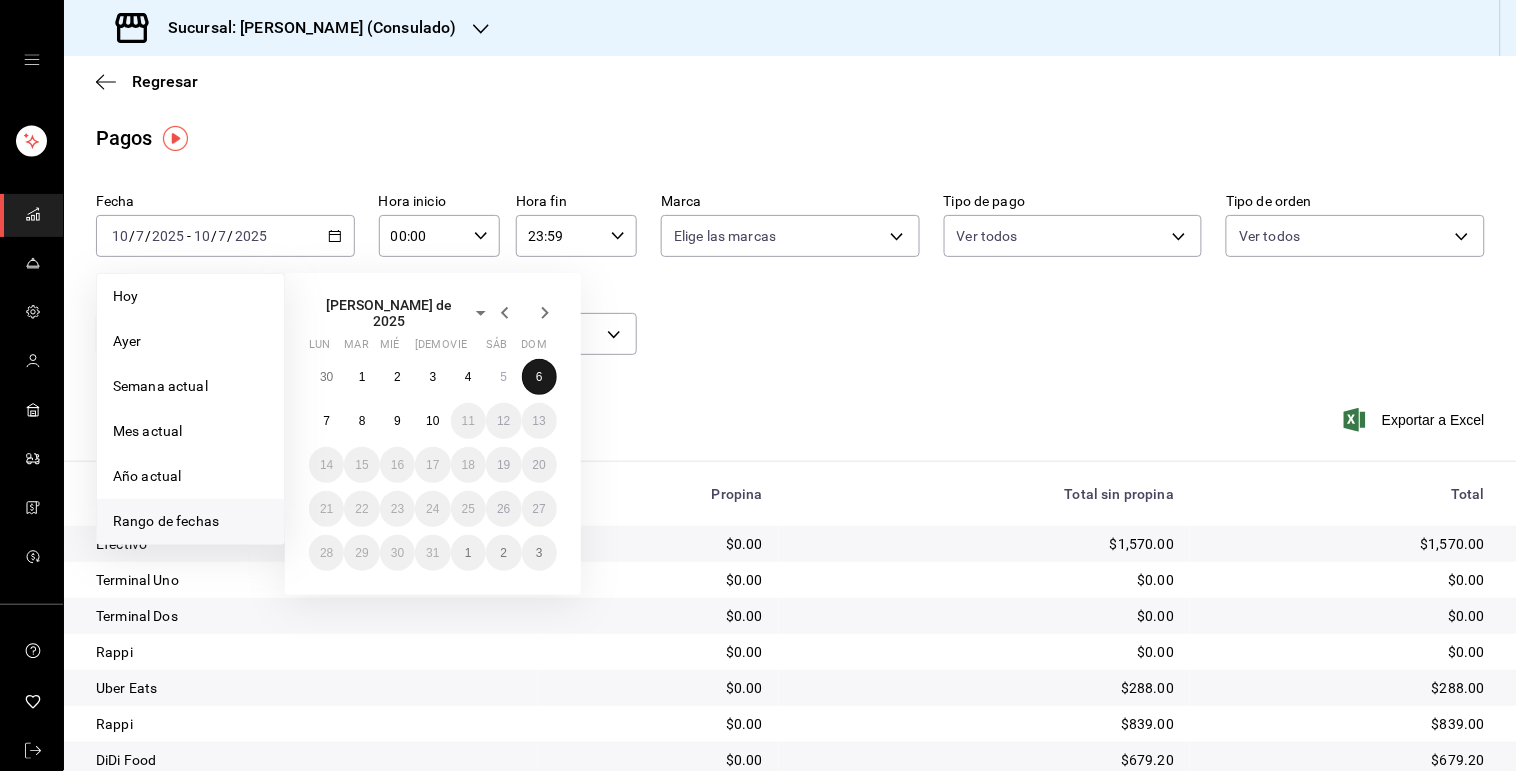 click on "6" at bounding box center (539, 377) 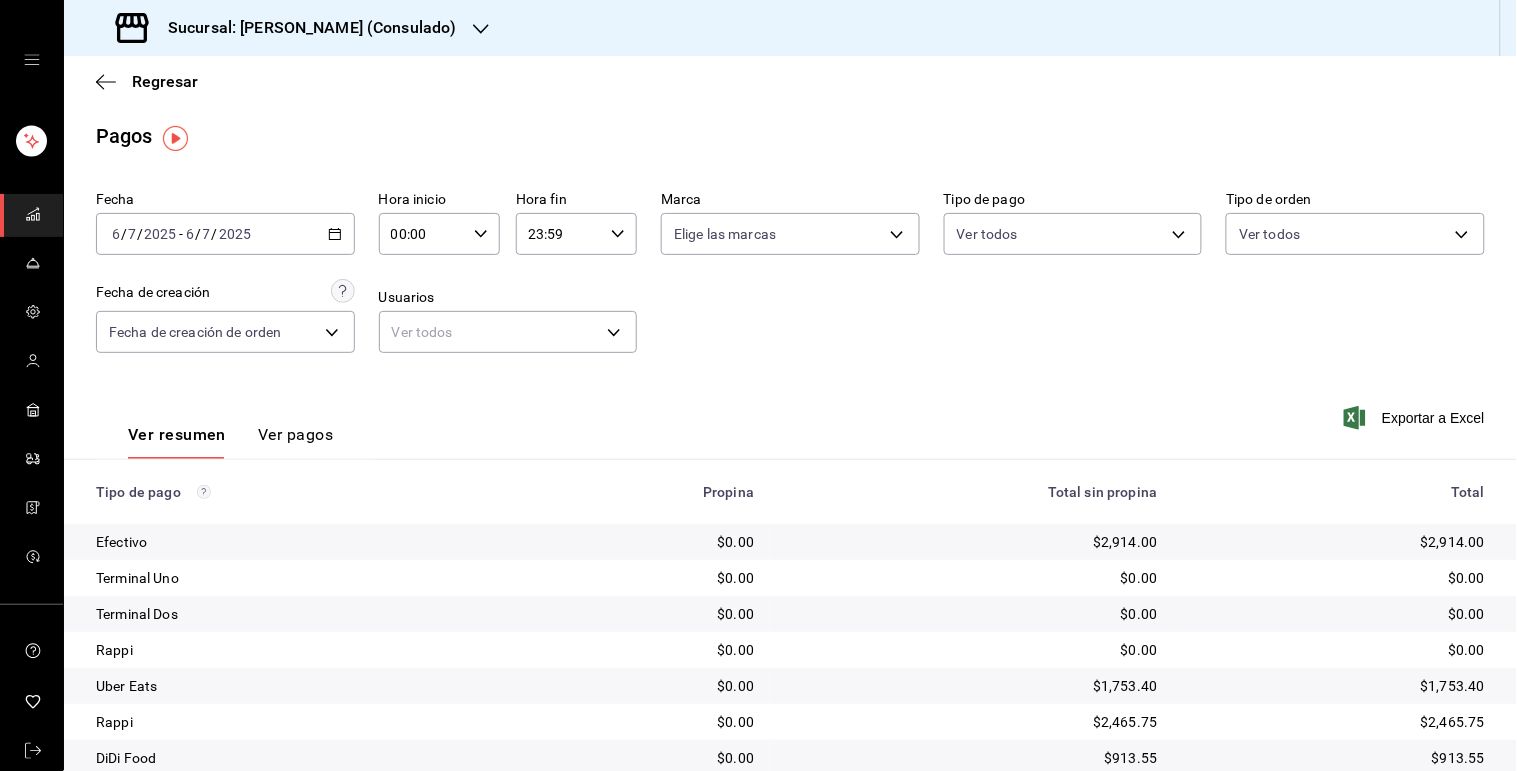 scroll, scrollTop: 0, scrollLeft: 0, axis: both 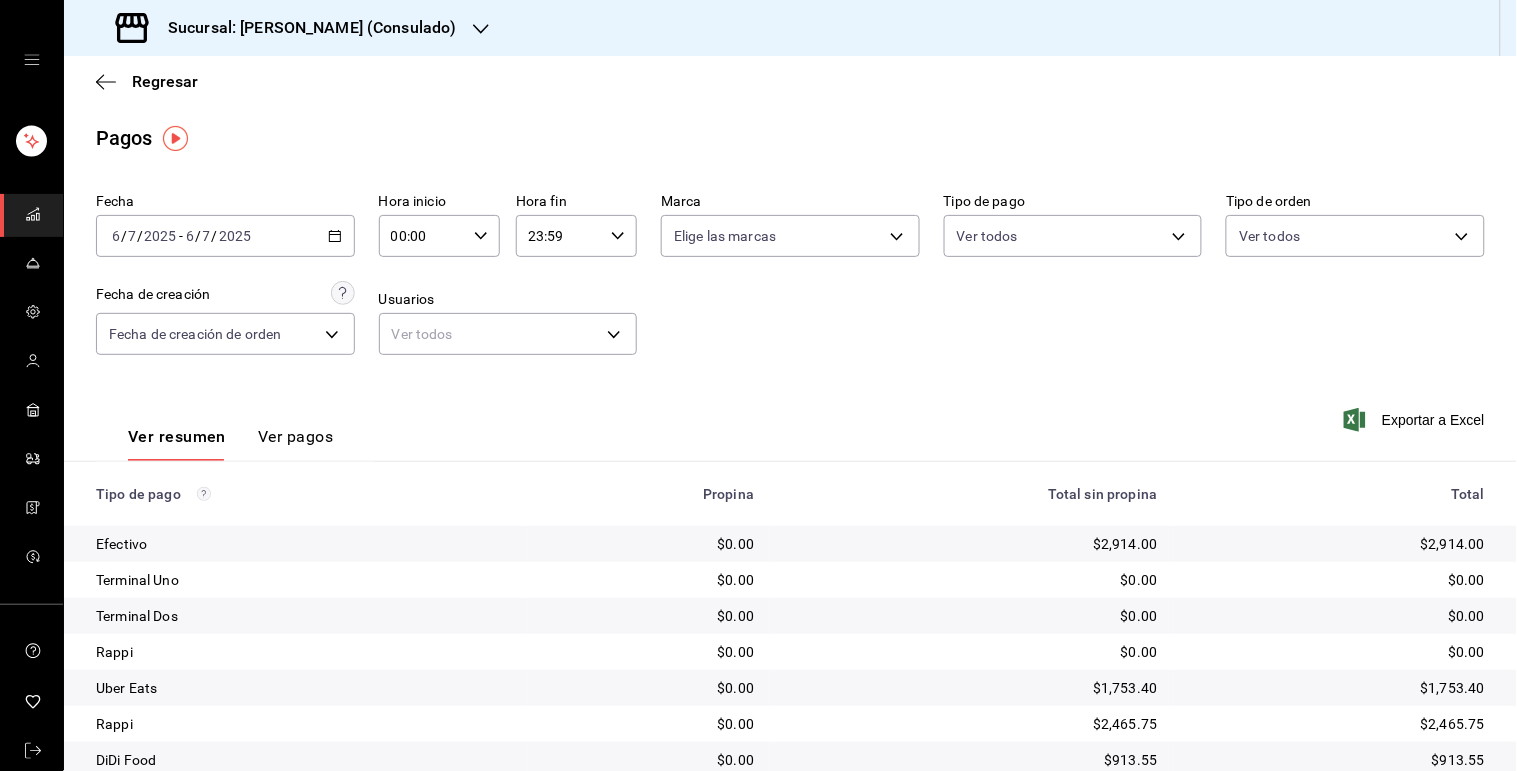 click on "[DATE] [DATE] - [DATE] [DATE]" at bounding box center [225, 236] 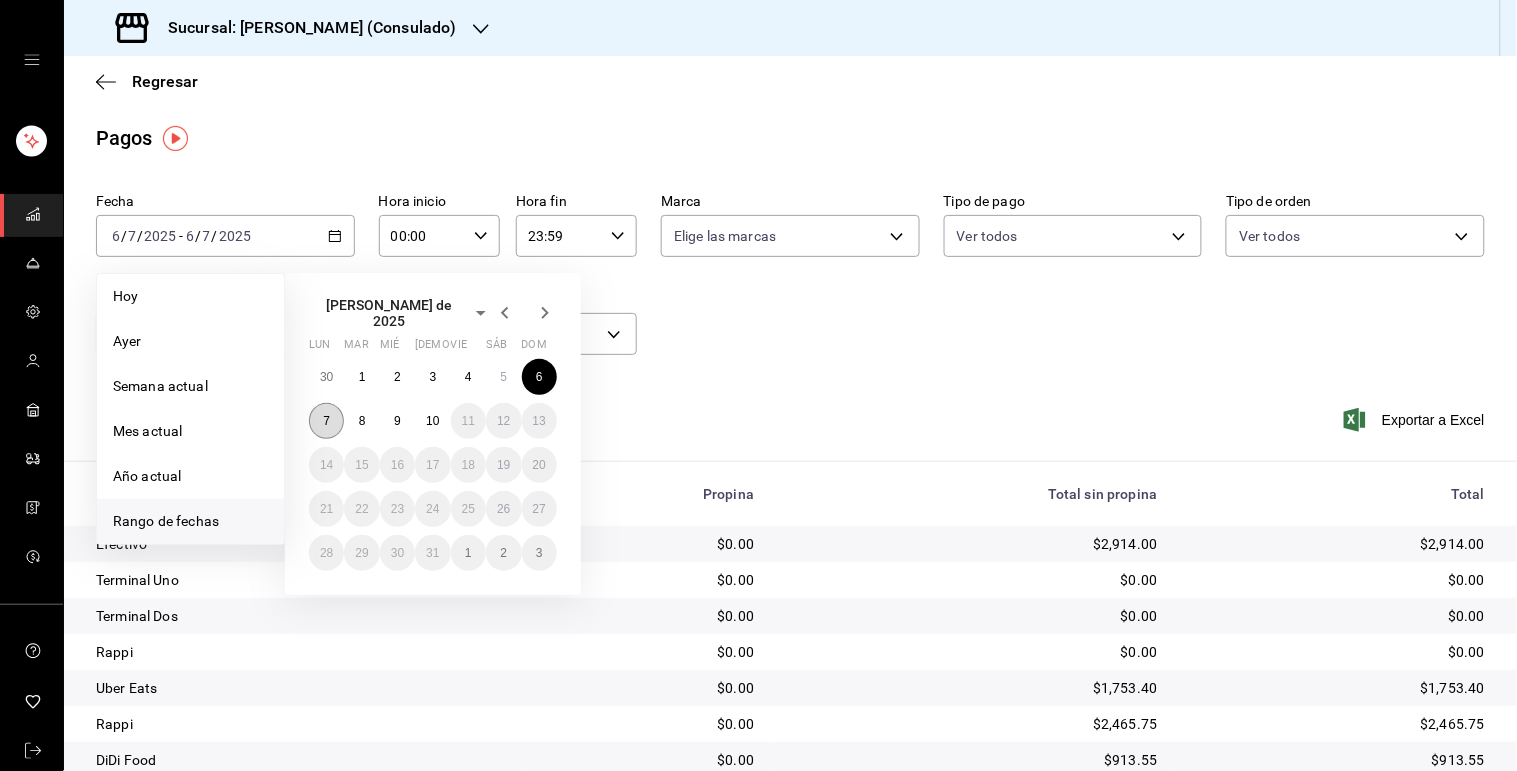 click on "7" at bounding box center [326, 421] 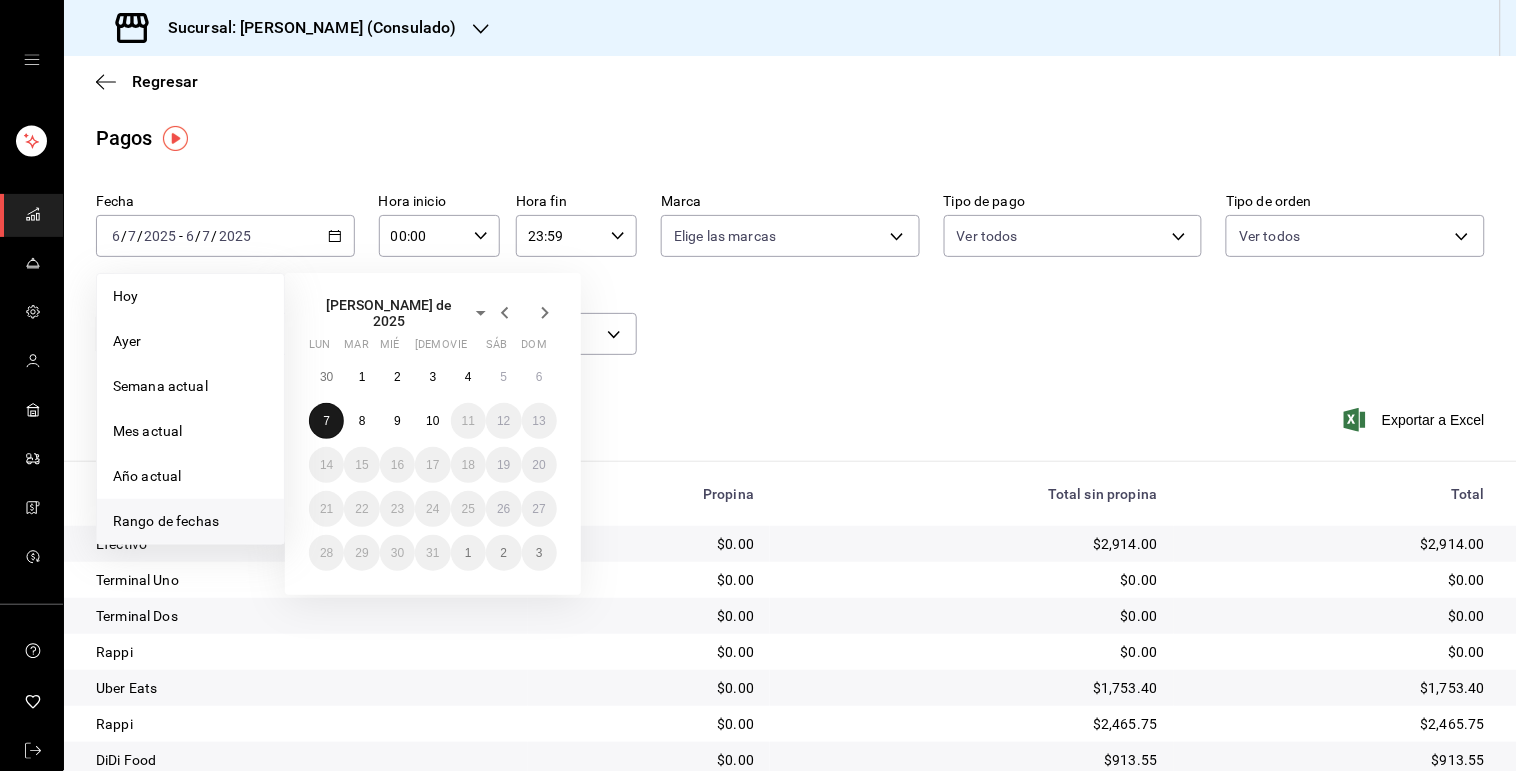 click on "7" at bounding box center [326, 421] 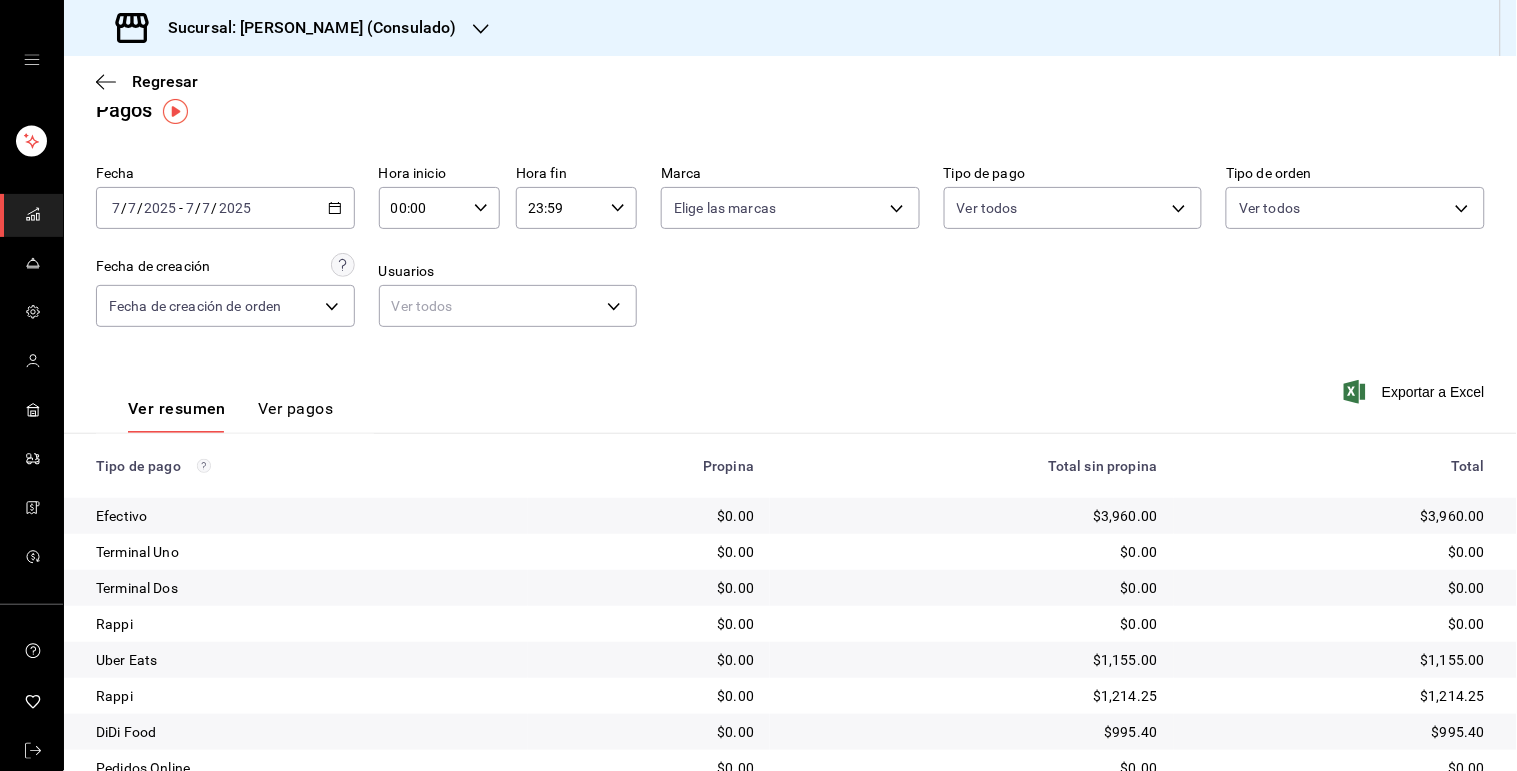 scroll, scrollTop: 27, scrollLeft: 0, axis: vertical 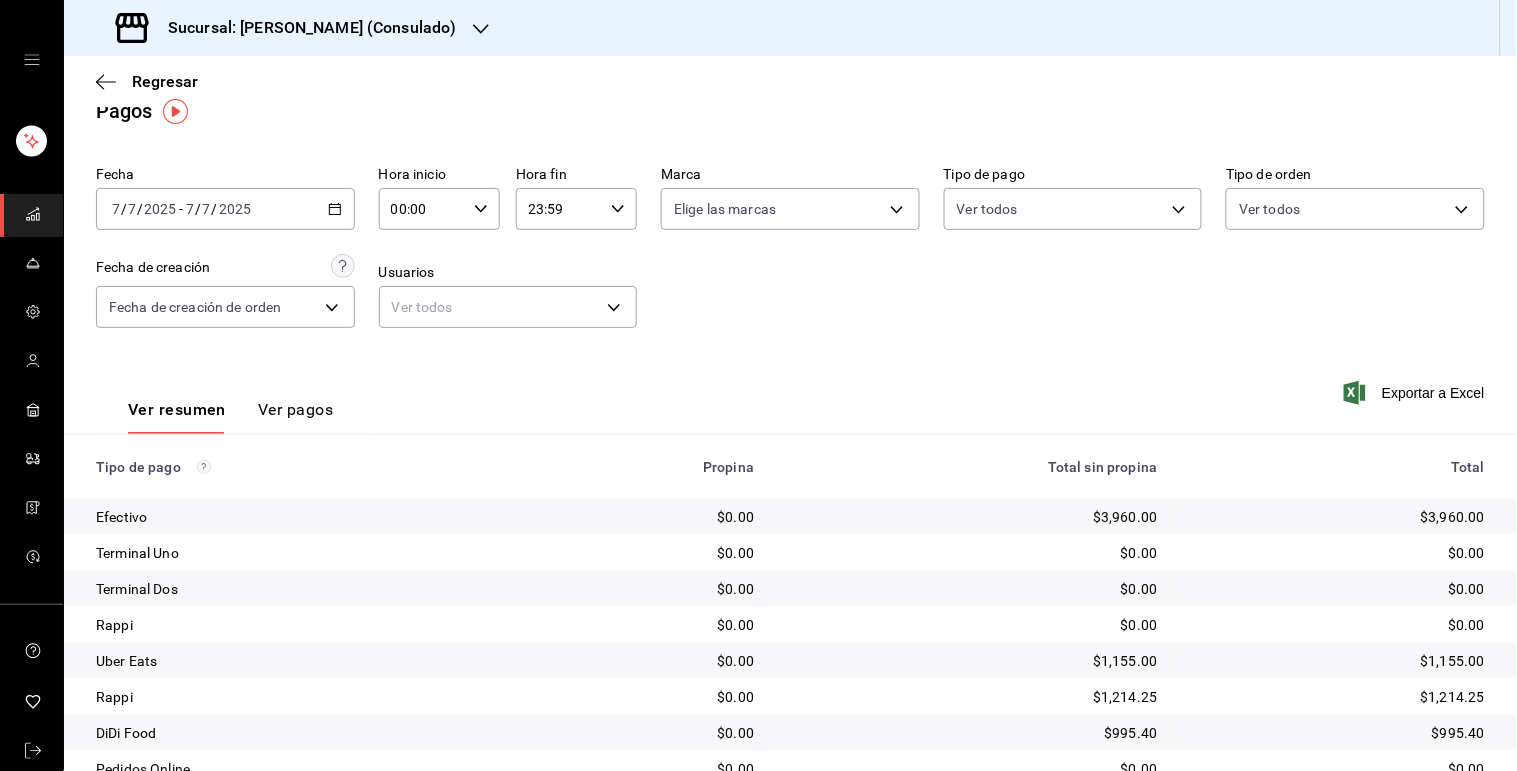 click 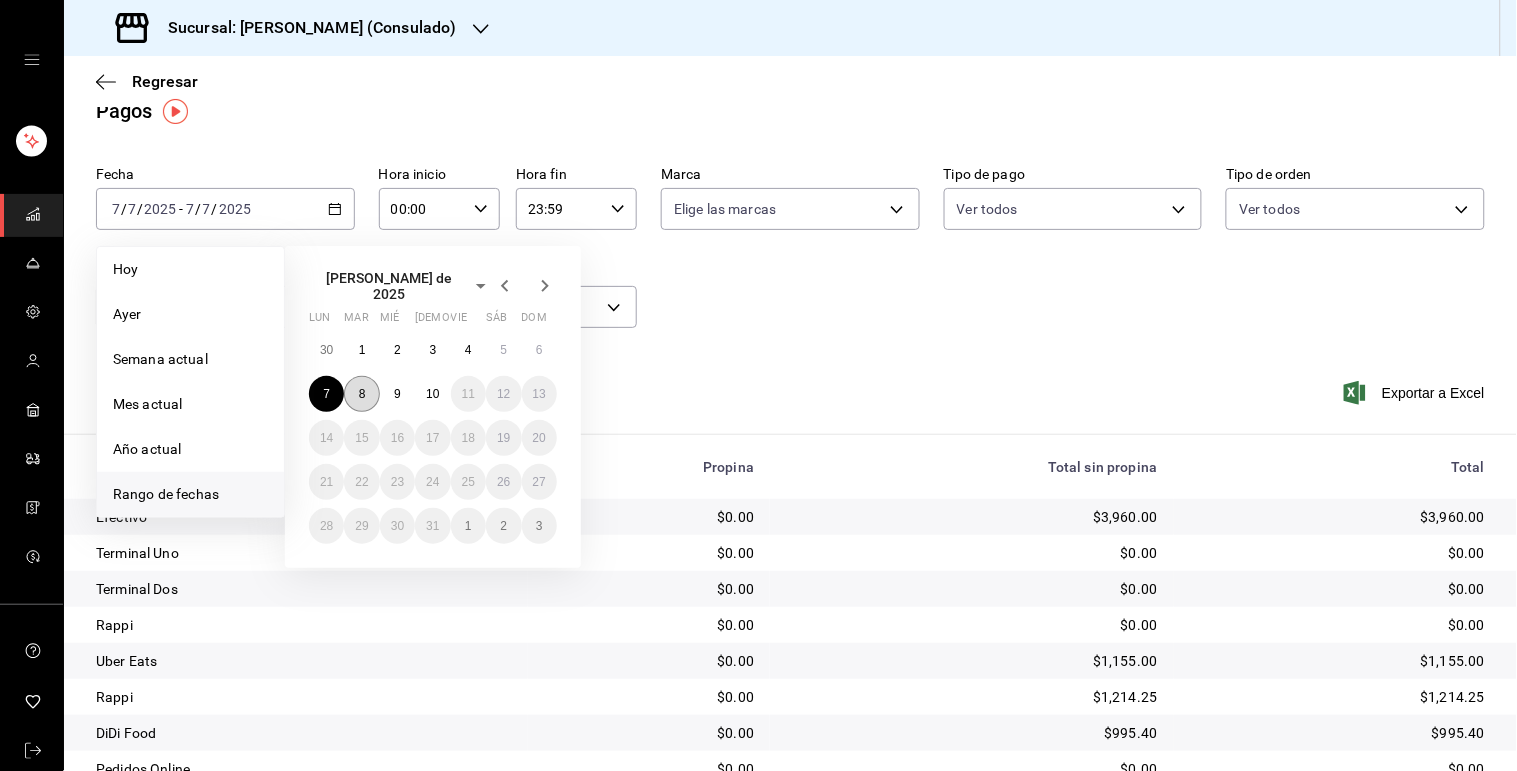 click on "8" at bounding box center [362, 394] 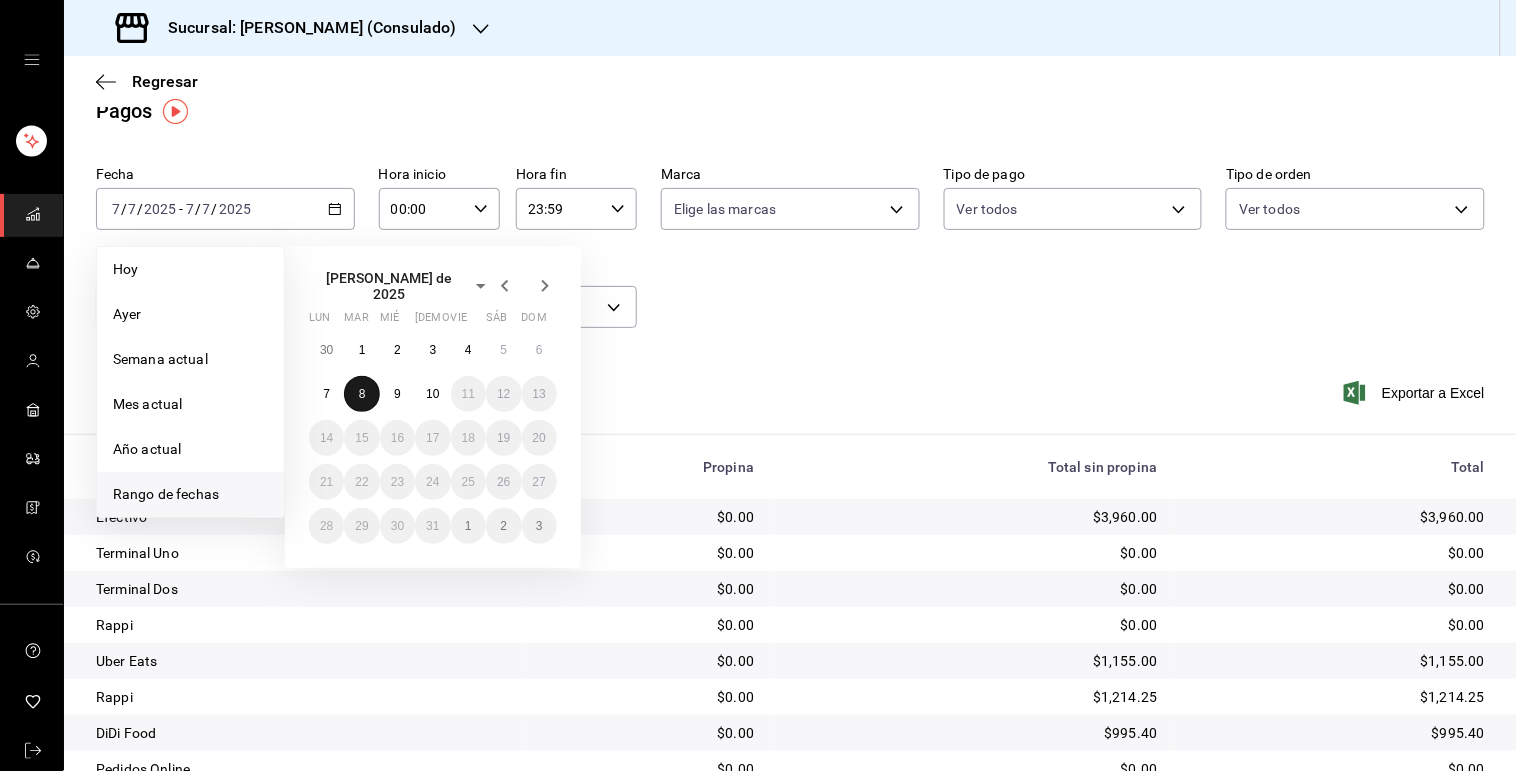click on "8" at bounding box center (362, 394) 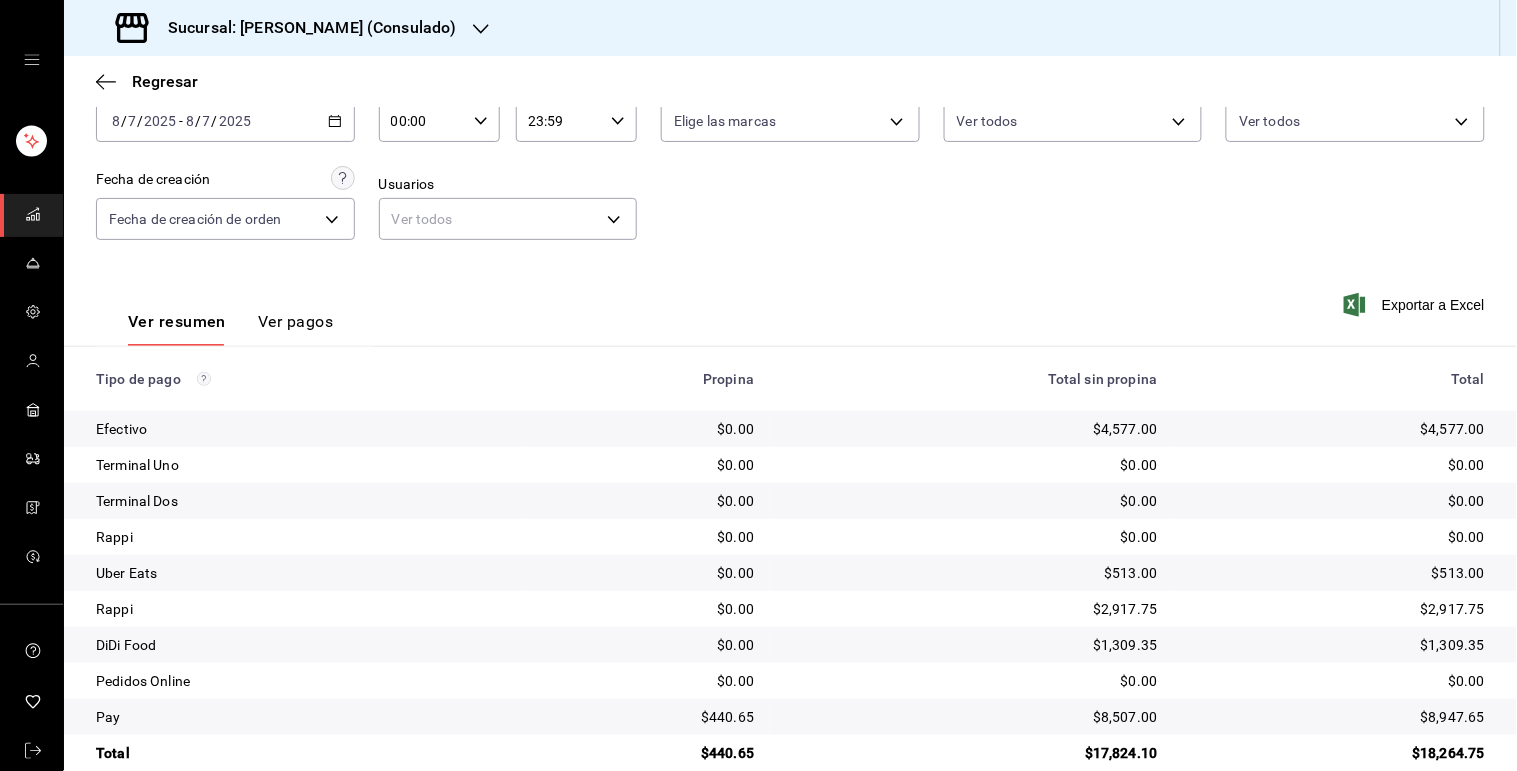 scroll, scrollTop: 97, scrollLeft: 0, axis: vertical 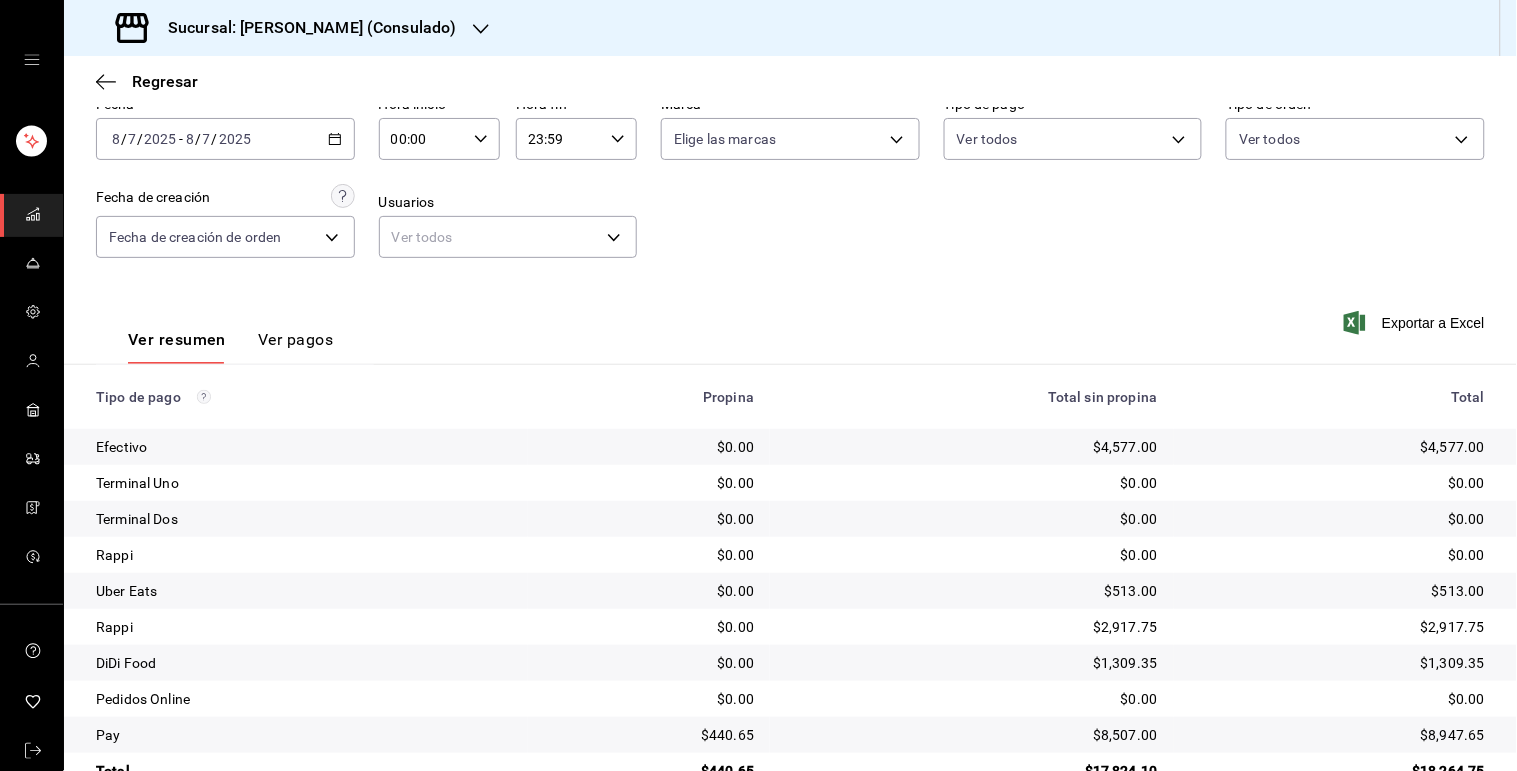 click 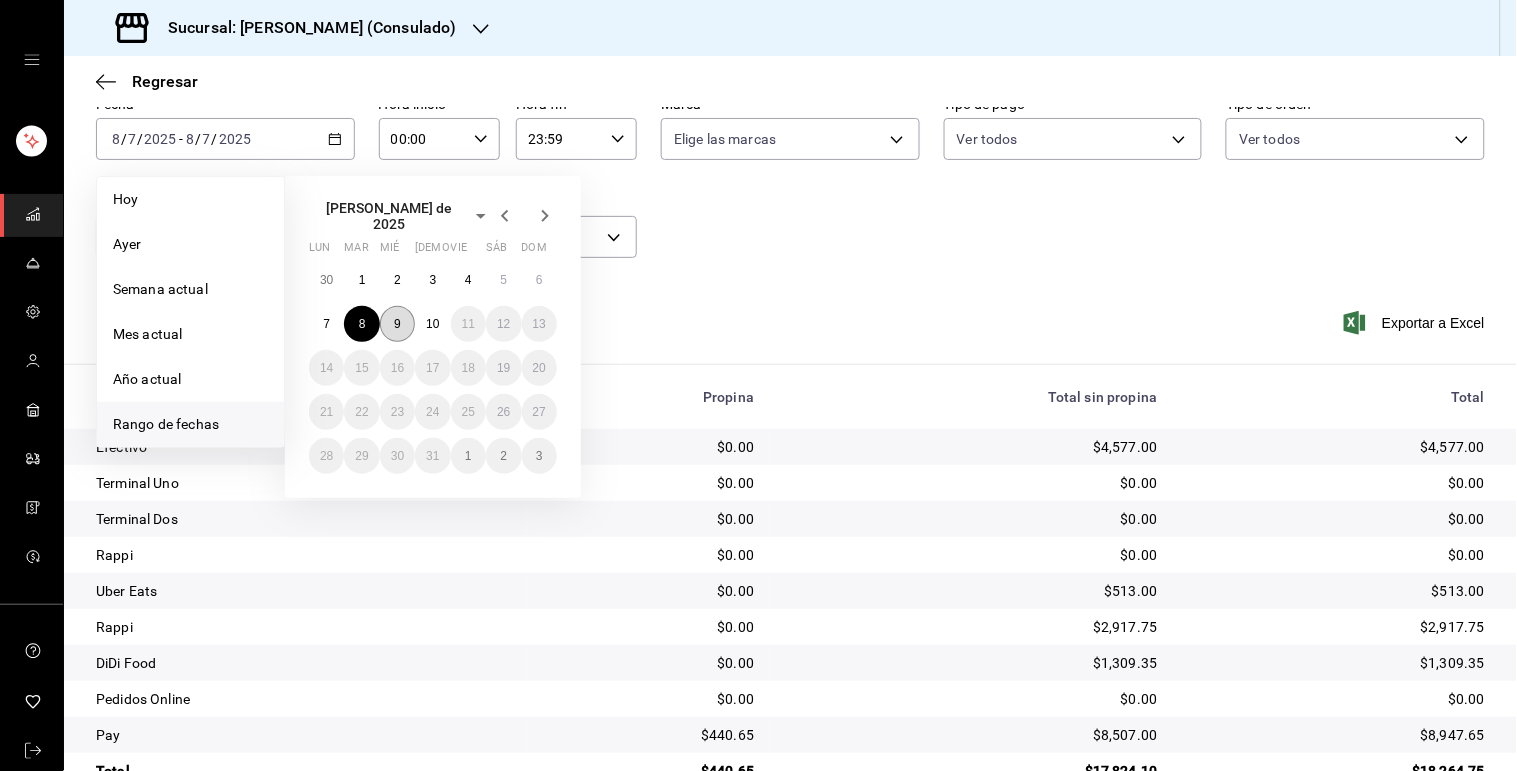click on "9" at bounding box center [397, 324] 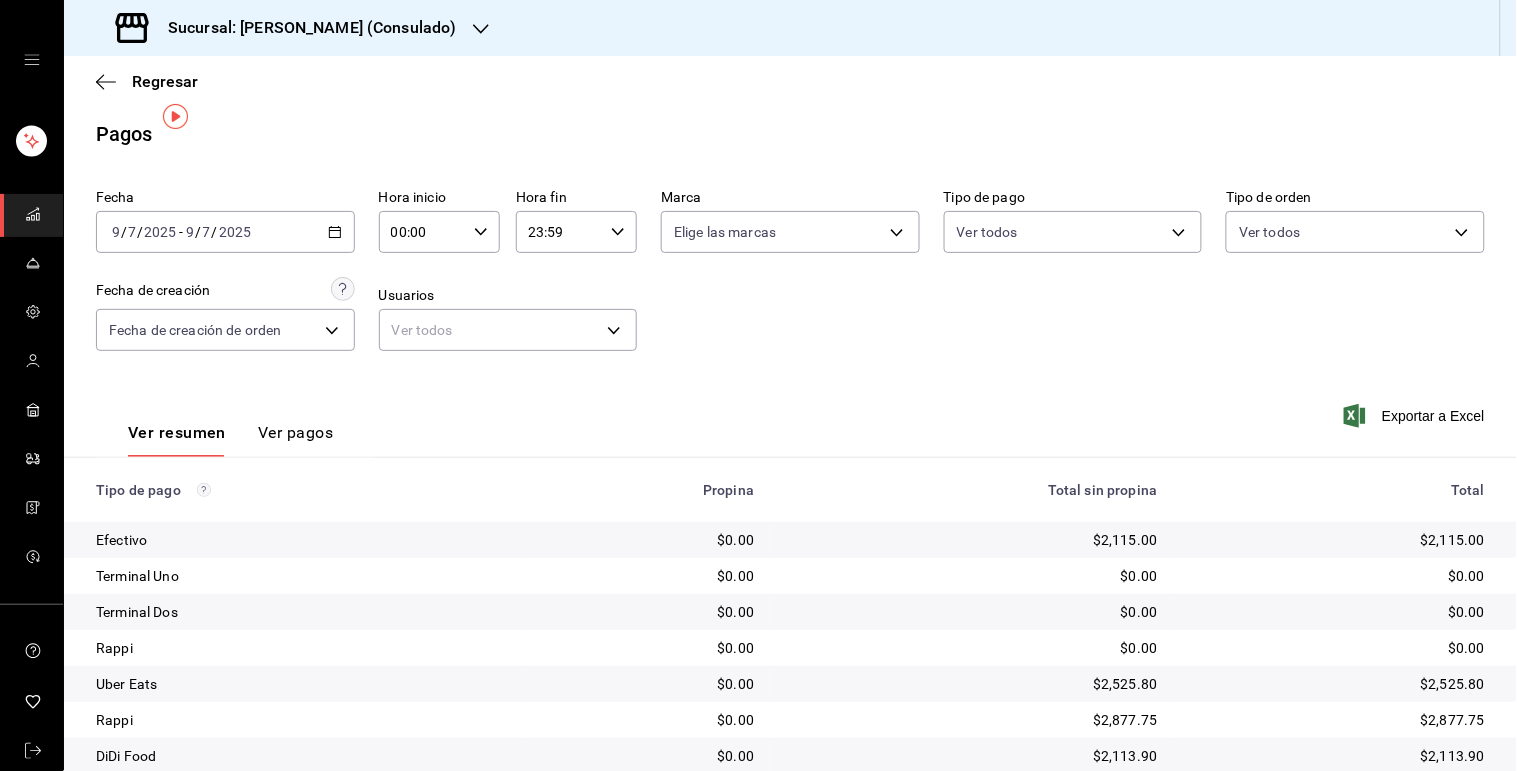 scroll, scrollTop: 0, scrollLeft: 0, axis: both 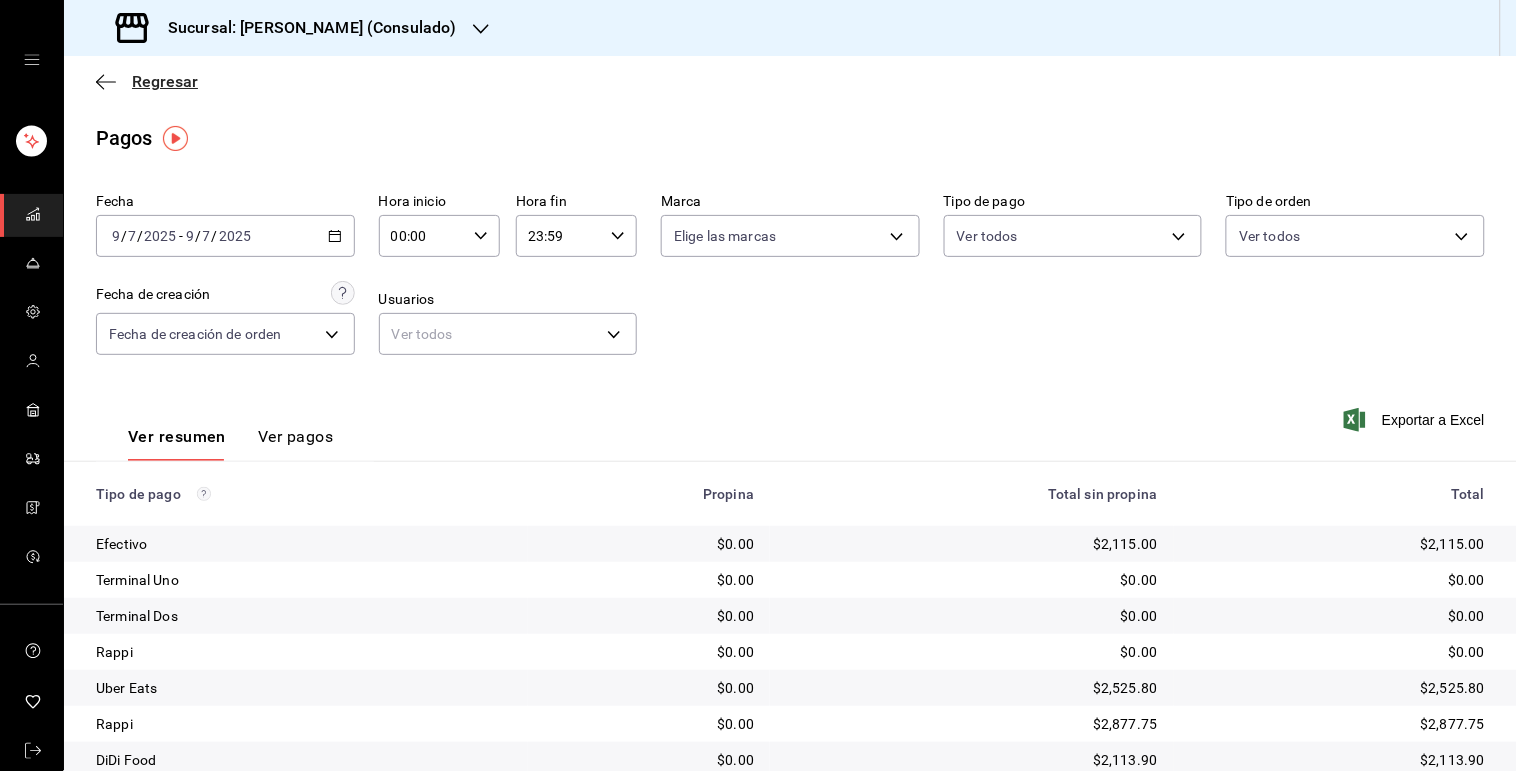 click on "Regresar" at bounding box center (165, 81) 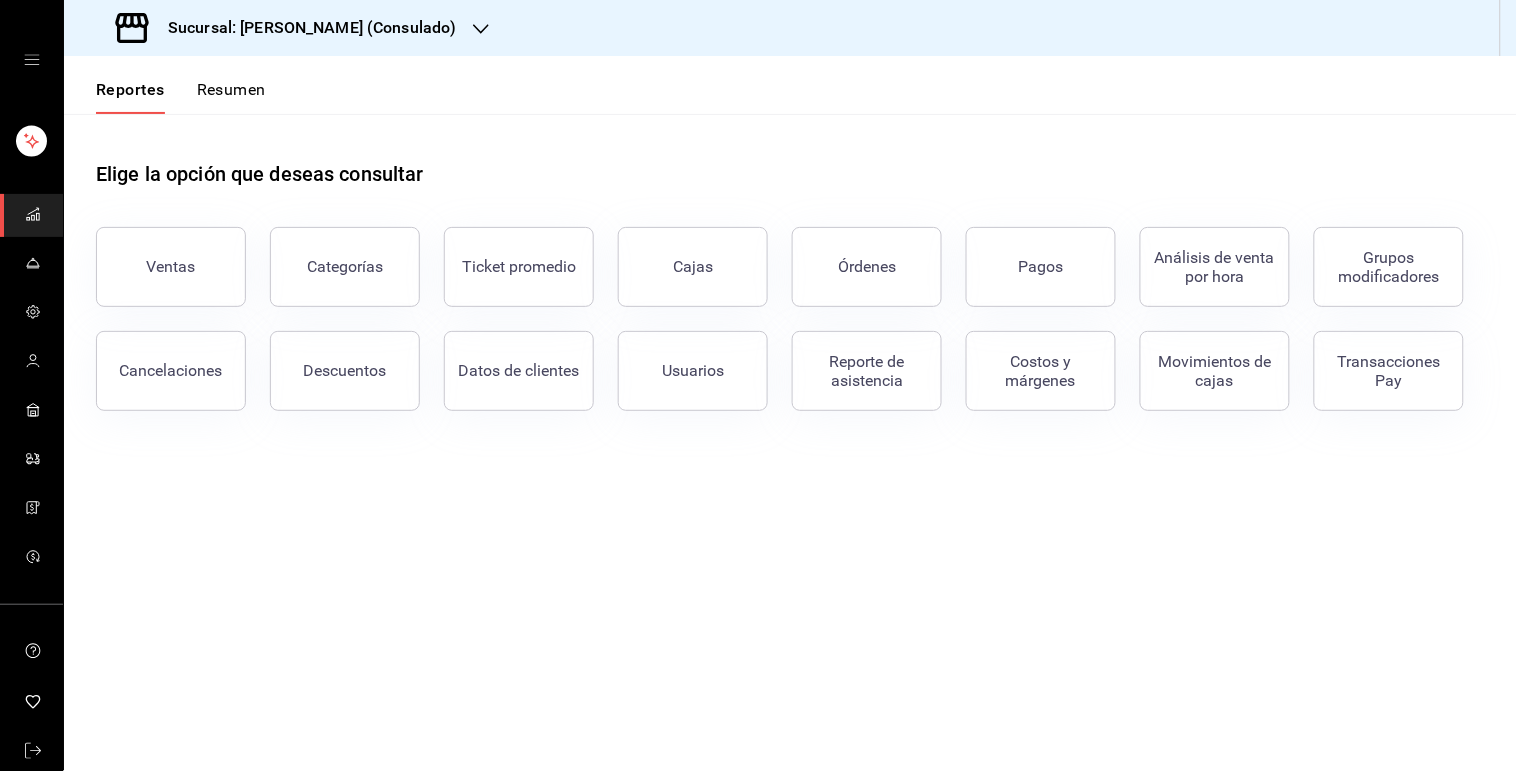 click on "Resumen" at bounding box center [231, 97] 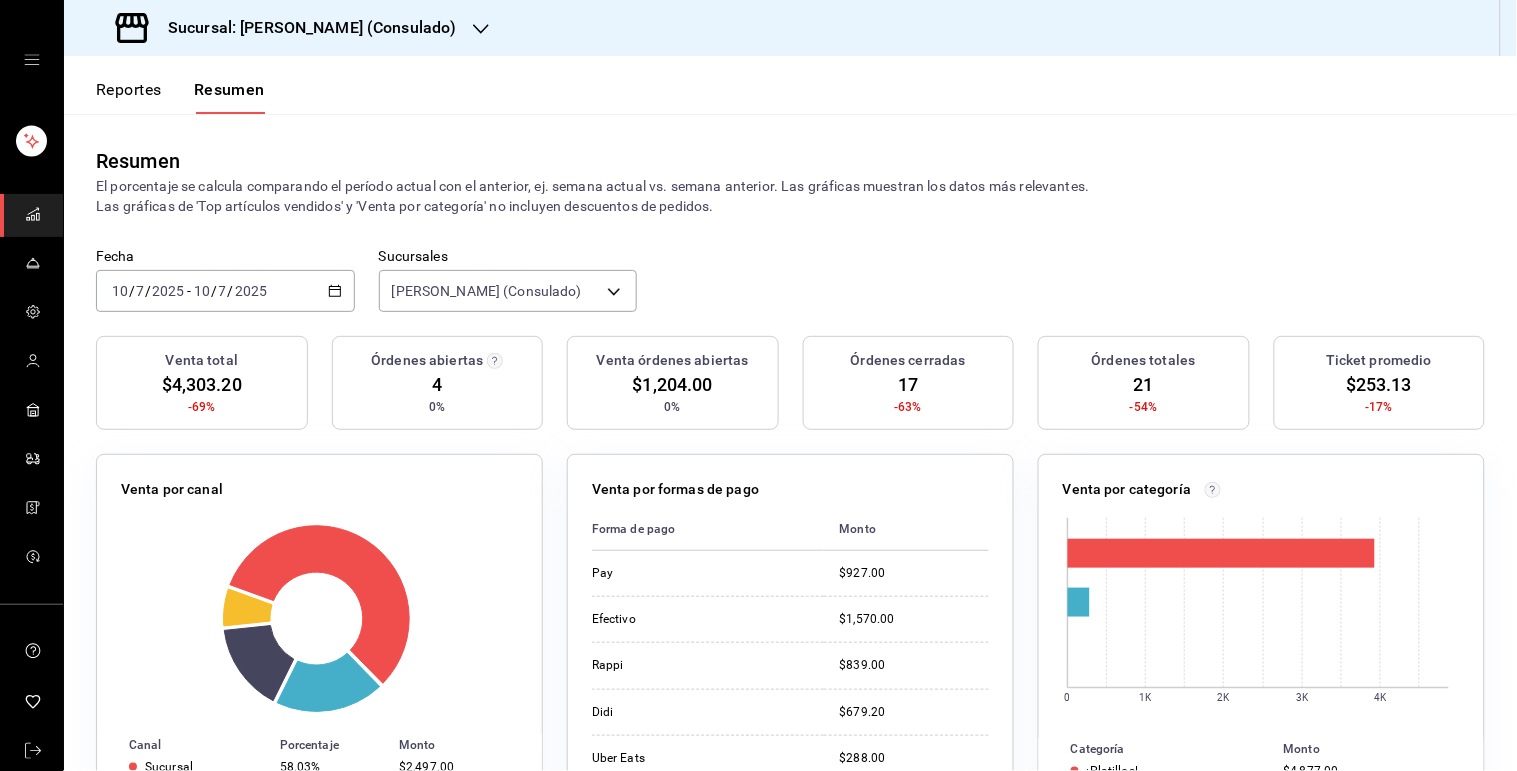 click 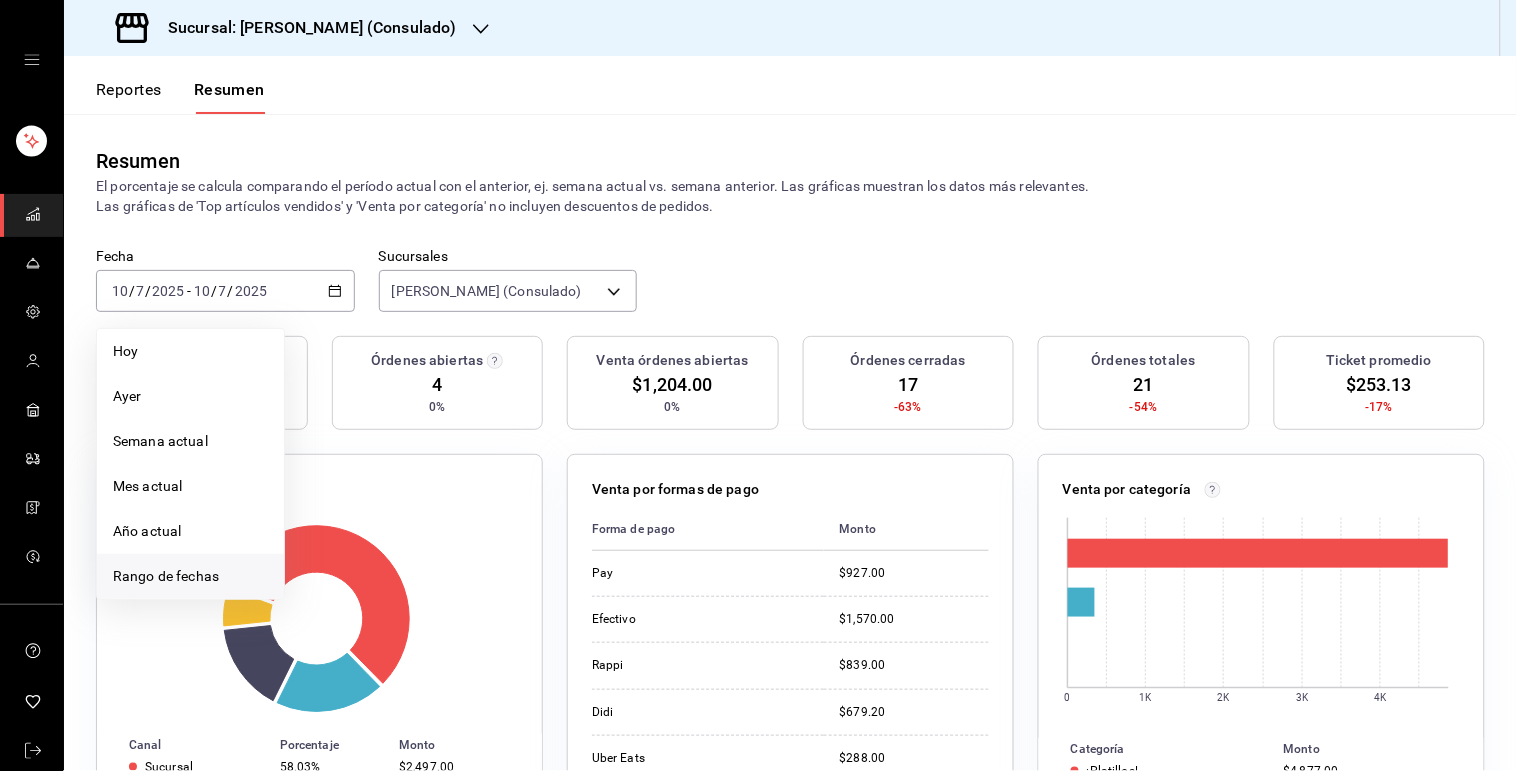 click on "Rango de fechas" at bounding box center (190, 576) 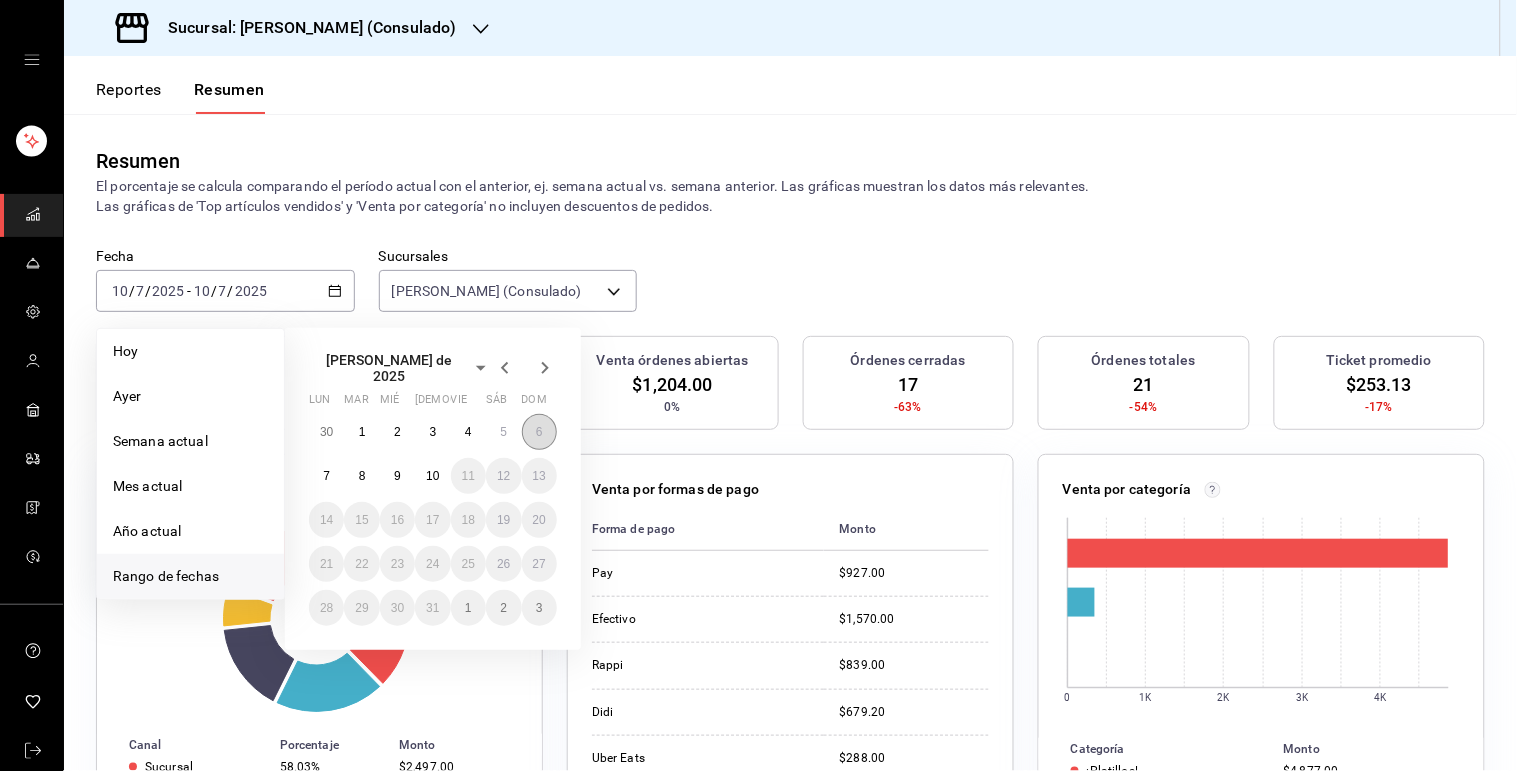 click on "6" at bounding box center [539, 432] 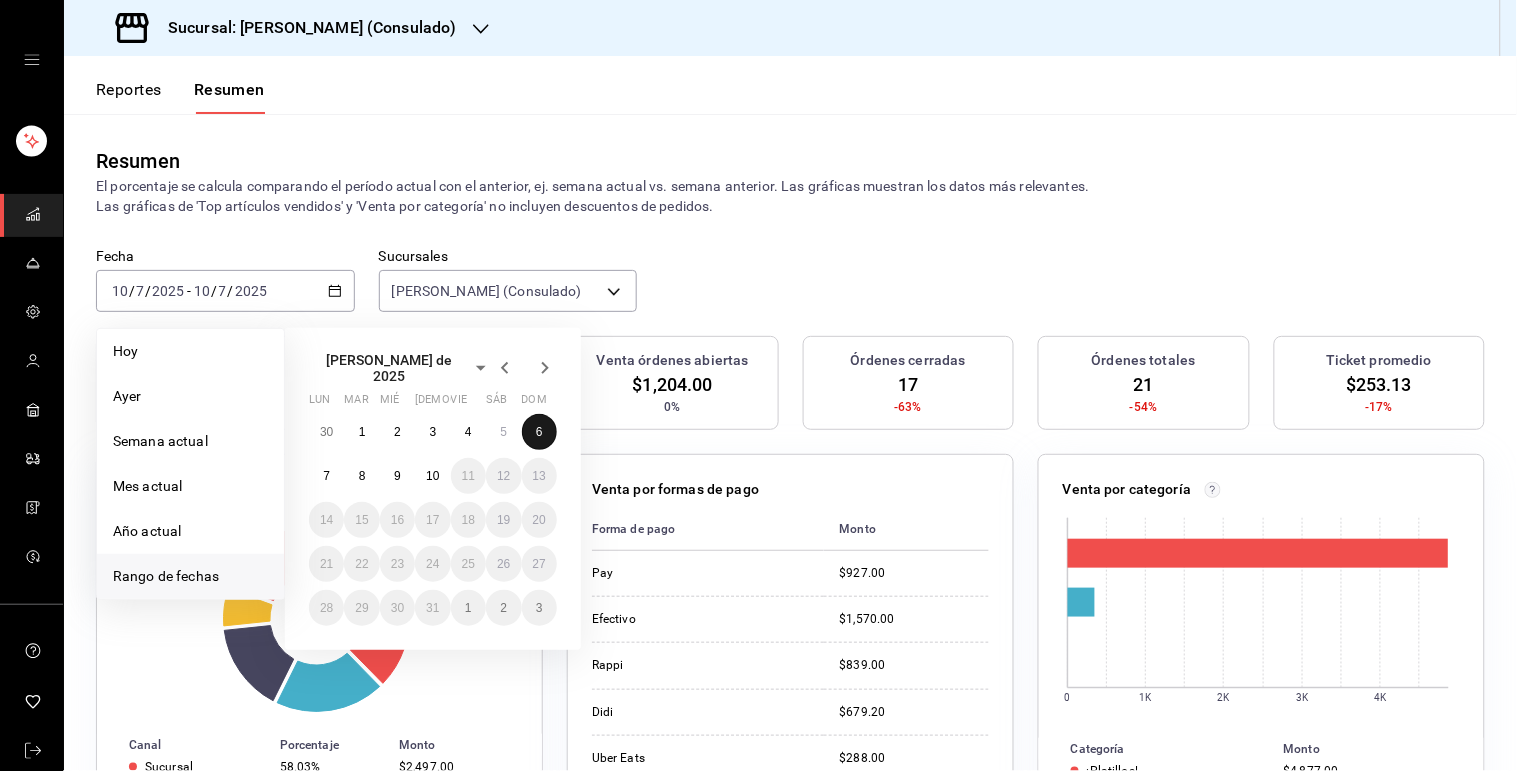 click on "6" at bounding box center (539, 432) 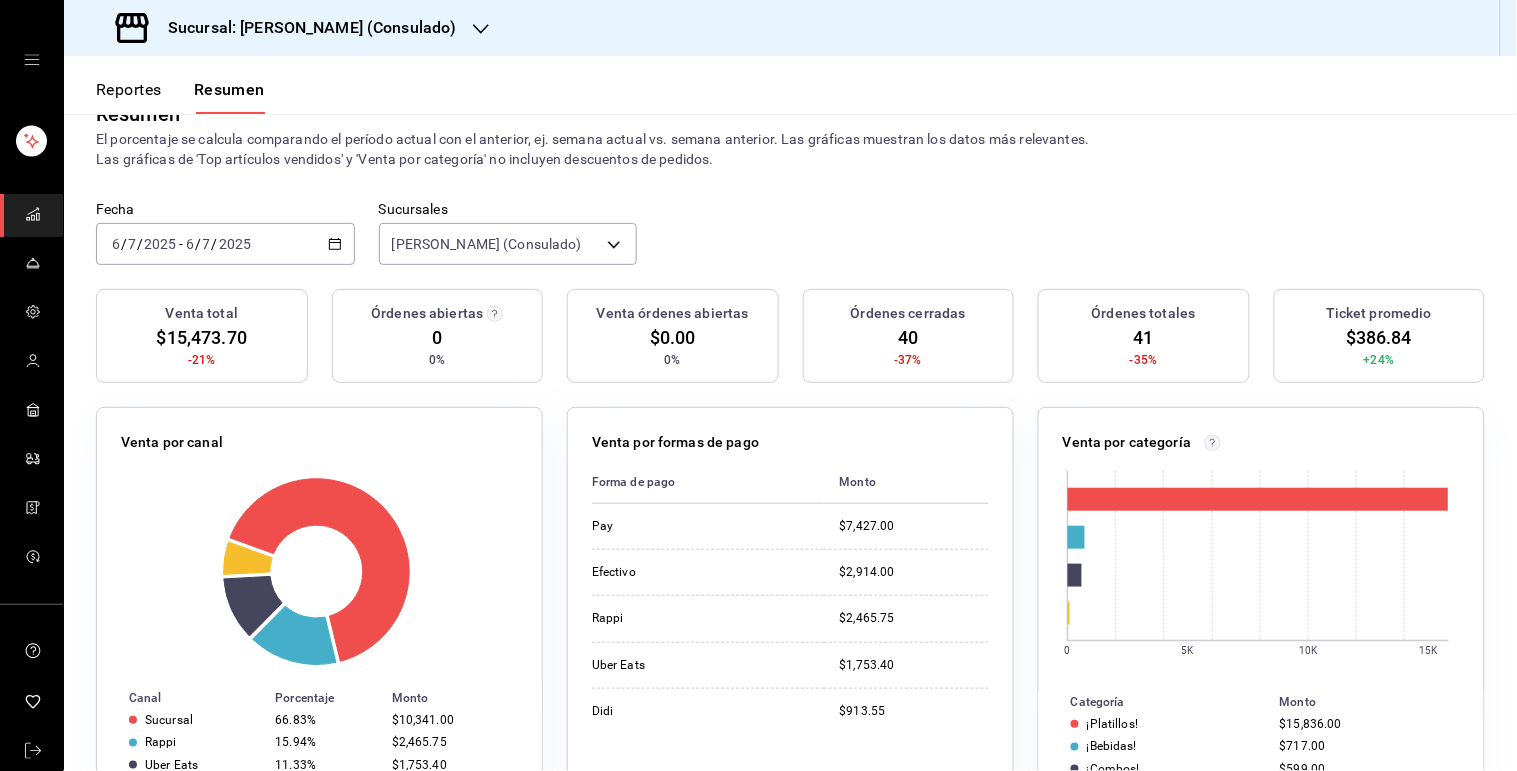 scroll, scrollTop: 0, scrollLeft: 0, axis: both 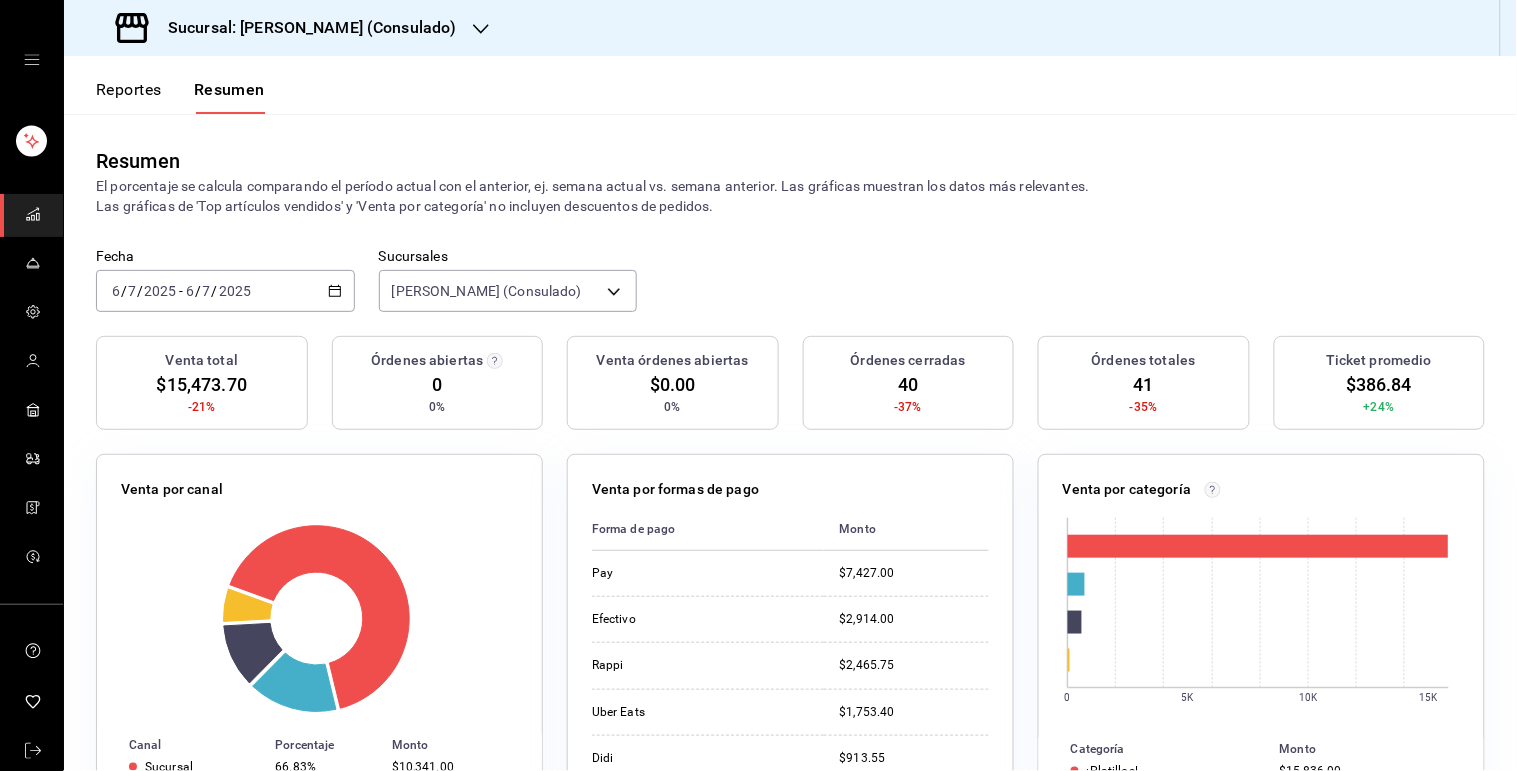 click on "[DATE] [DATE] - [DATE] [DATE]" at bounding box center [225, 291] 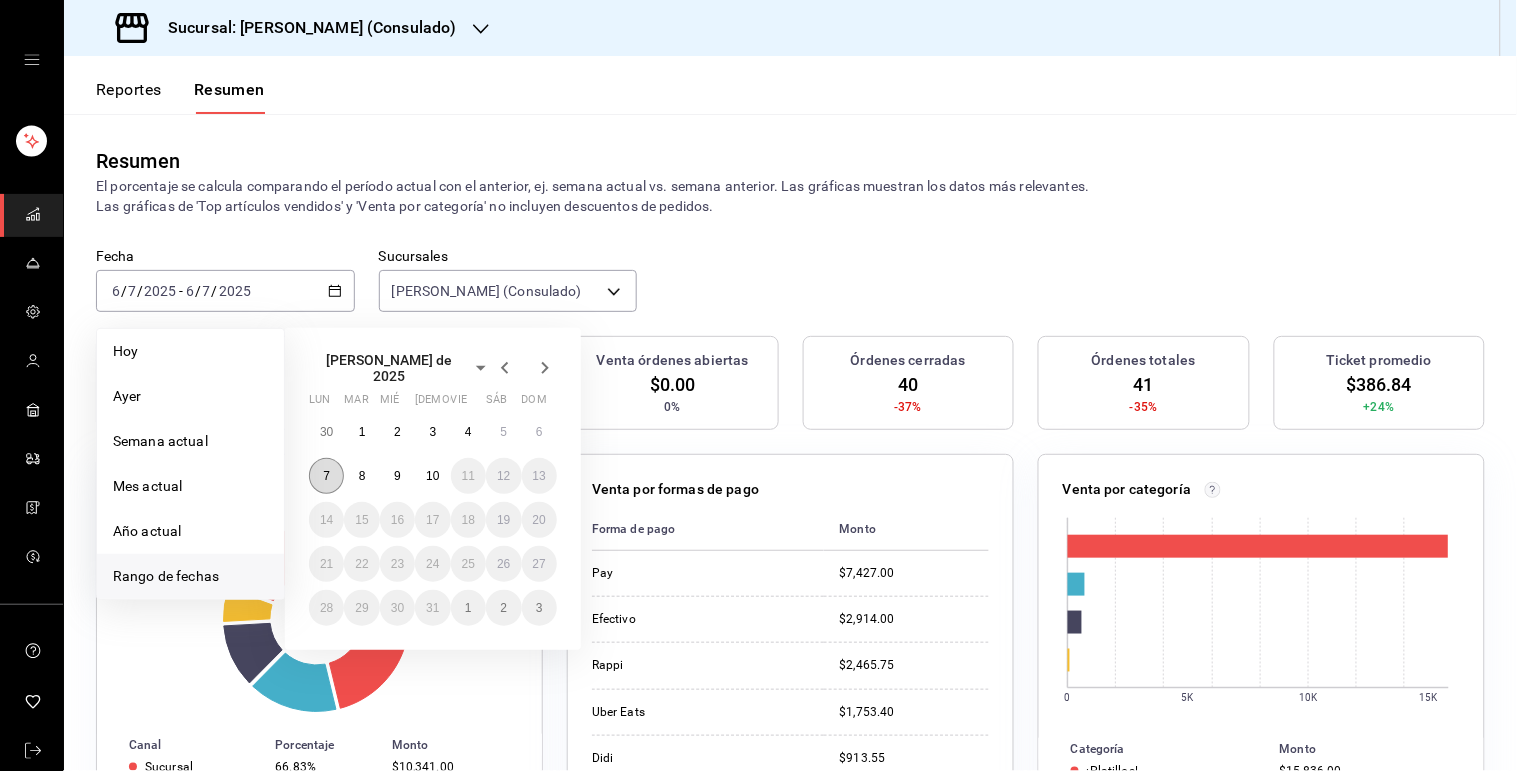 click on "7" at bounding box center (326, 476) 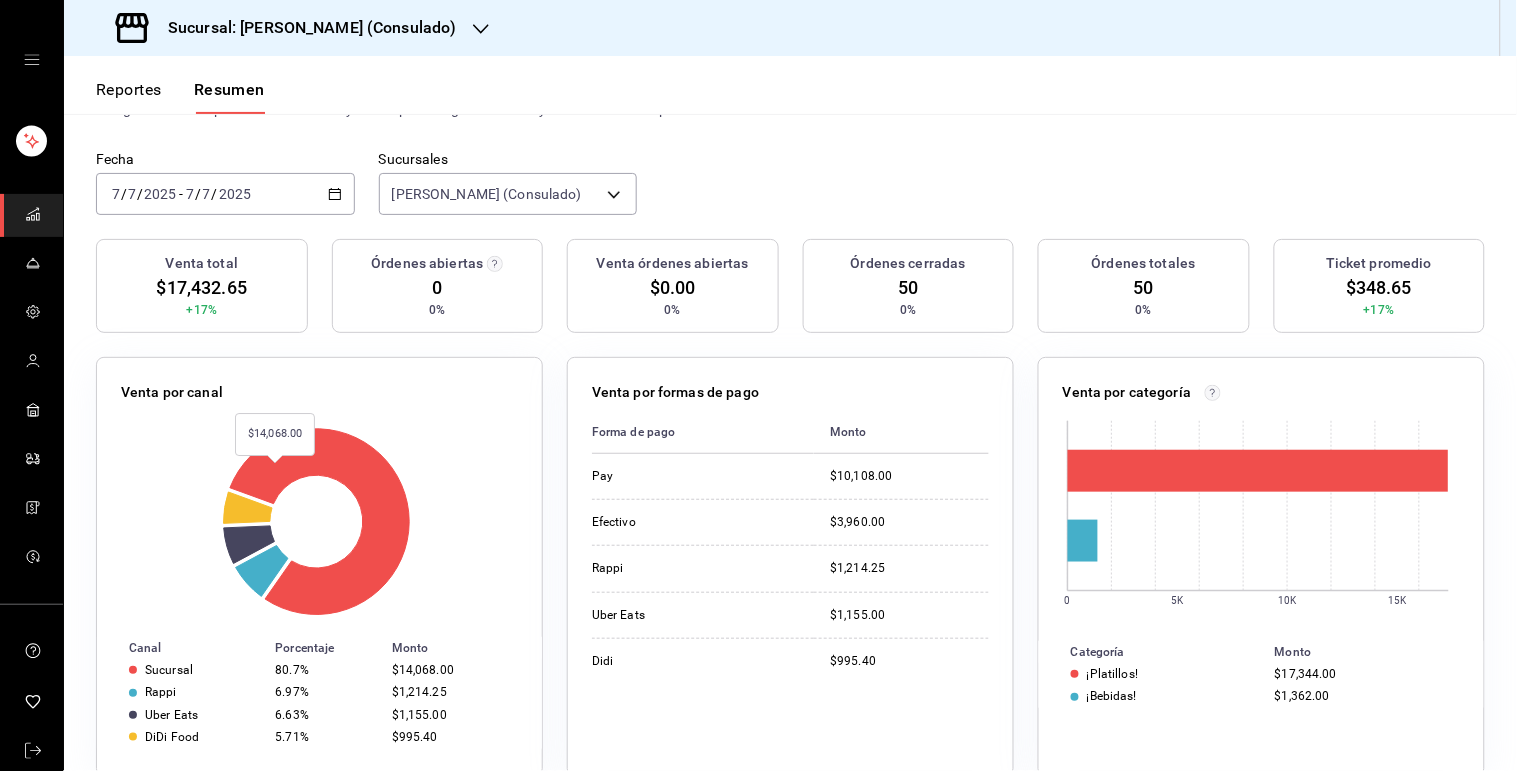 scroll, scrollTop: 2, scrollLeft: 0, axis: vertical 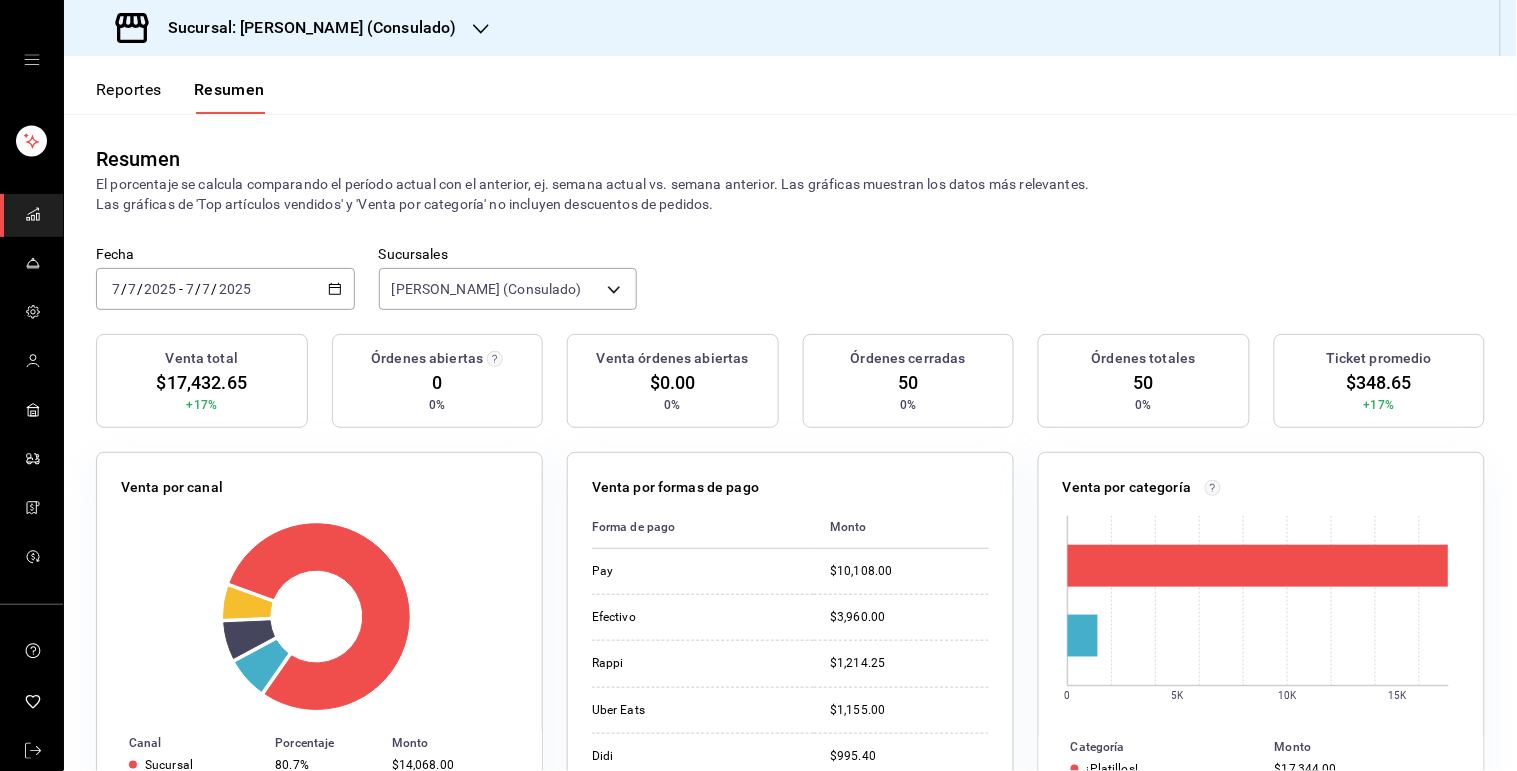 click 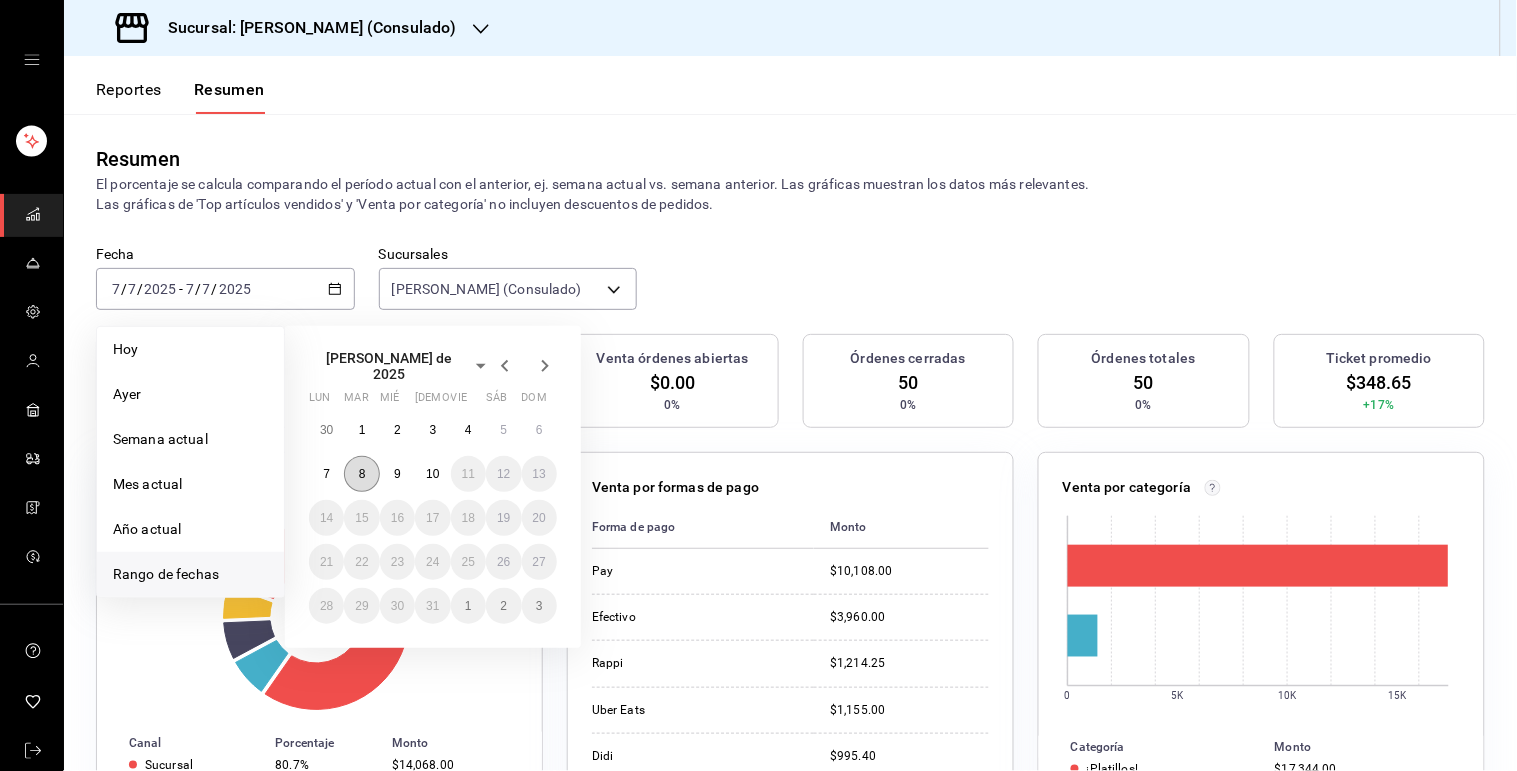 click on "8" at bounding box center [362, 474] 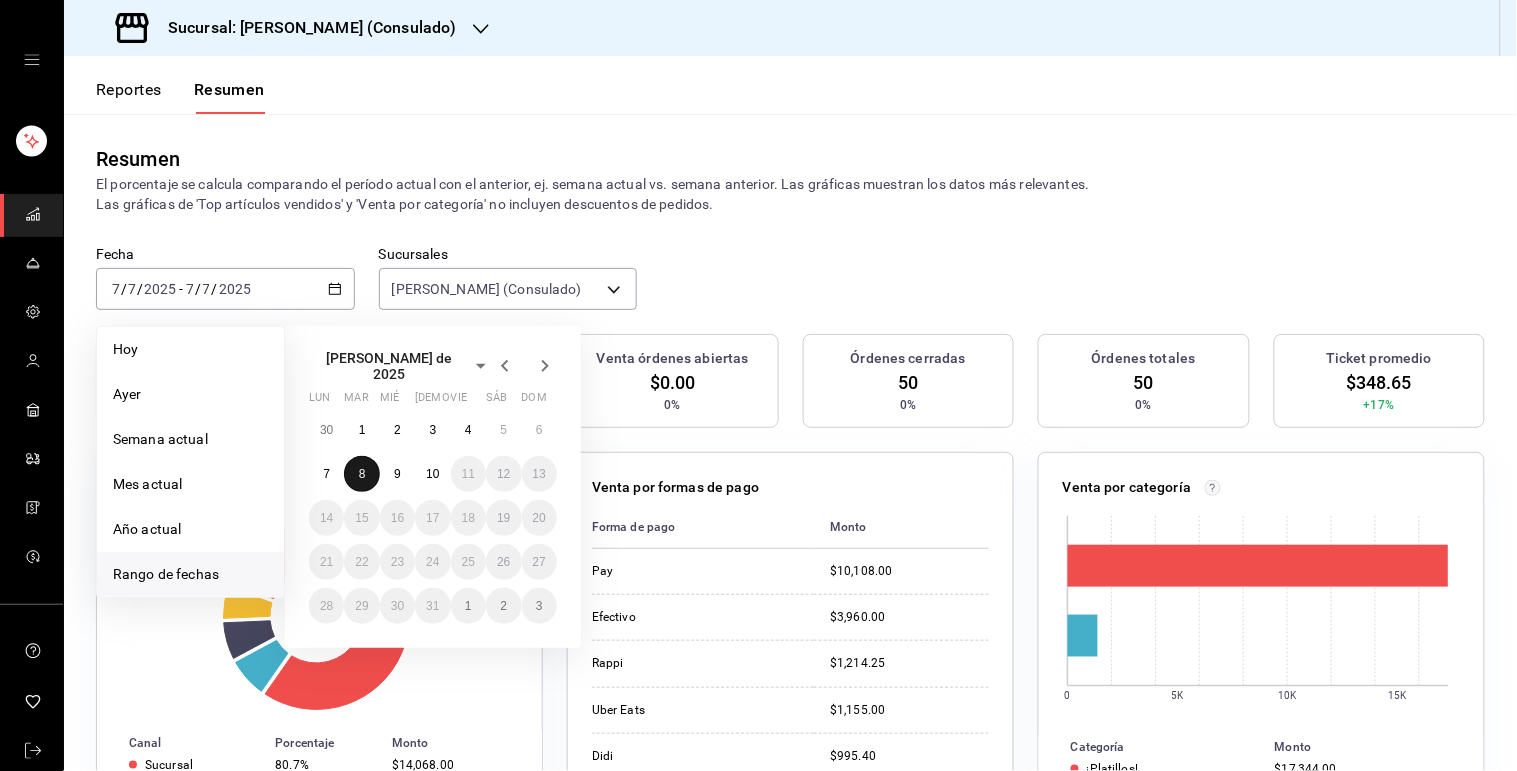 click on "8" at bounding box center (362, 474) 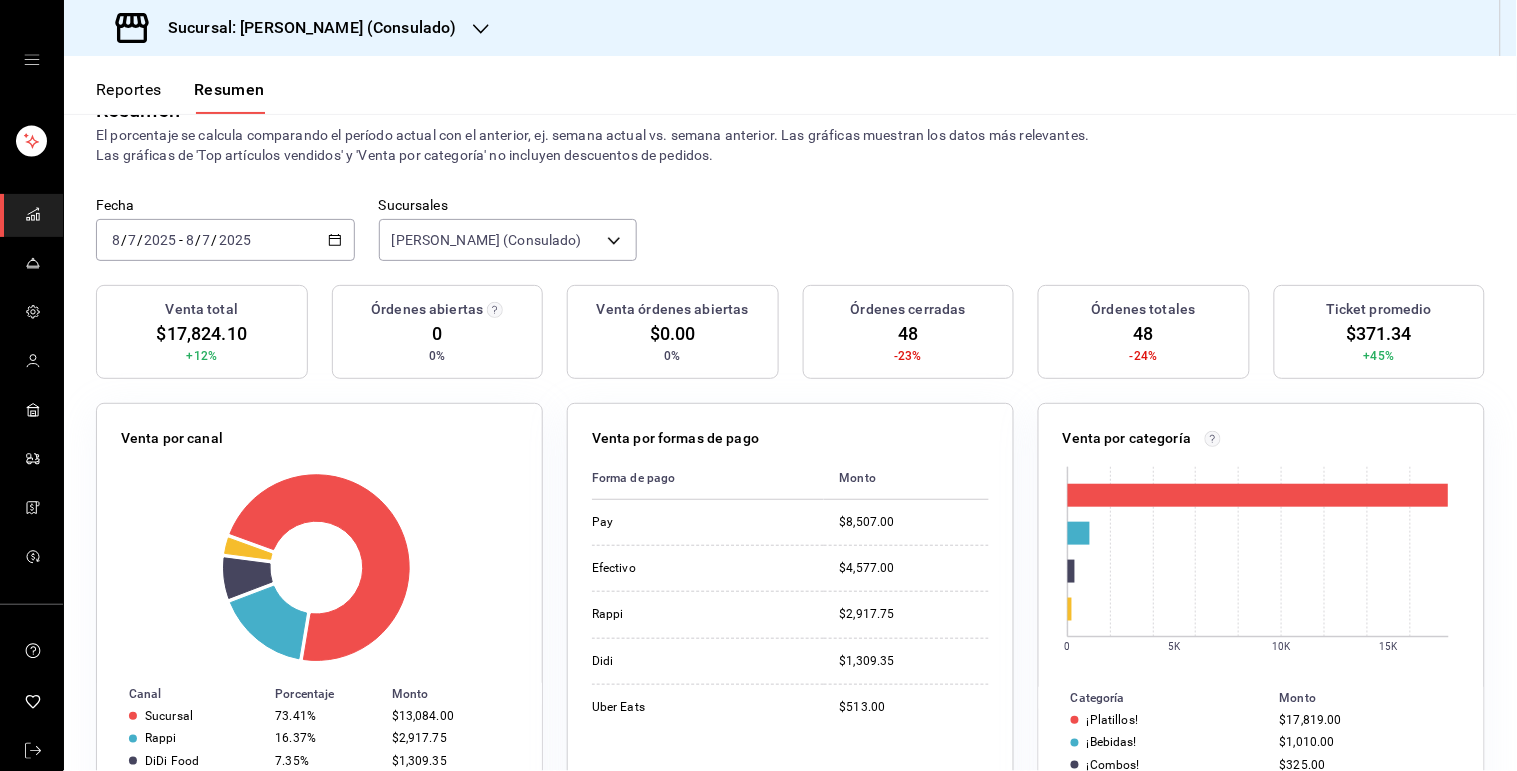 scroll, scrollTop: 28, scrollLeft: 0, axis: vertical 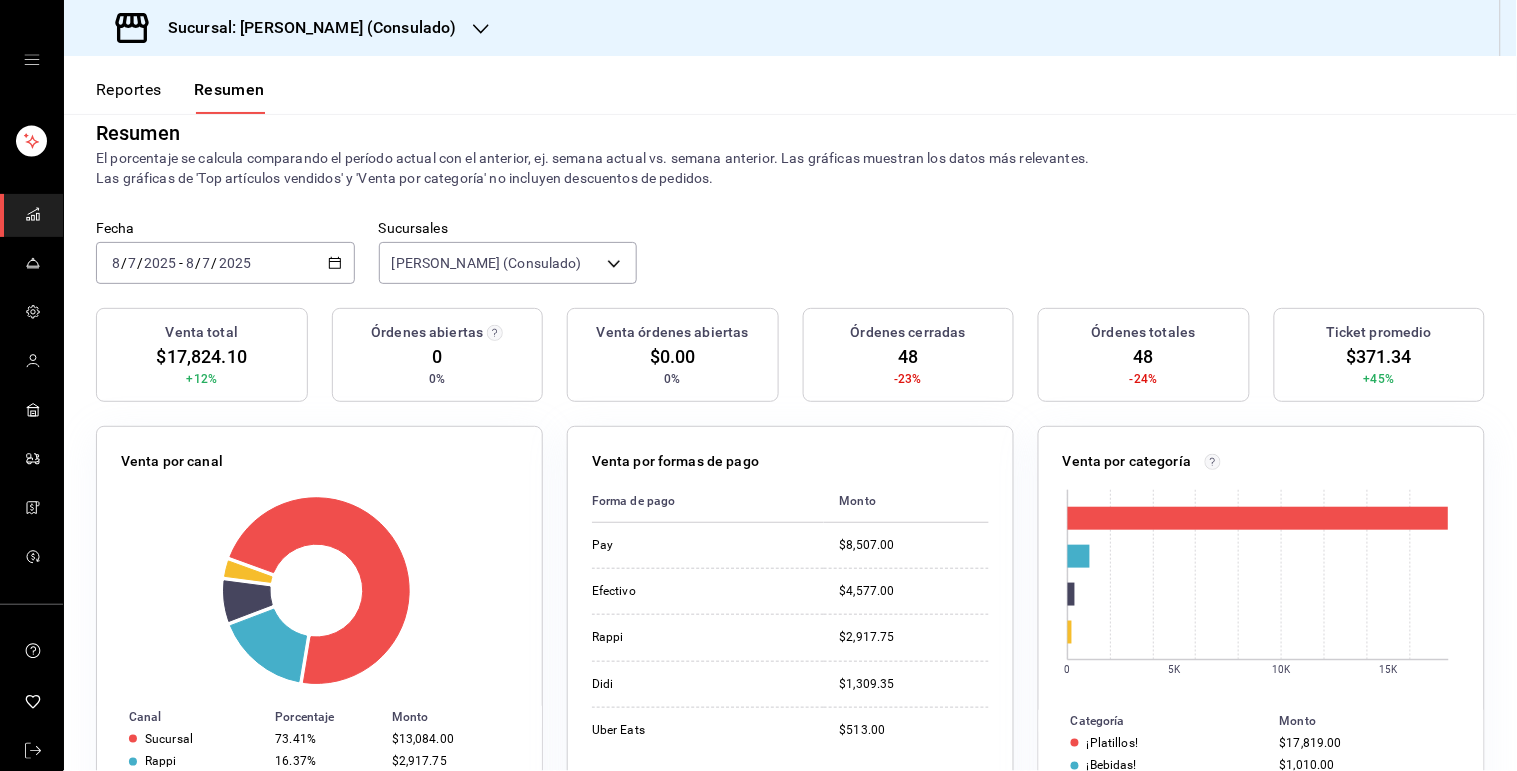 click on "[DATE] [DATE] - [DATE] [DATE]" at bounding box center [225, 263] 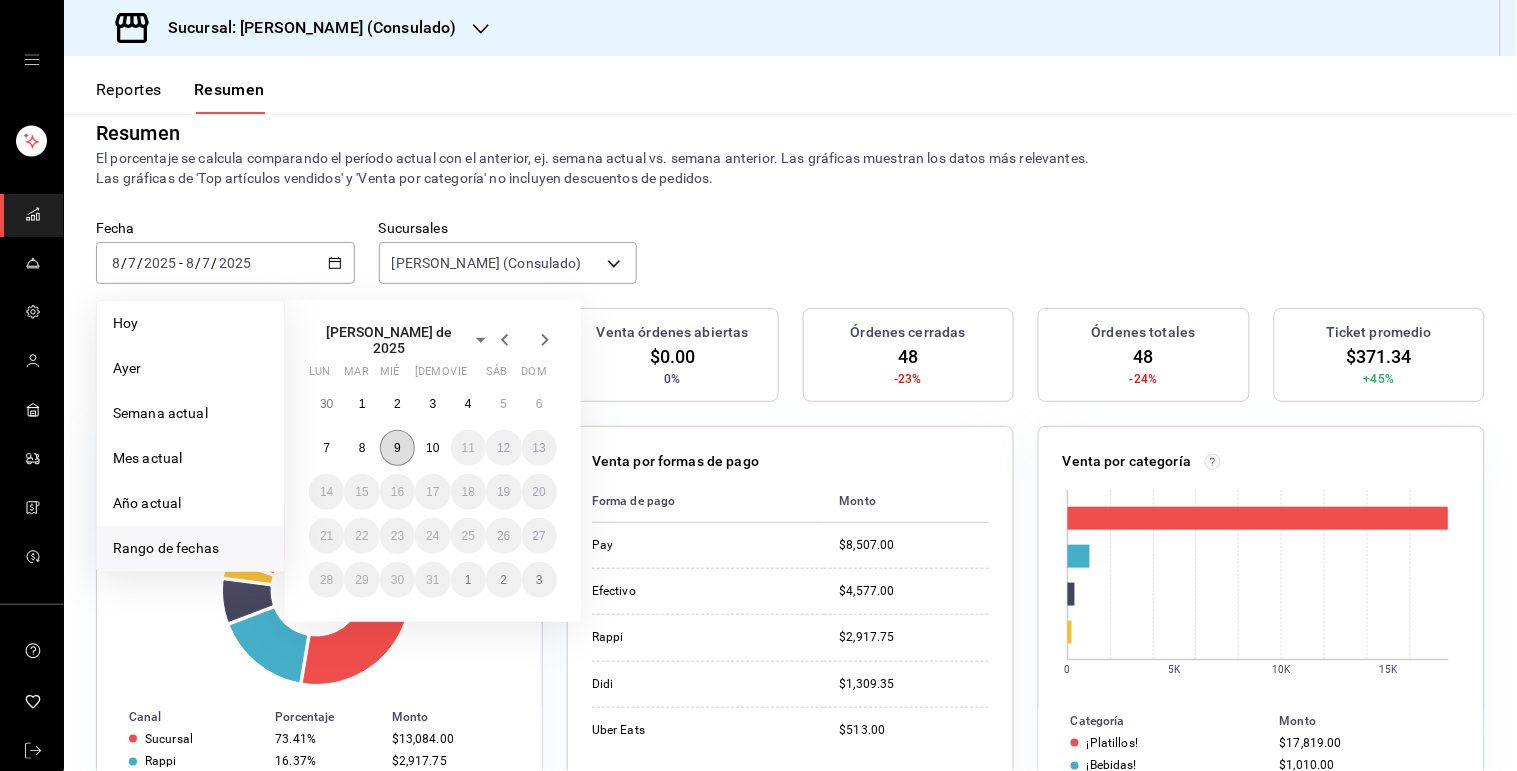 click on "9" at bounding box center [397, 448] 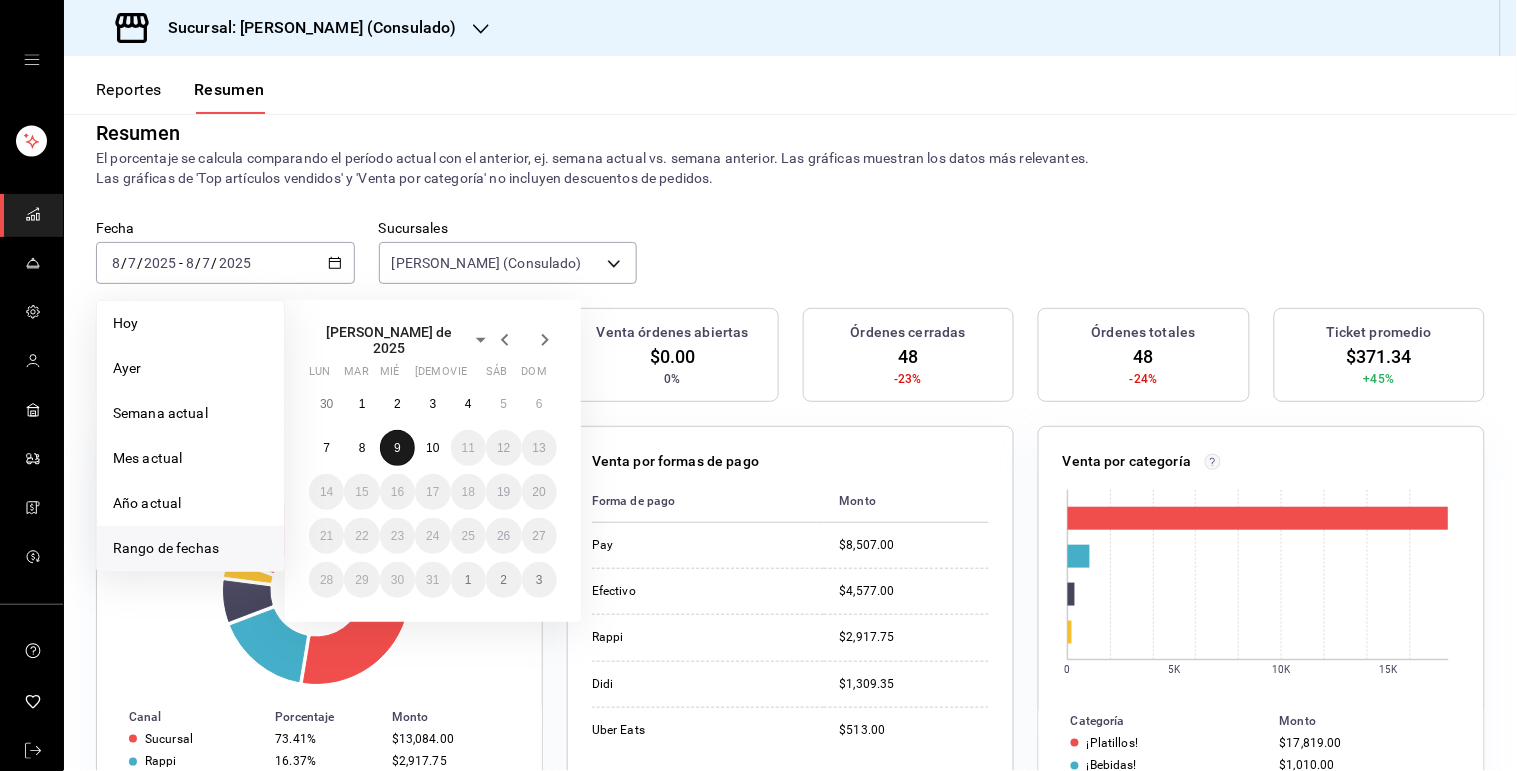 click on "9" at bounding box center [397, 448] 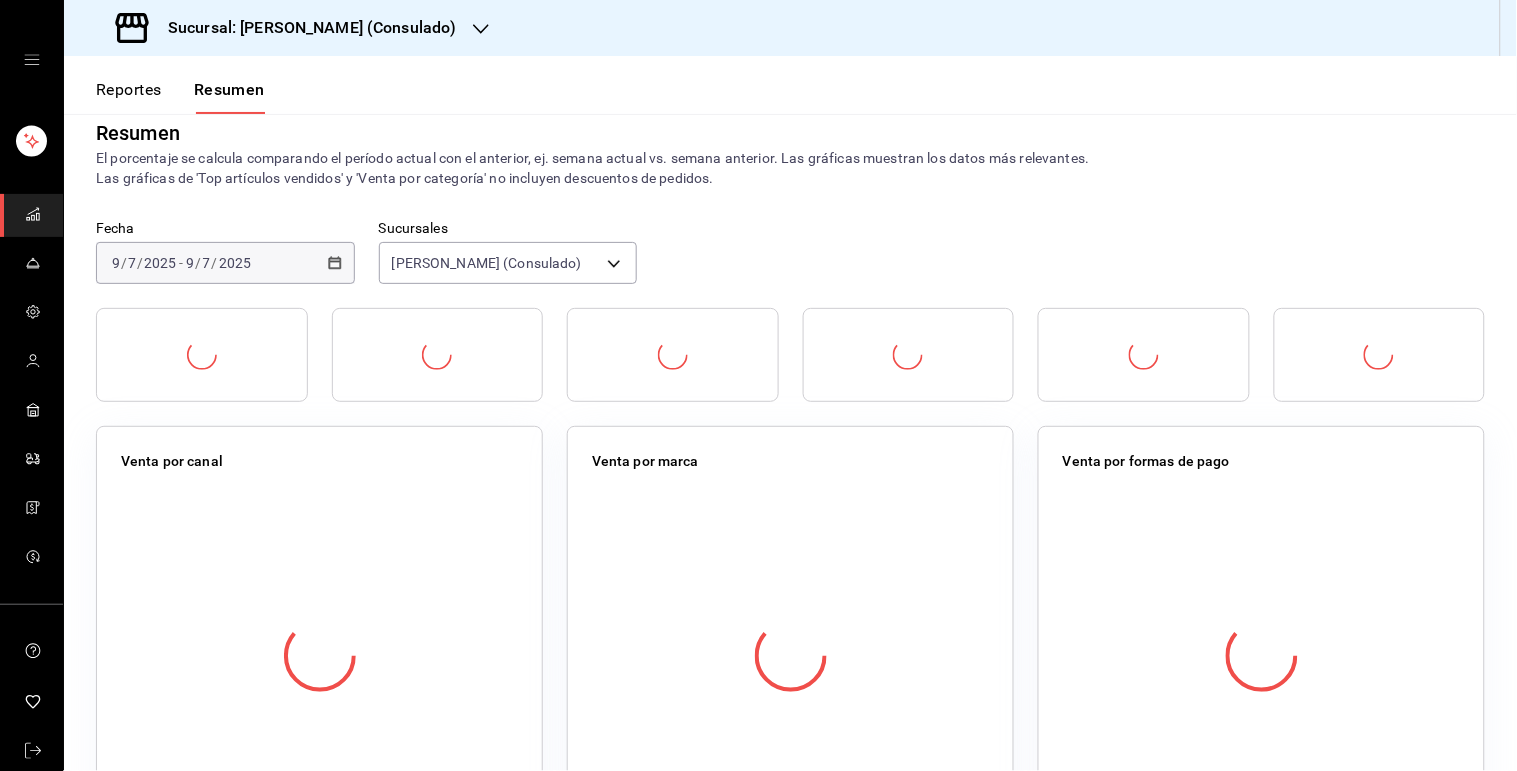 click on "Venta por canal" at bounding box center (319, 636) 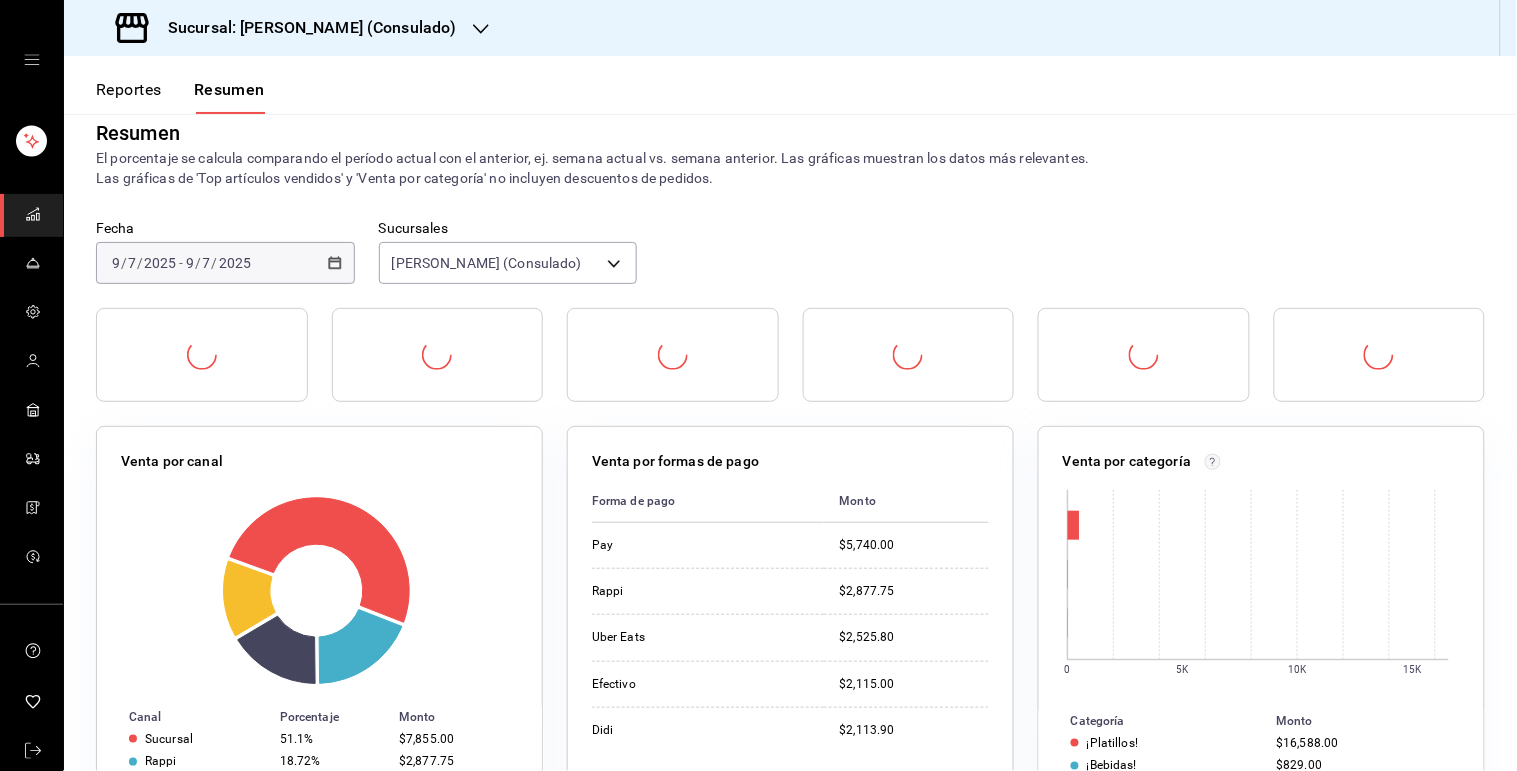 click at bounding box center (319, 591) 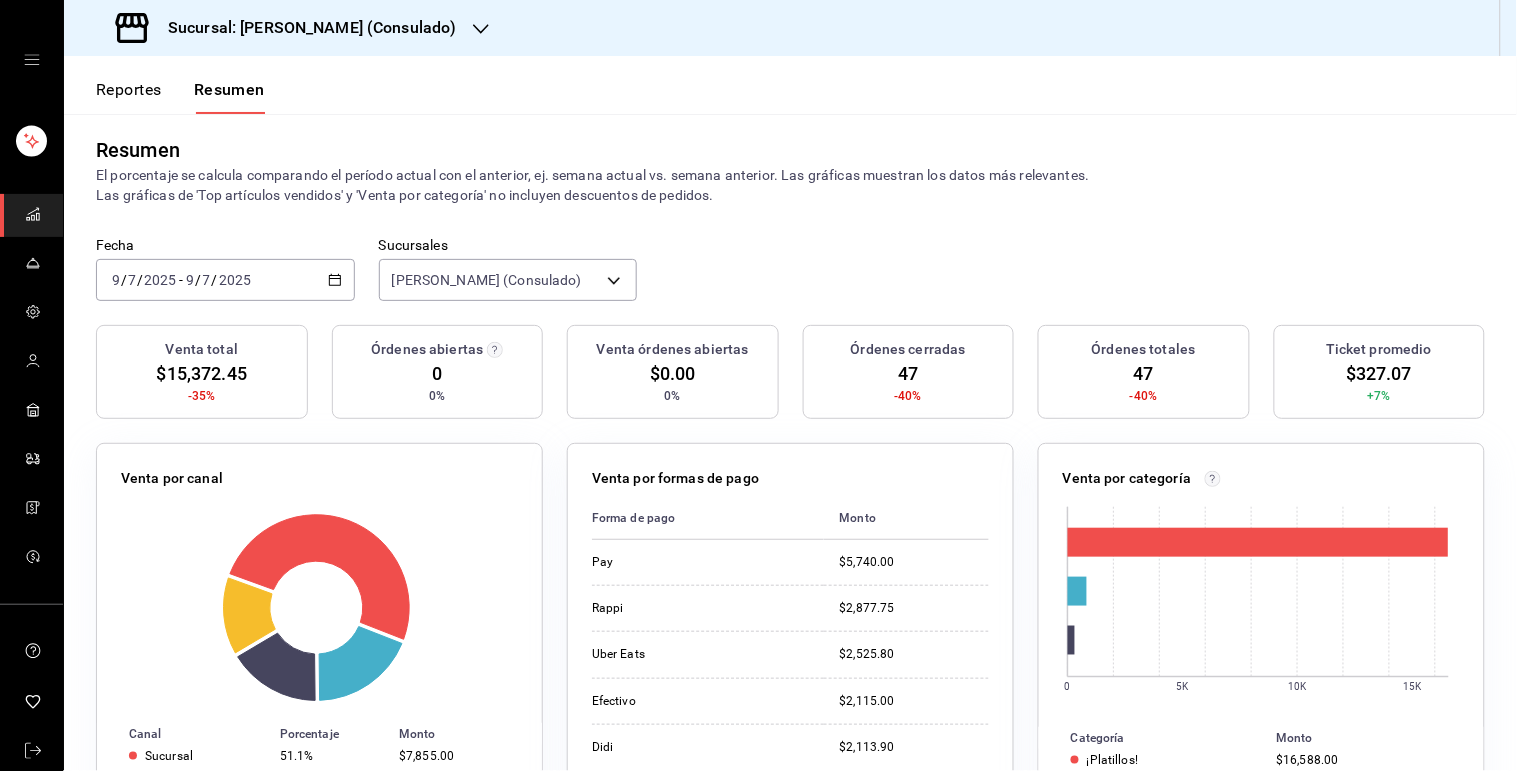 scroll, scrollTop: 0, scrollLeft: 0, axis: both 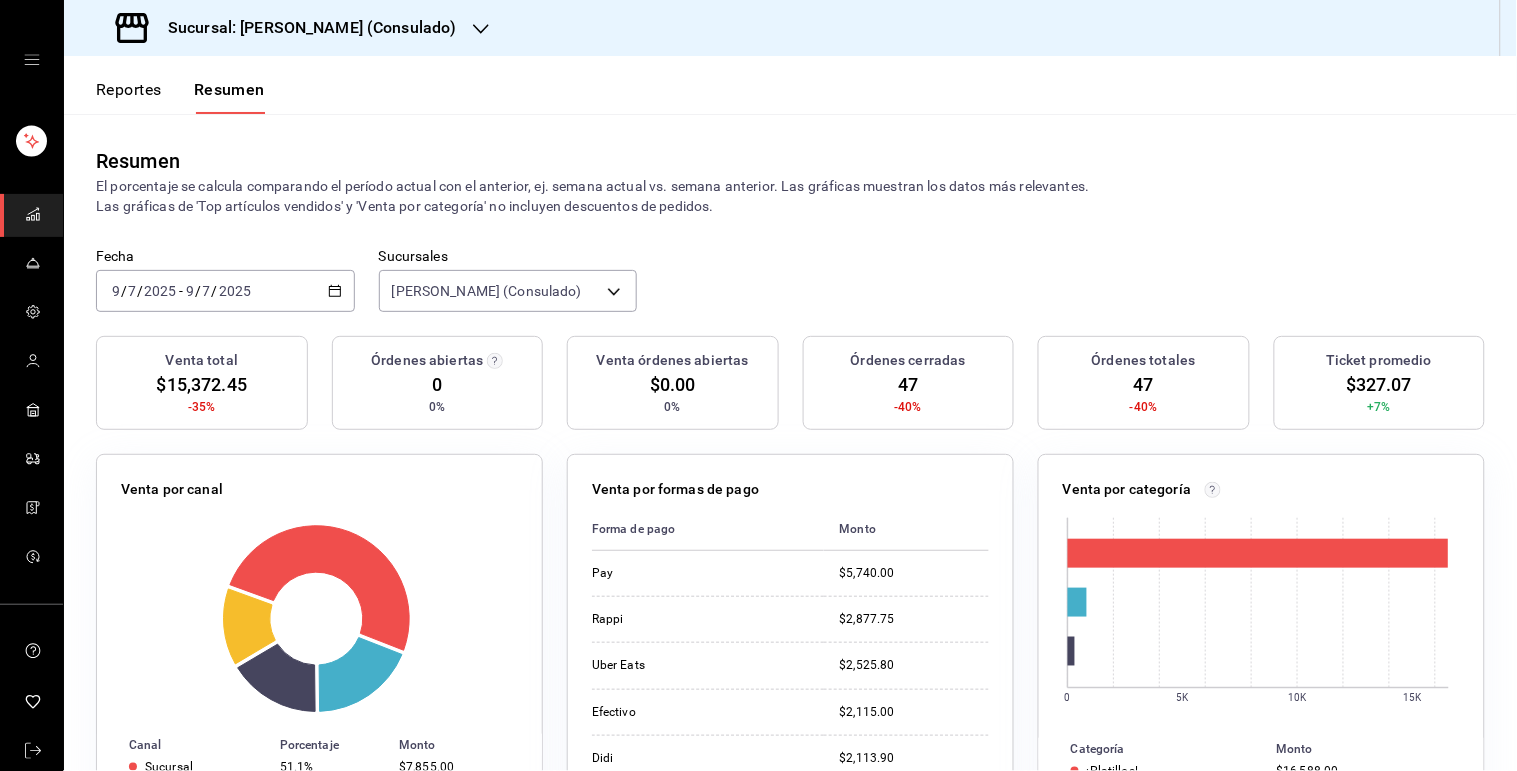 click on "Reportes" at bounding box center [129, 97] 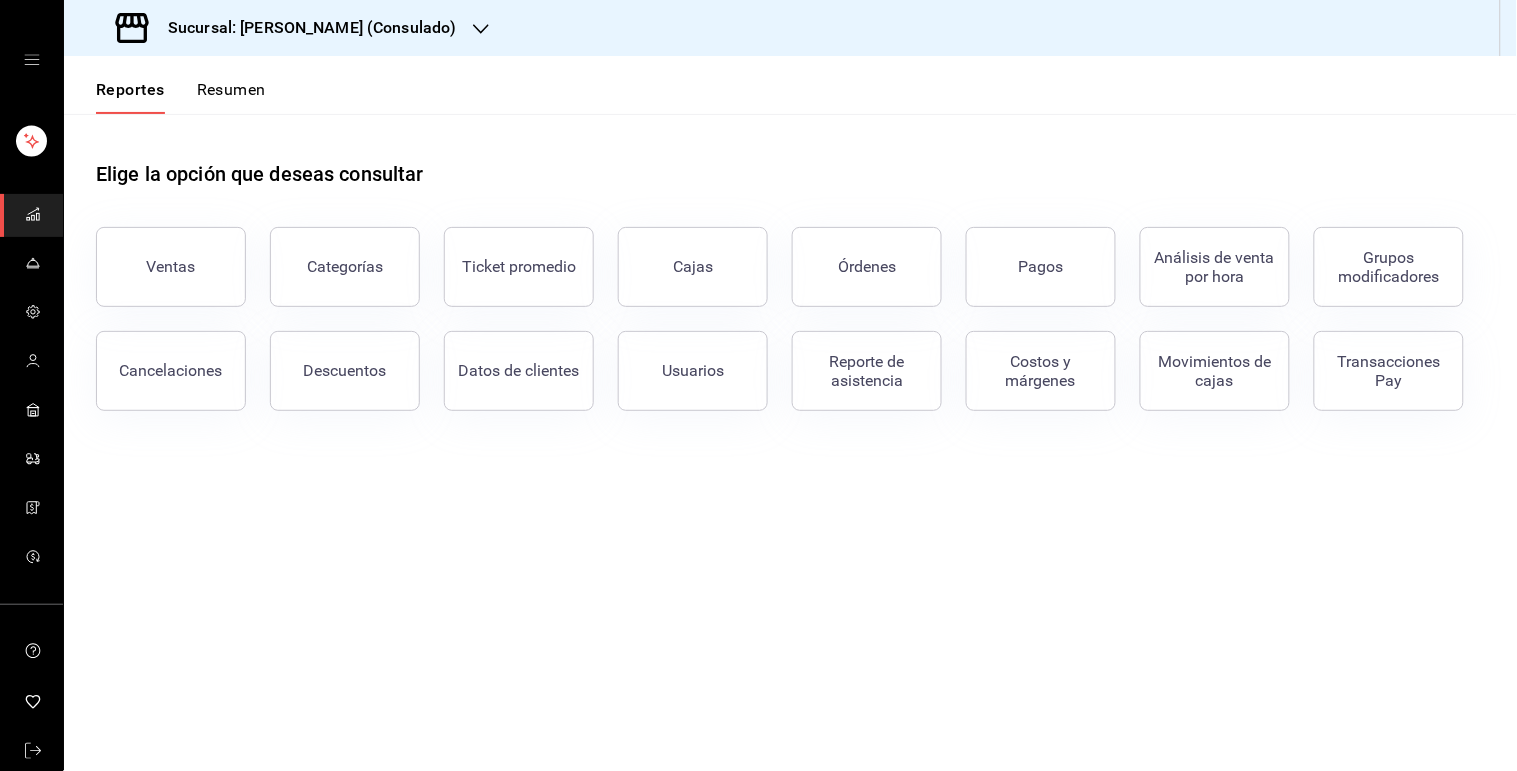 click on "Elige la opción que deseas consultar Ventas Categorías Ticket promedio Cajas Órdenes Pagos Análisis de venta por hora Grupos modificadores Cancelaciones Descuentos Datos de clientes Usuarios Reporte de asistencia Costos y márgenes Movimientos [PERSON_NAME] Transacciones Pay" at bounding box center [790, 442] 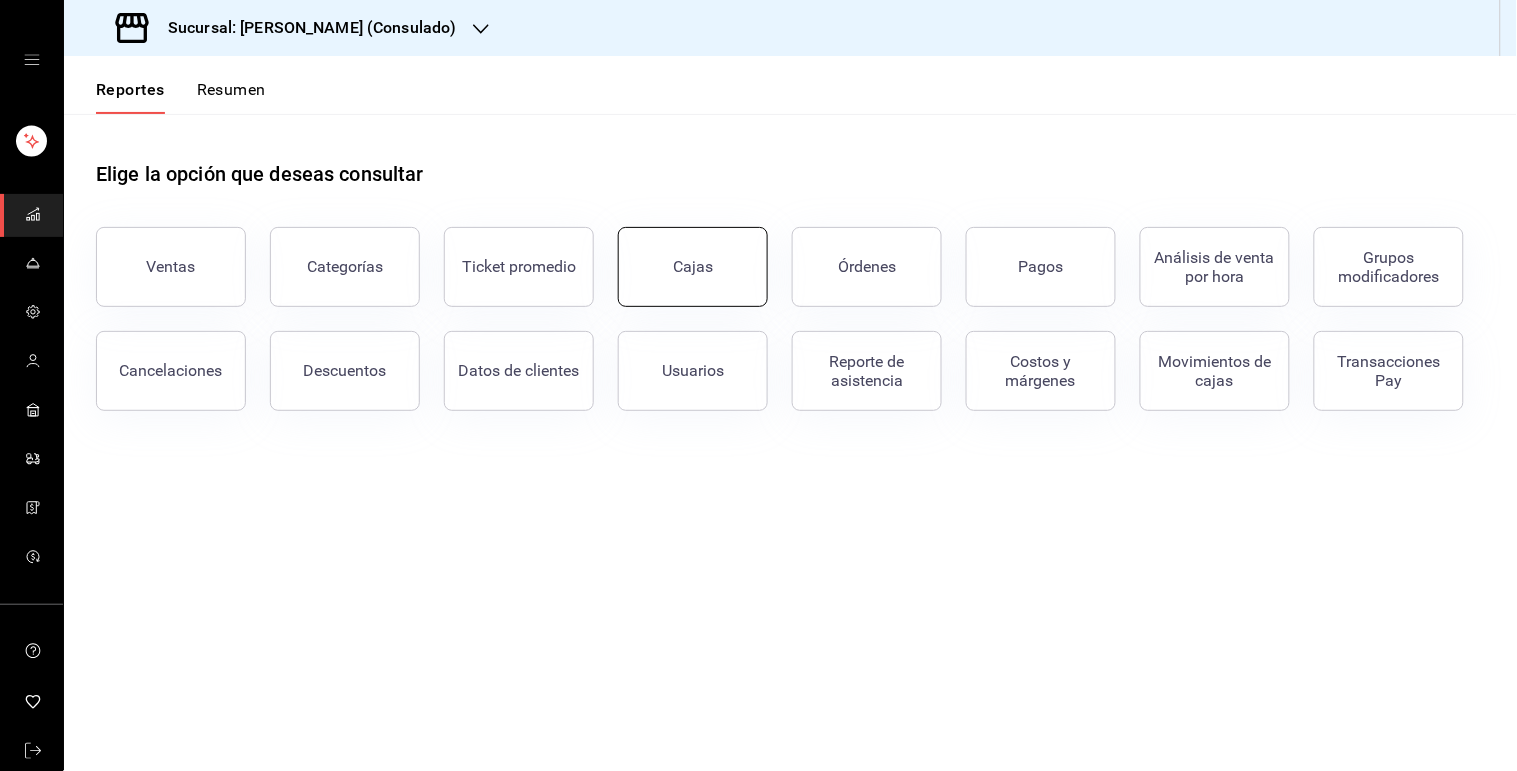 click on "Cajas" at bounding box center (693, 267) 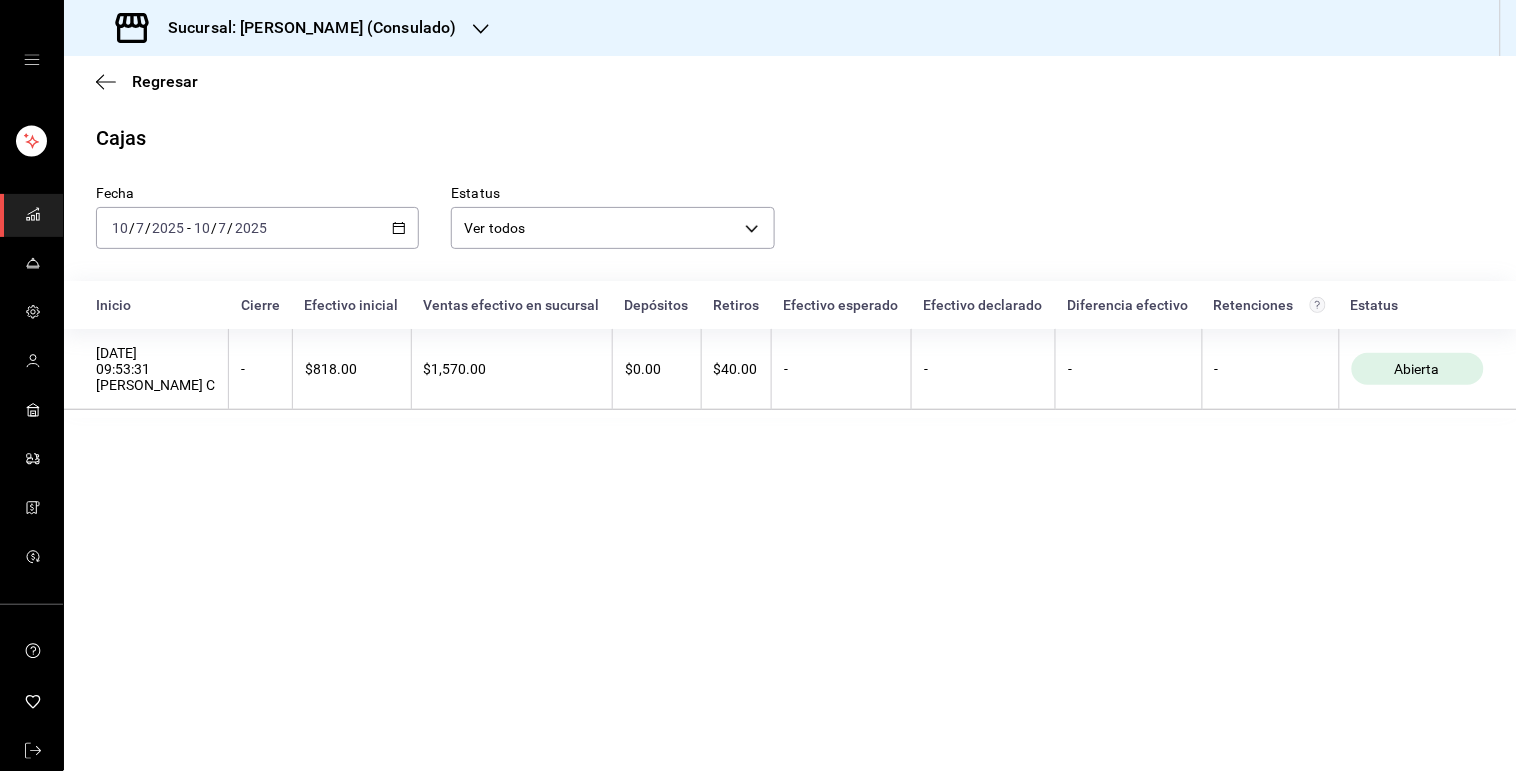 click 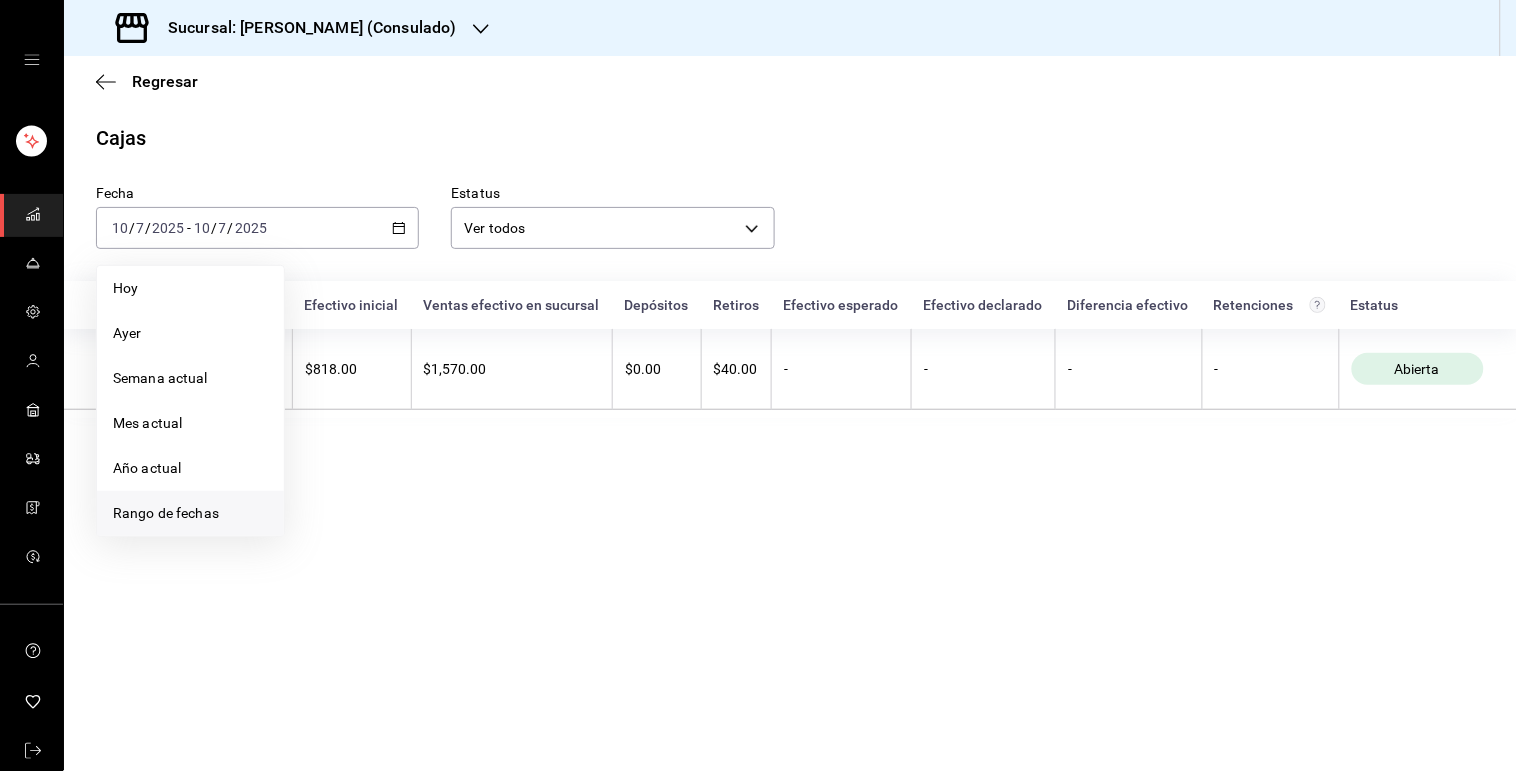 click on "Rango de fechas" at bounding box center [190, 513] 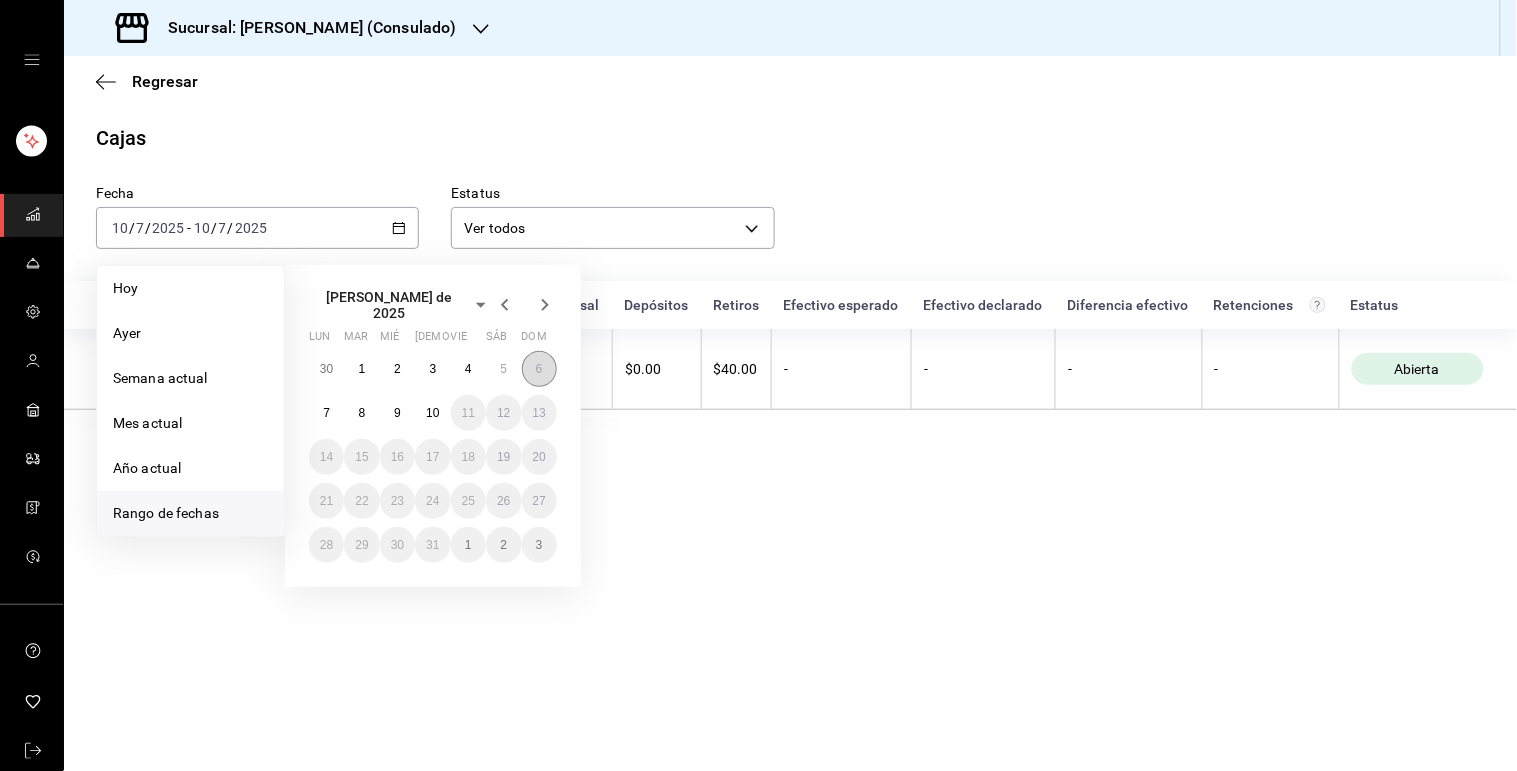 click on "6" at bounding box center [539, 369] 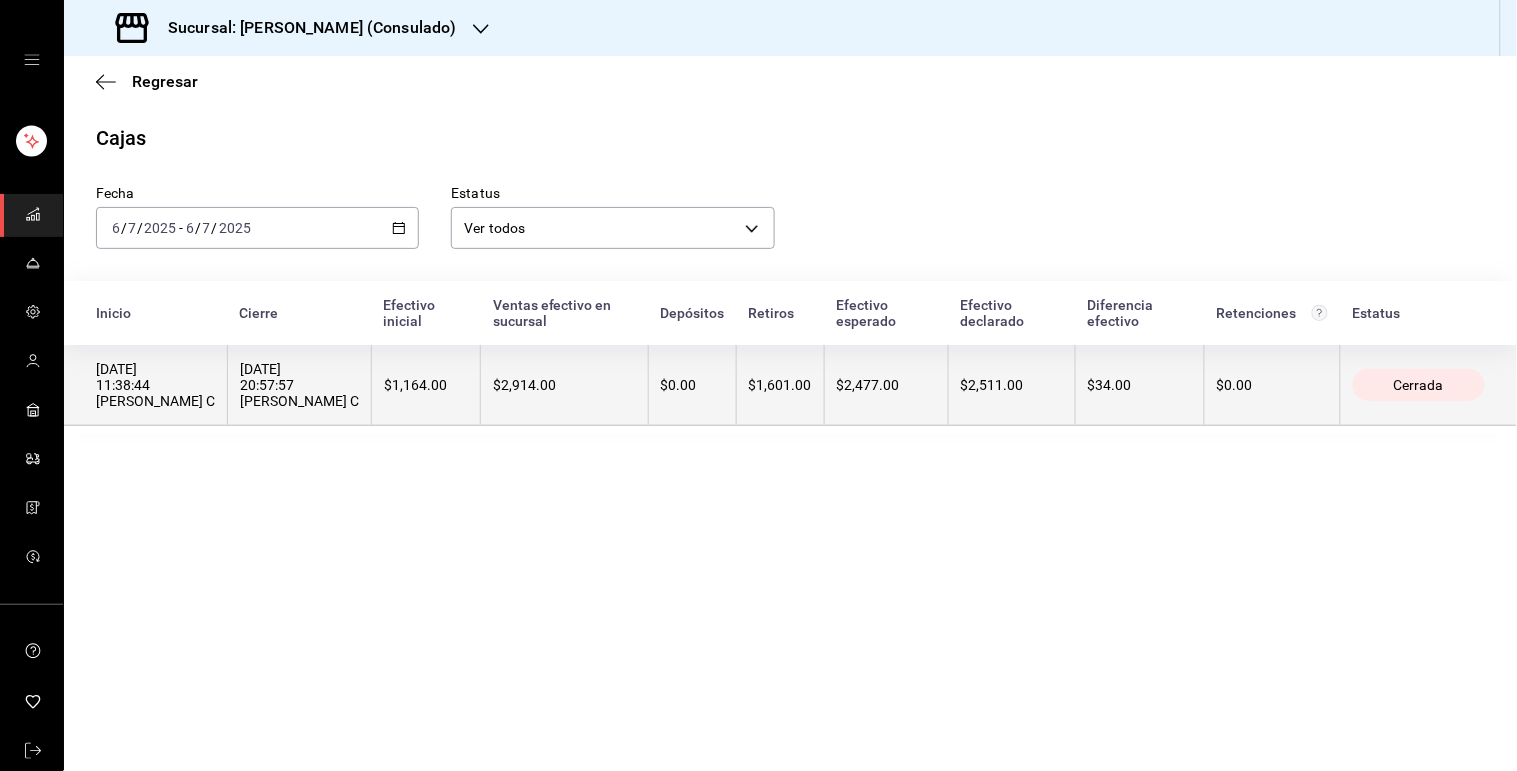 click on "$2,914.00" at bounding box center (564, 385) 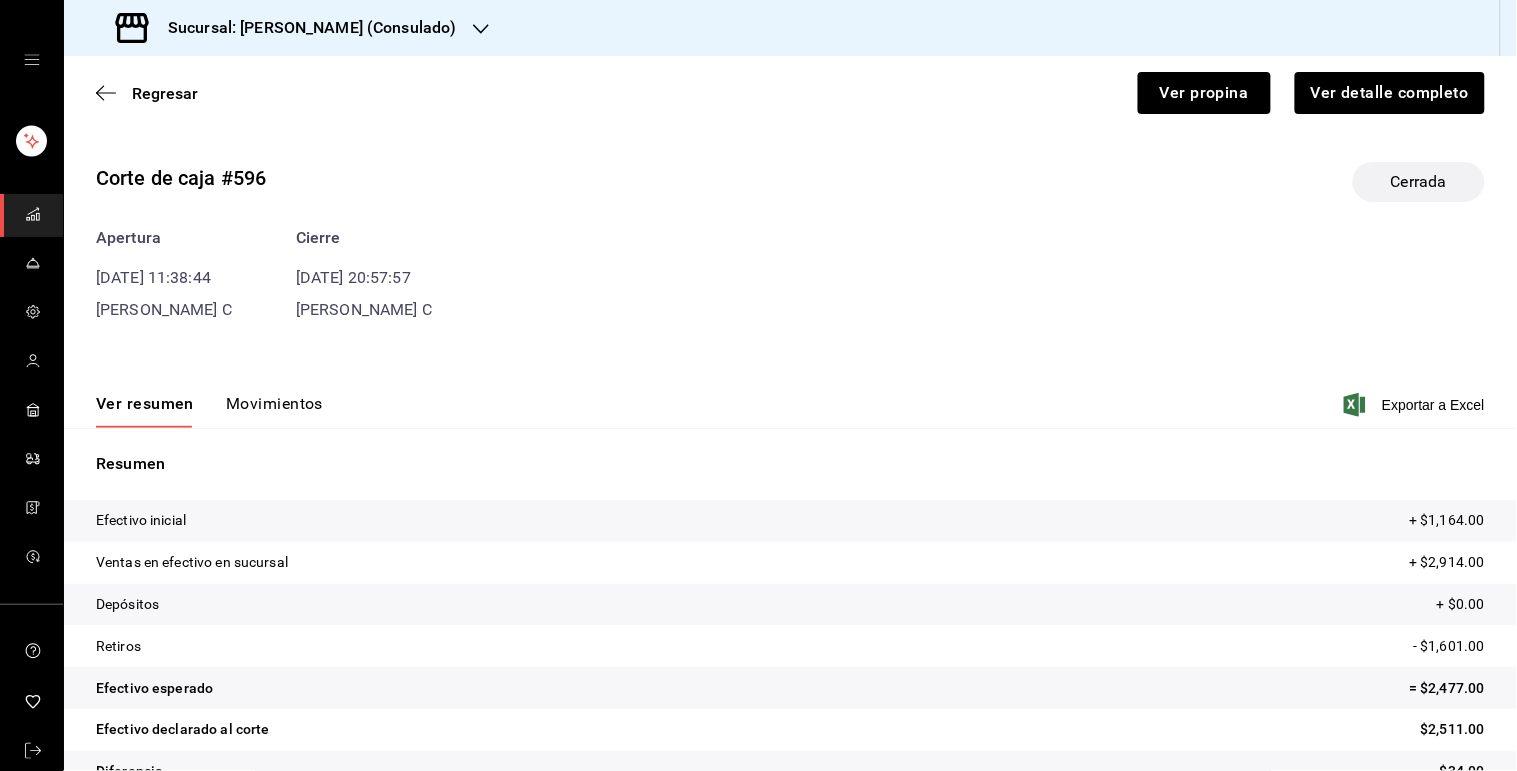 scroll, scrollTop: 44, scrollLeft: 0, axis: vertical 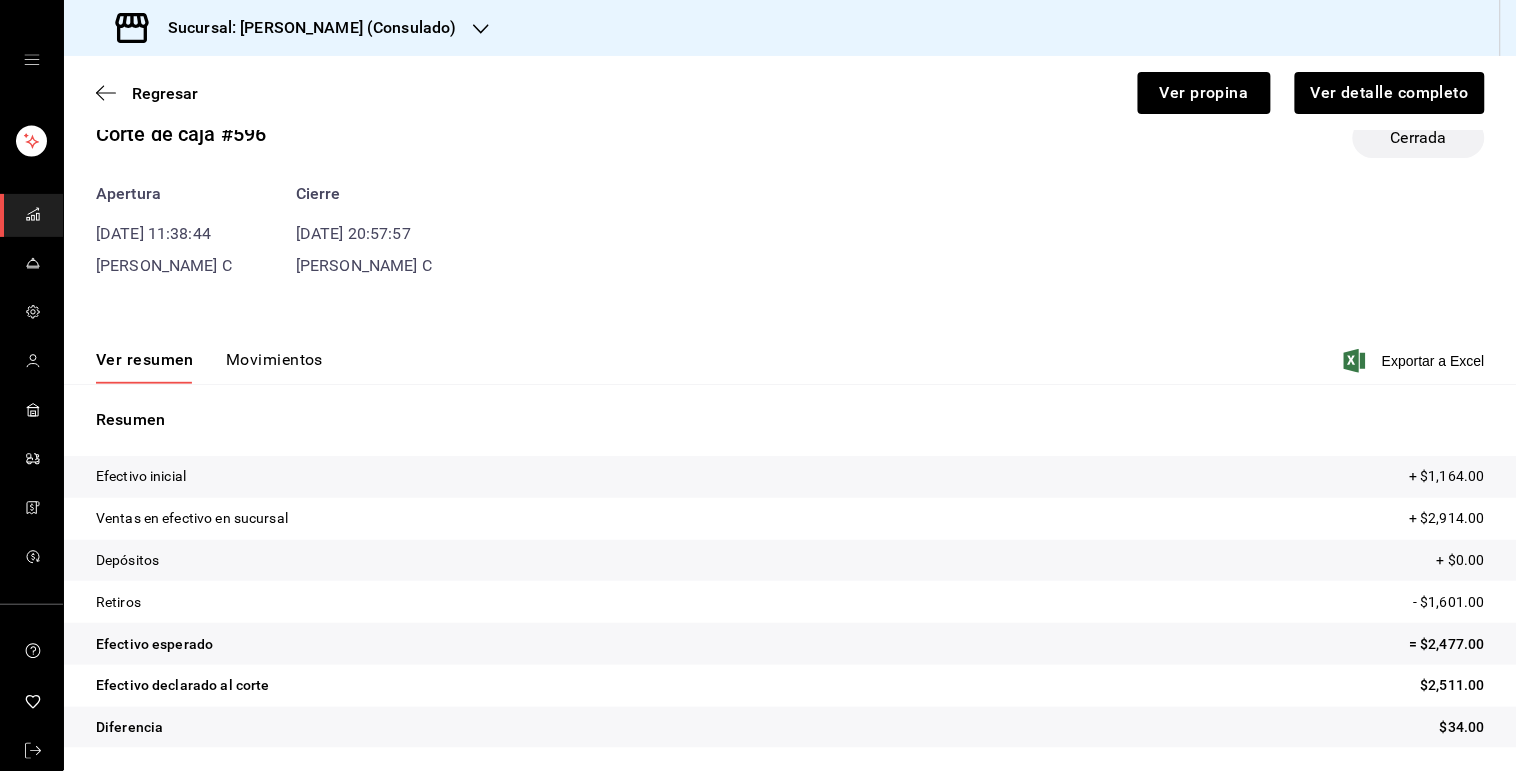 click on "Movimientos" at bounding box center [274, 367] 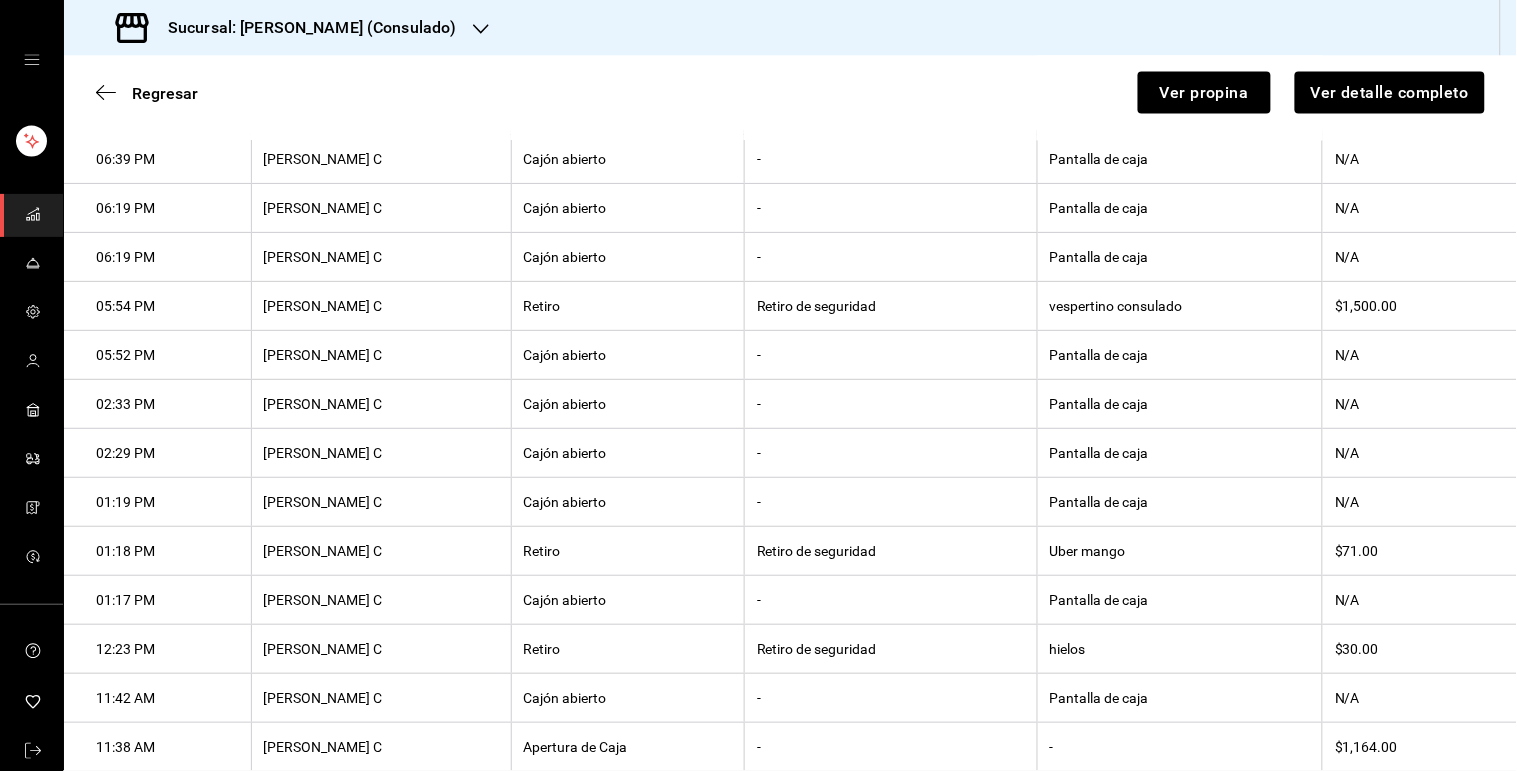 scroll, scrollTop: 968, scrollLeft: 0, axis: vertical 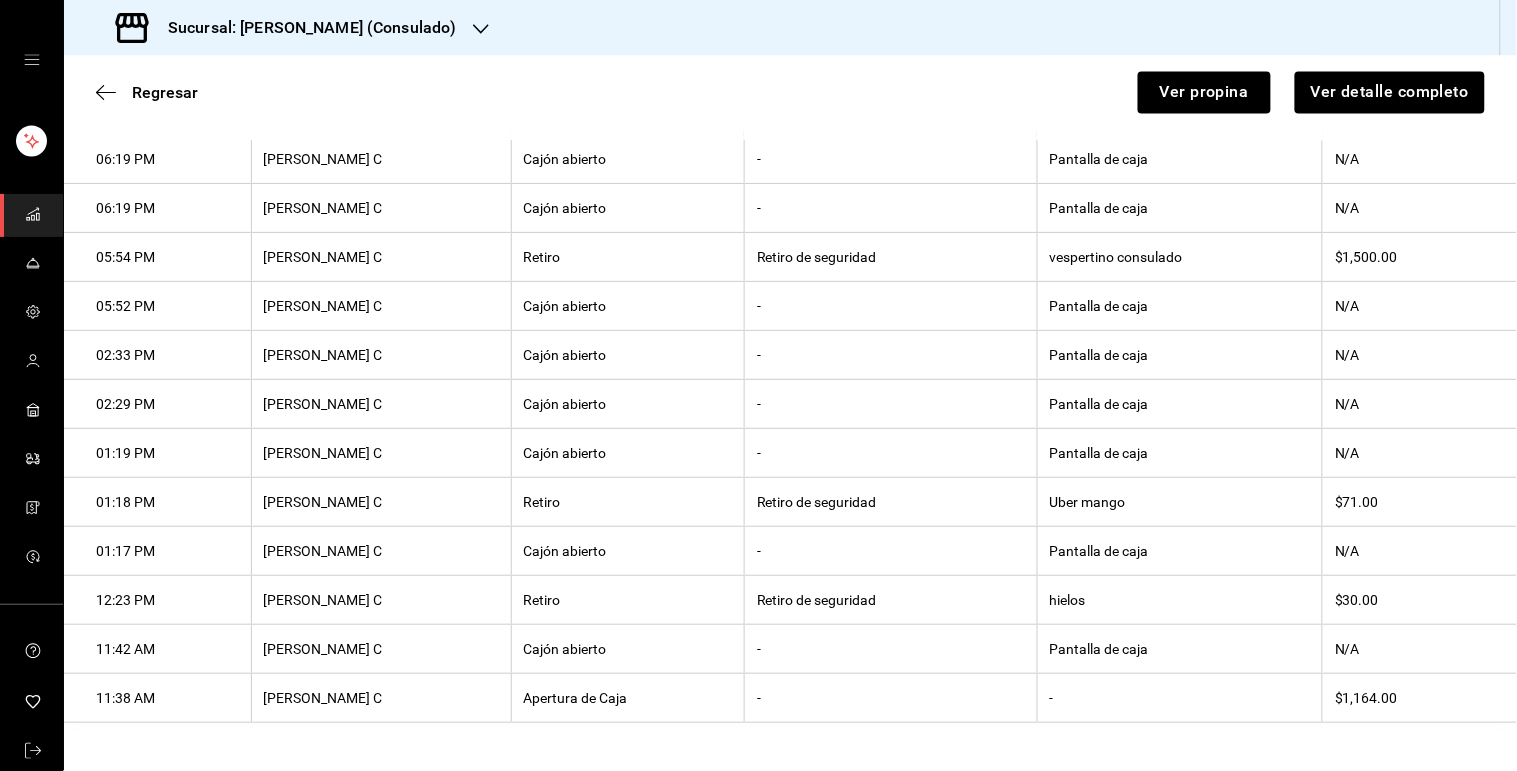 type 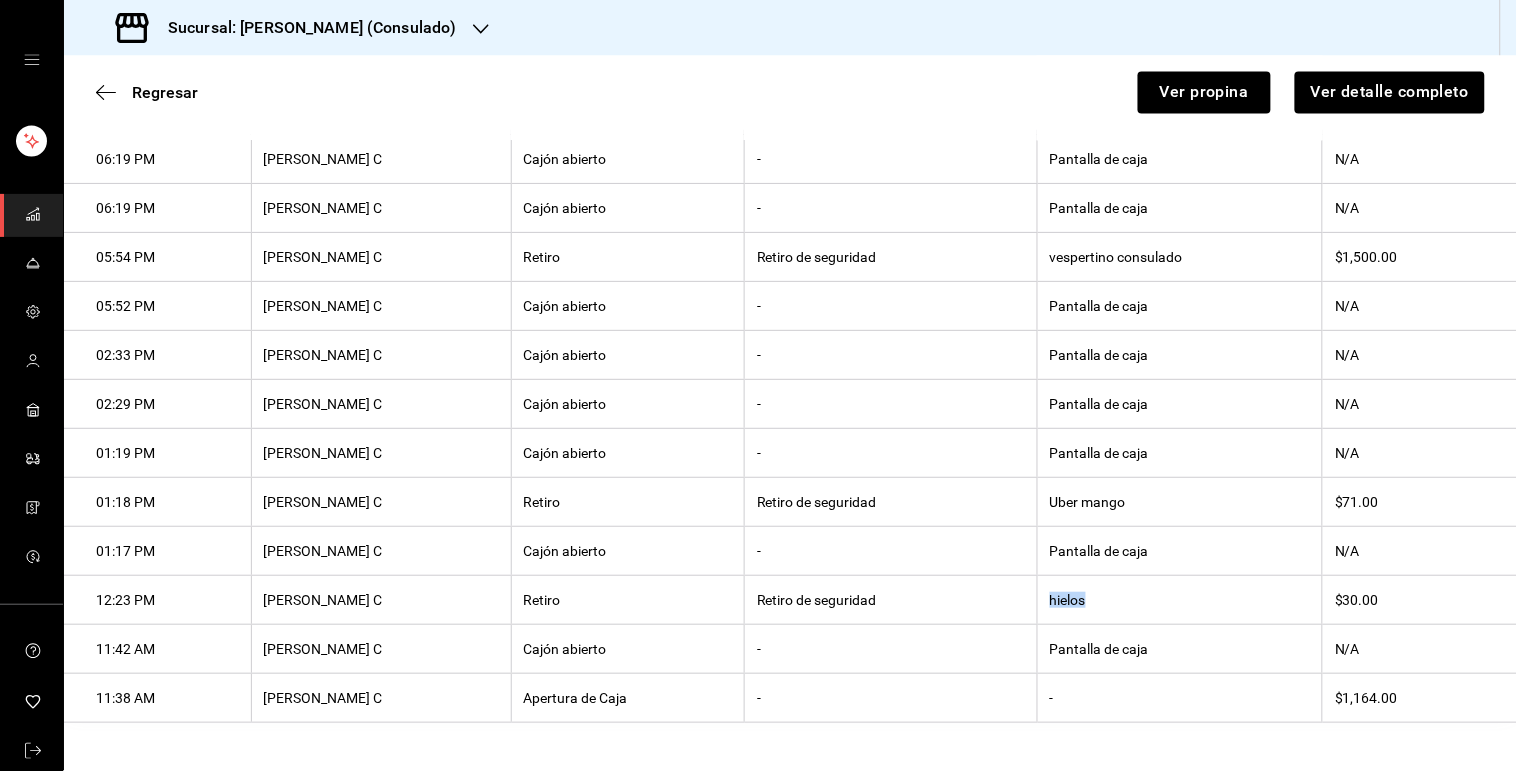 click on "hielos" at bounding box center [1180, 600] 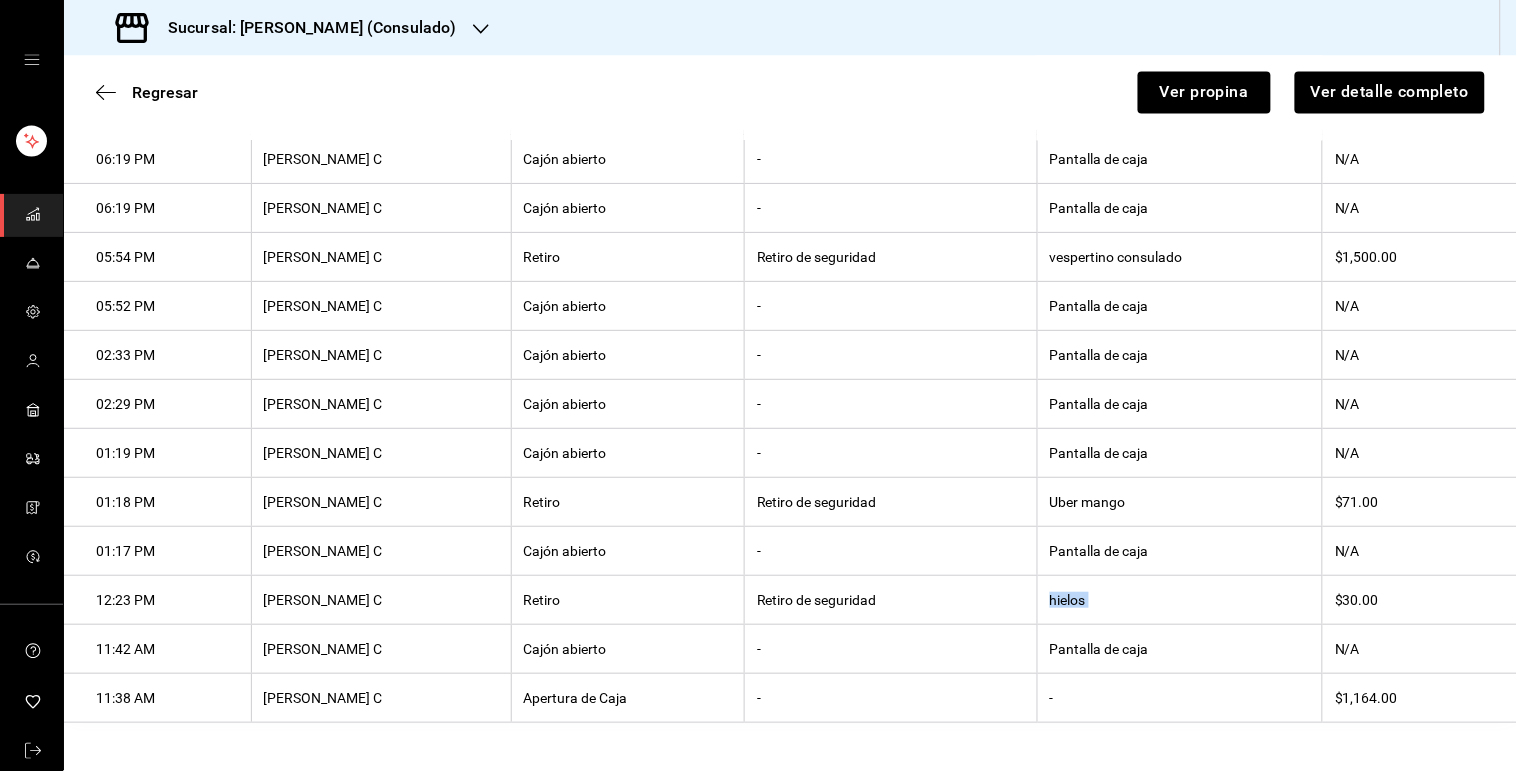 click on "hielos" at bounding box center (1180, 600) 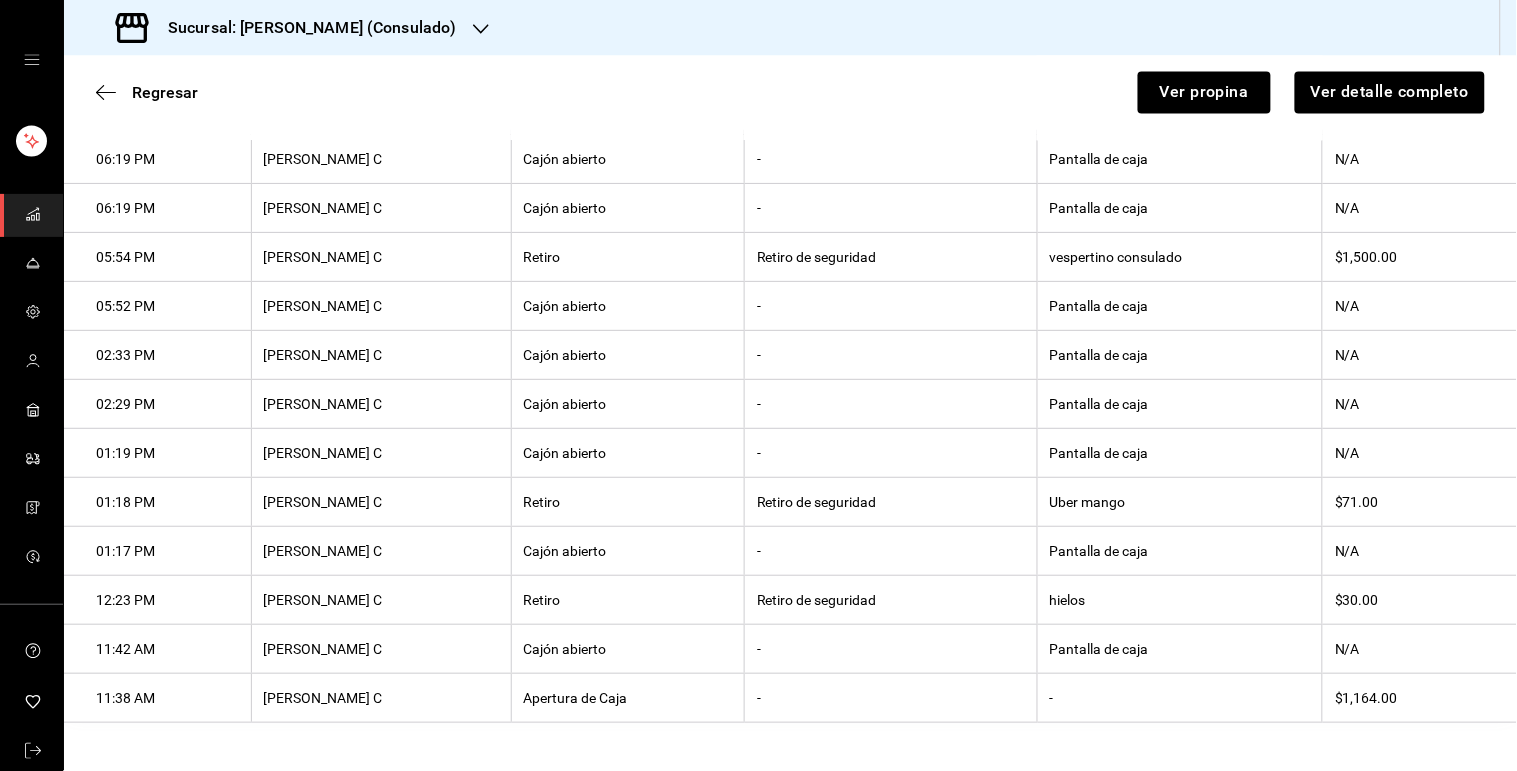click on "Uber mango" at bounding box center [1180, 502] 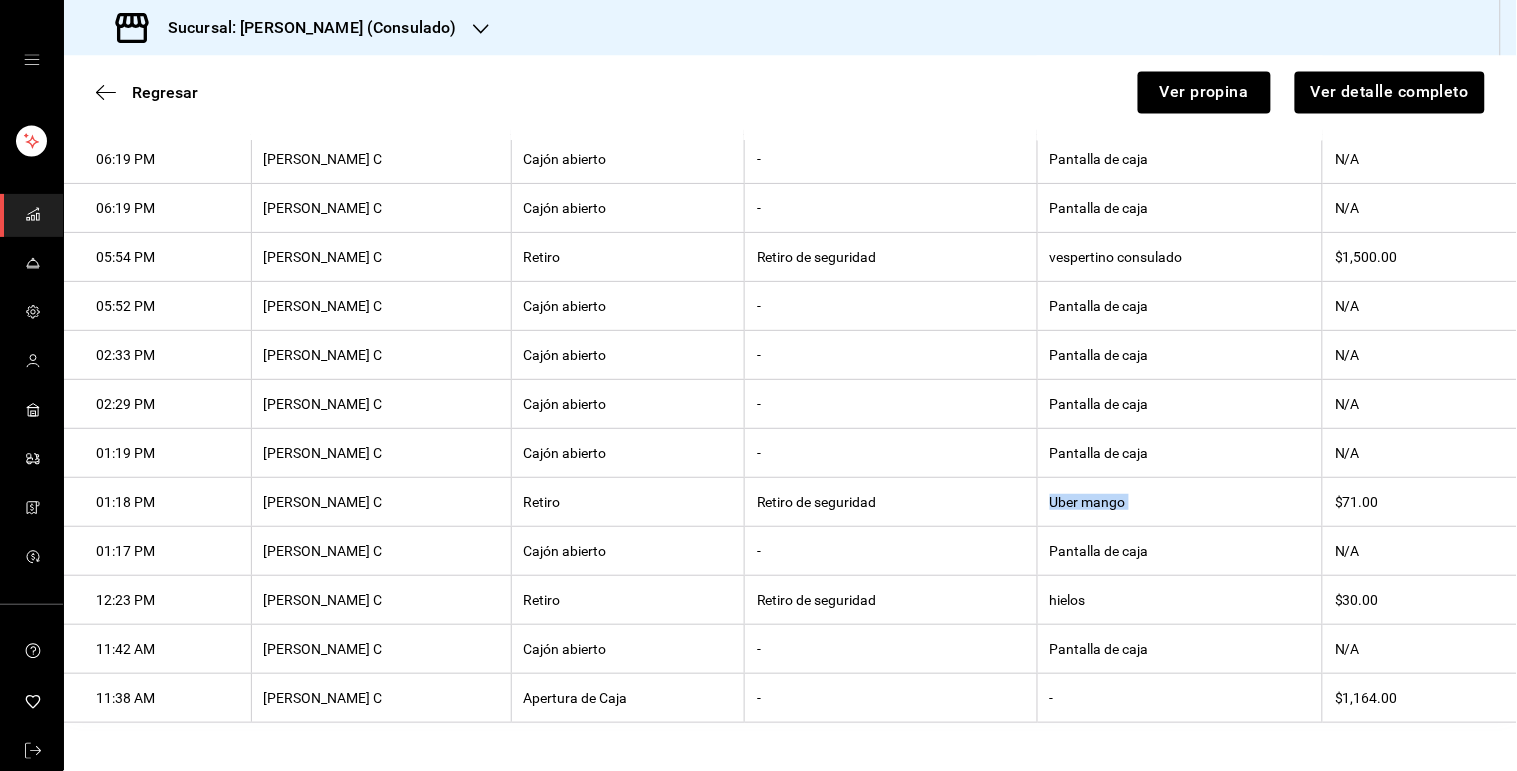 click on "Uber mango" at bounding box center [1180, 502] 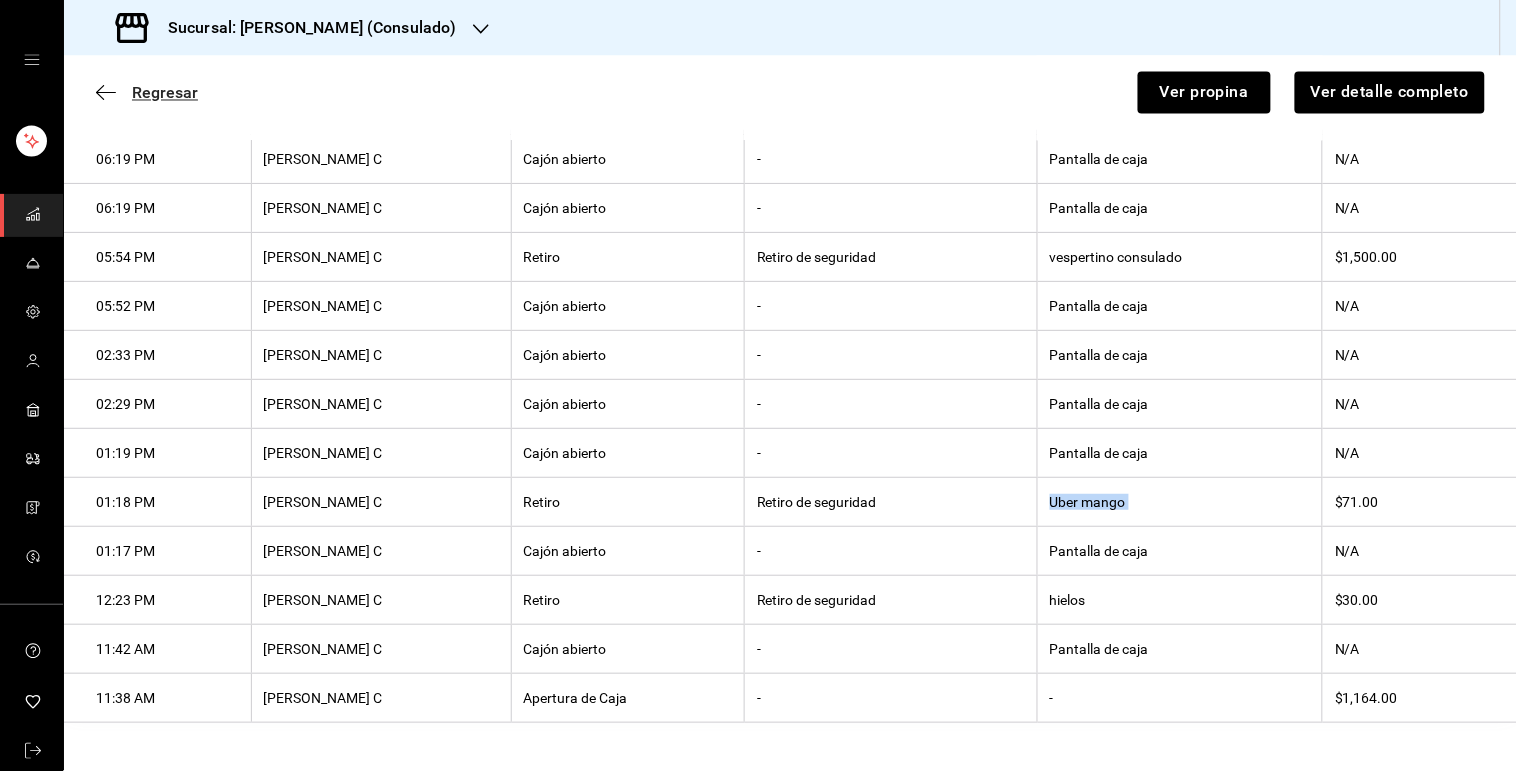 click on "Regresar" at bounding box center (165, 93) 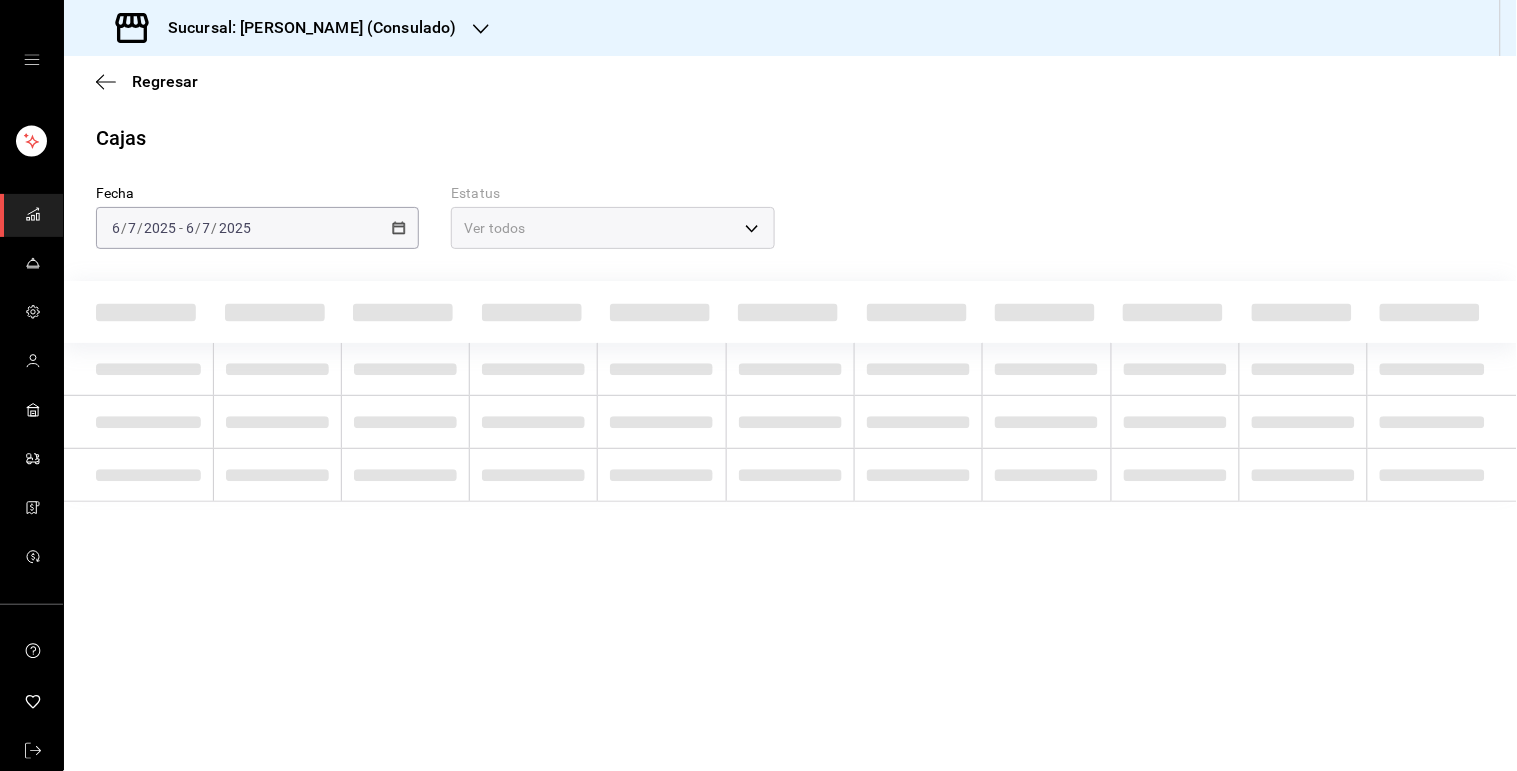 scroll, scrollTop: 0, scrollLeft: 0, axis: both 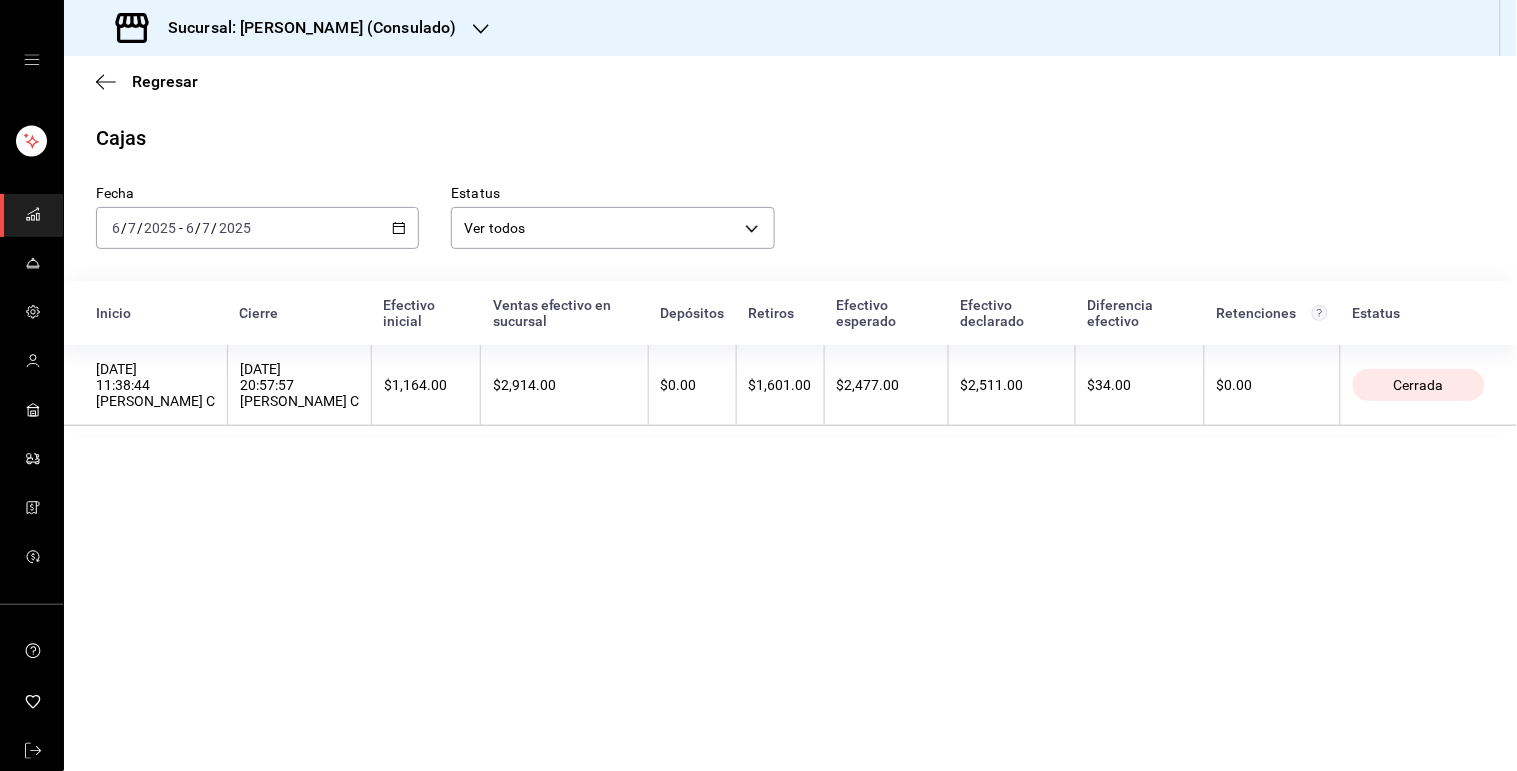 click on "[DATE] [DATE] - [DATE] [DATE]" at bounding box center (257, 228) 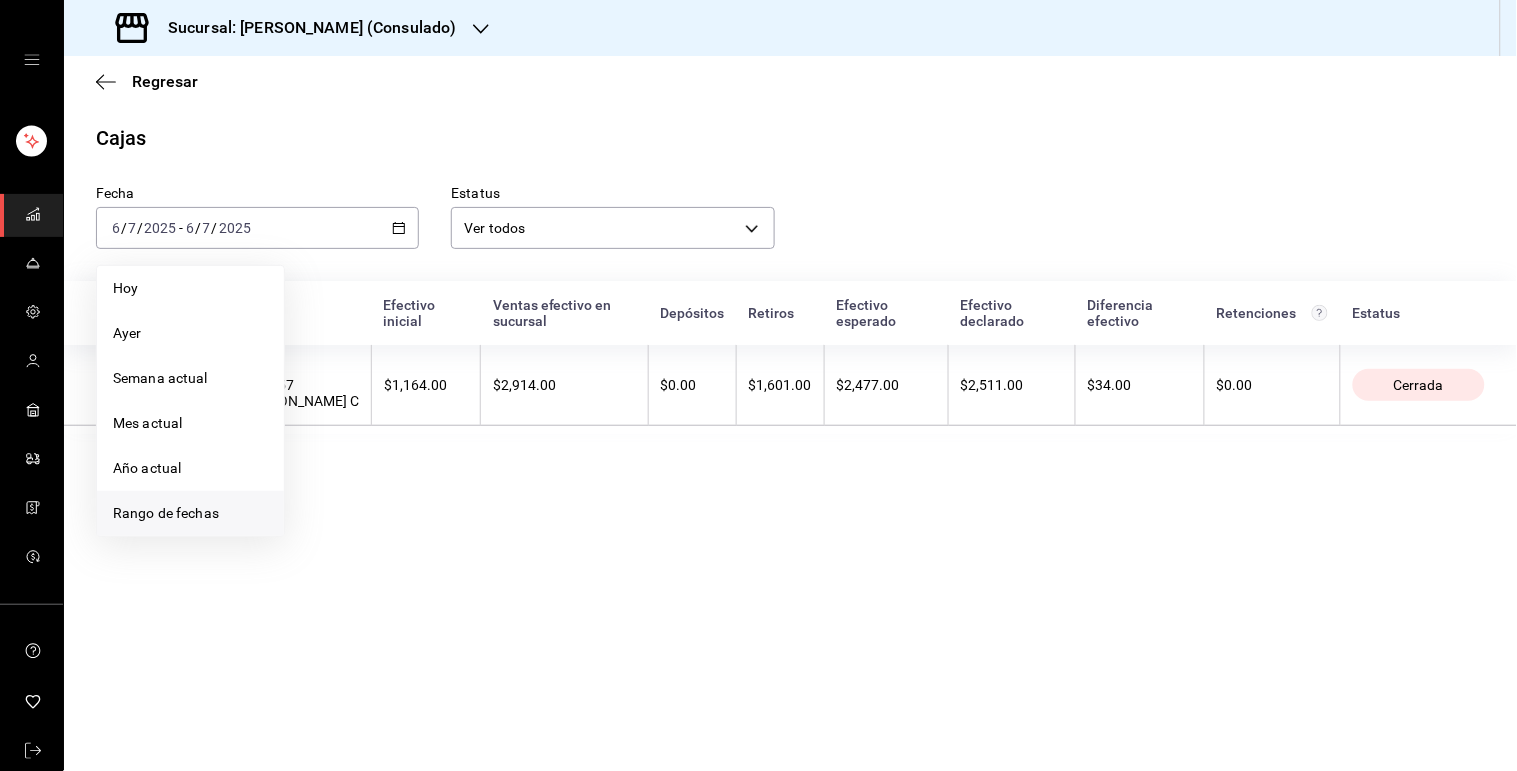 click on "Rango de fechas" at bounding box center [190, 513] 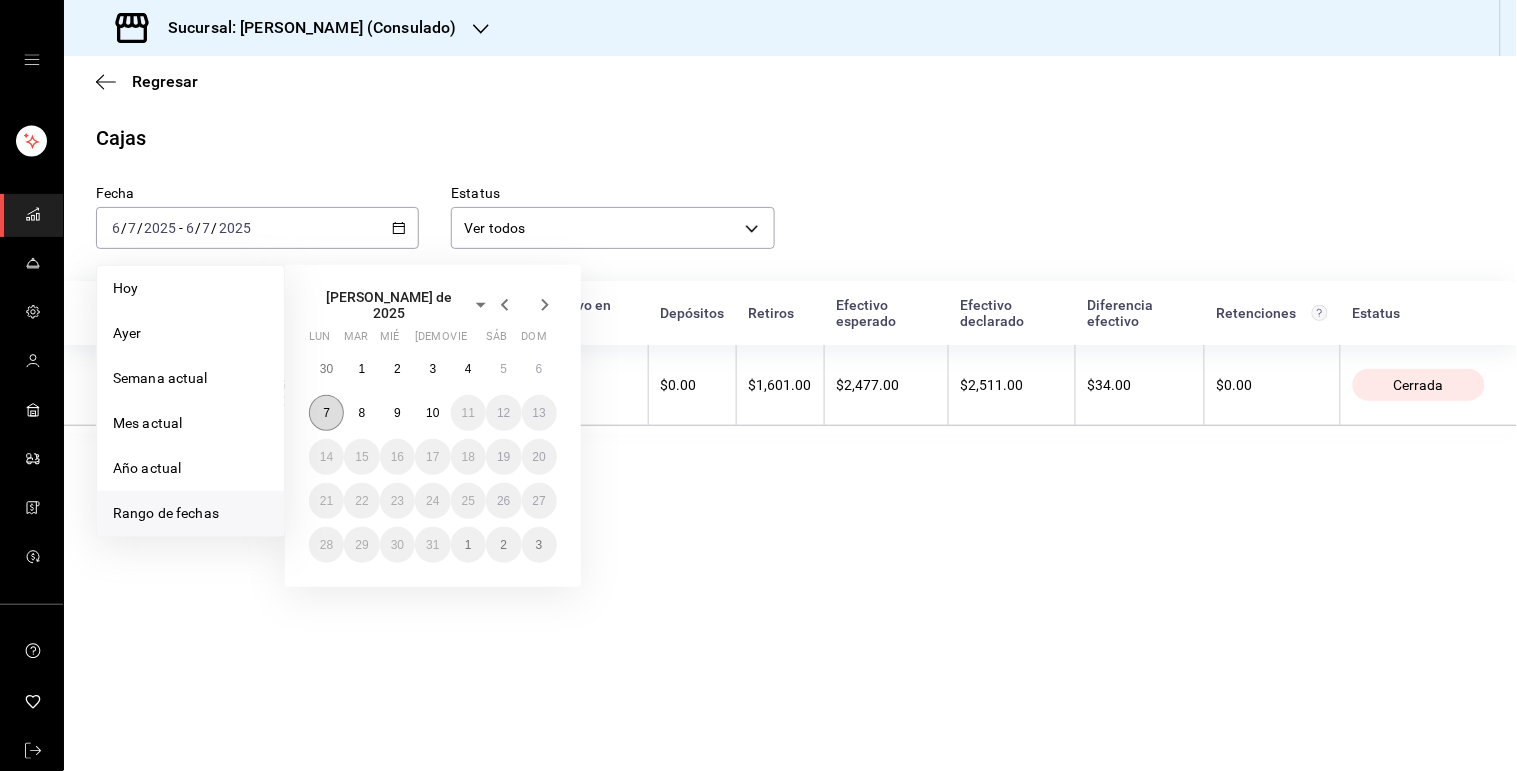click on "7" at bounding box center [326, 413] 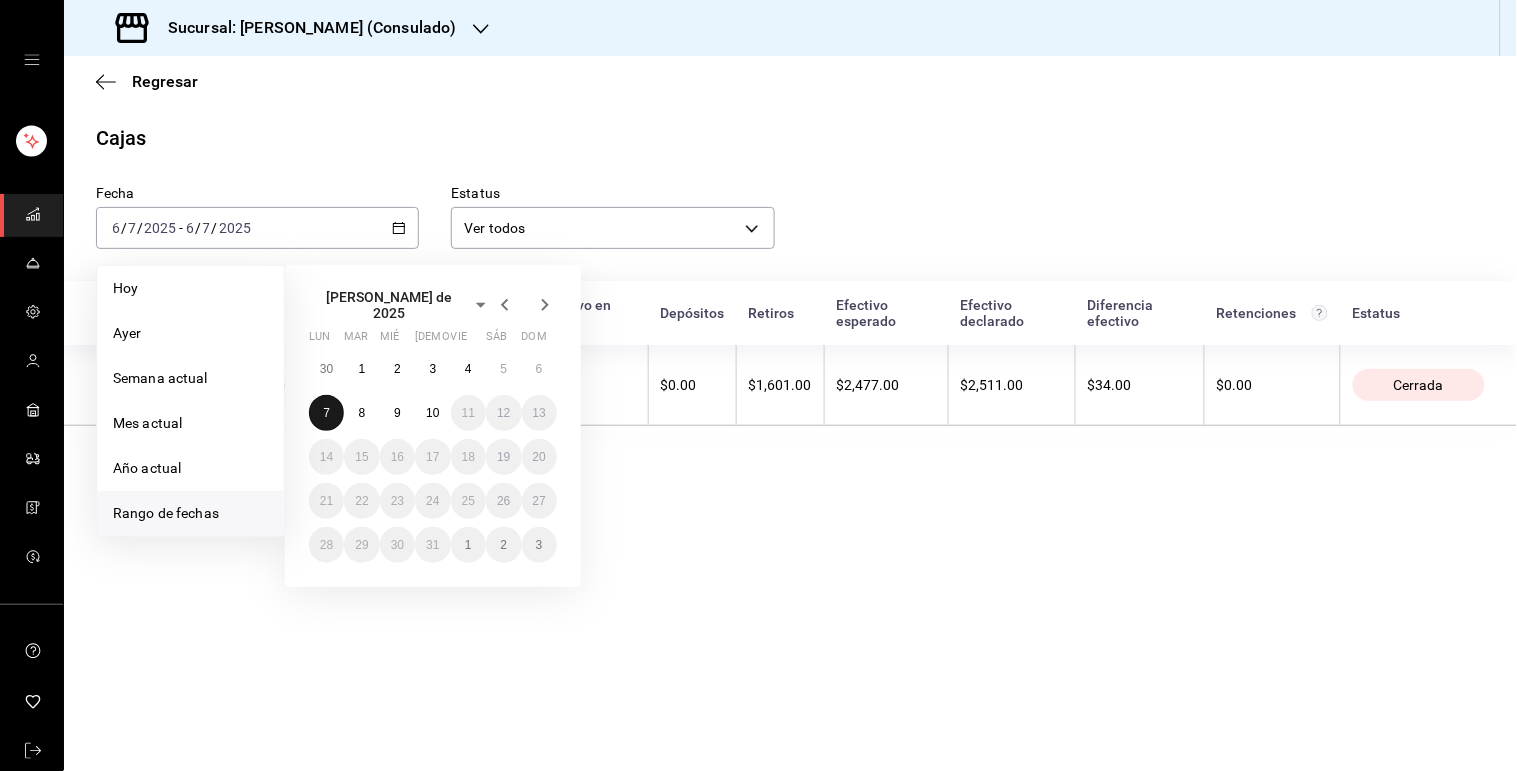 click on "7" at bounding box center (326, 413) 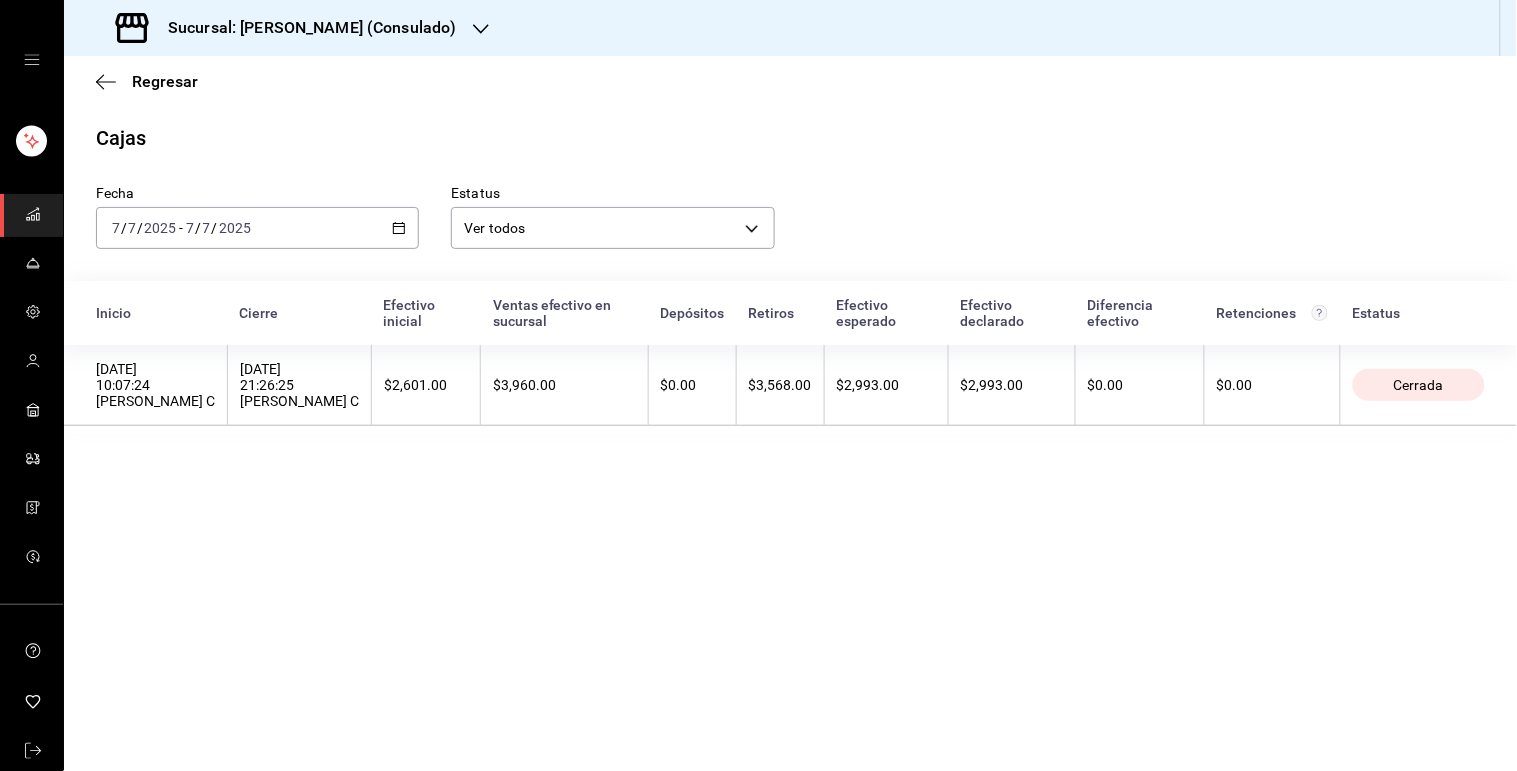 click on "$2,601.00" at bounding box center [426, 385] 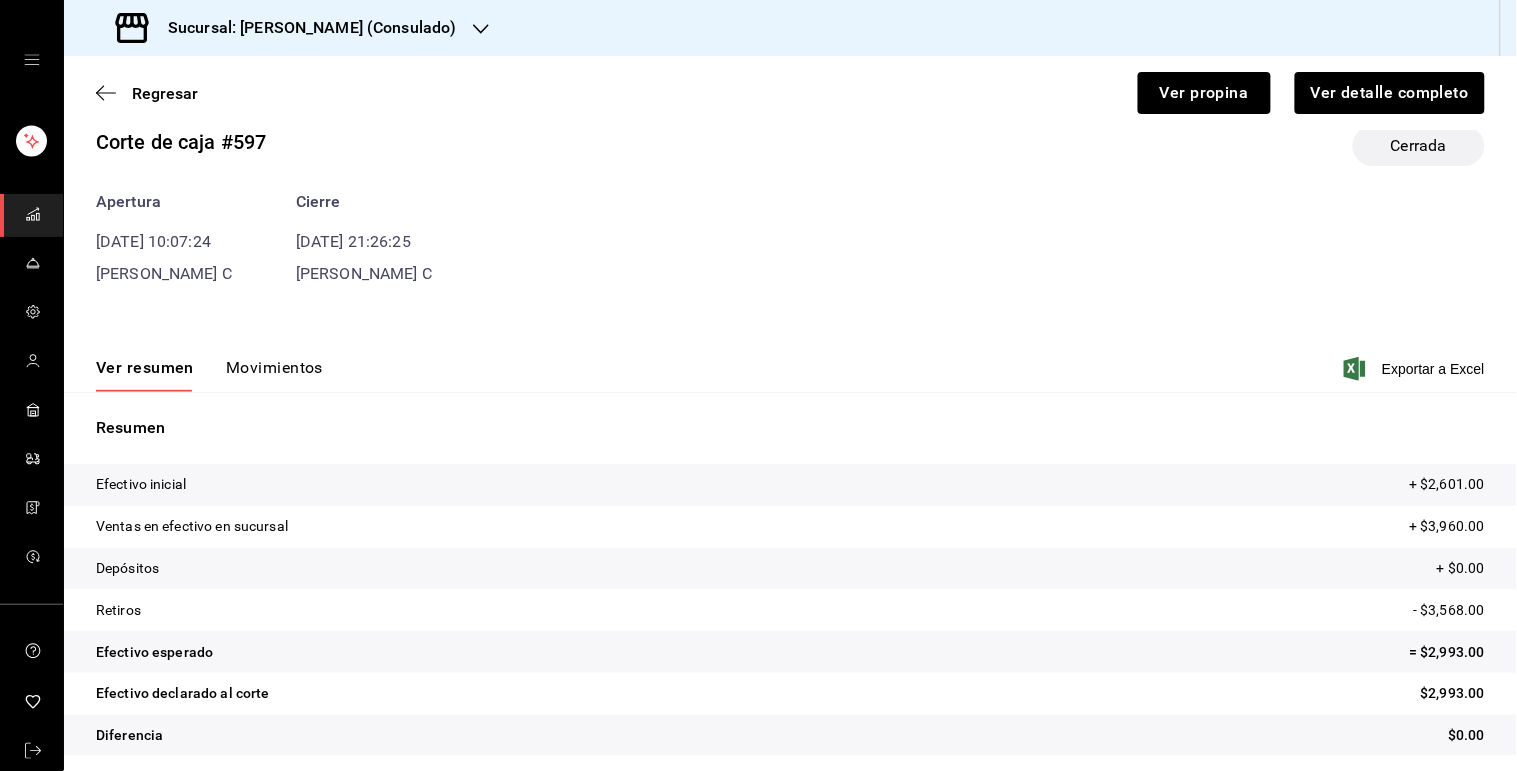 scroll, scrollTop: 44, scrollLeft: 0, axis: vertical 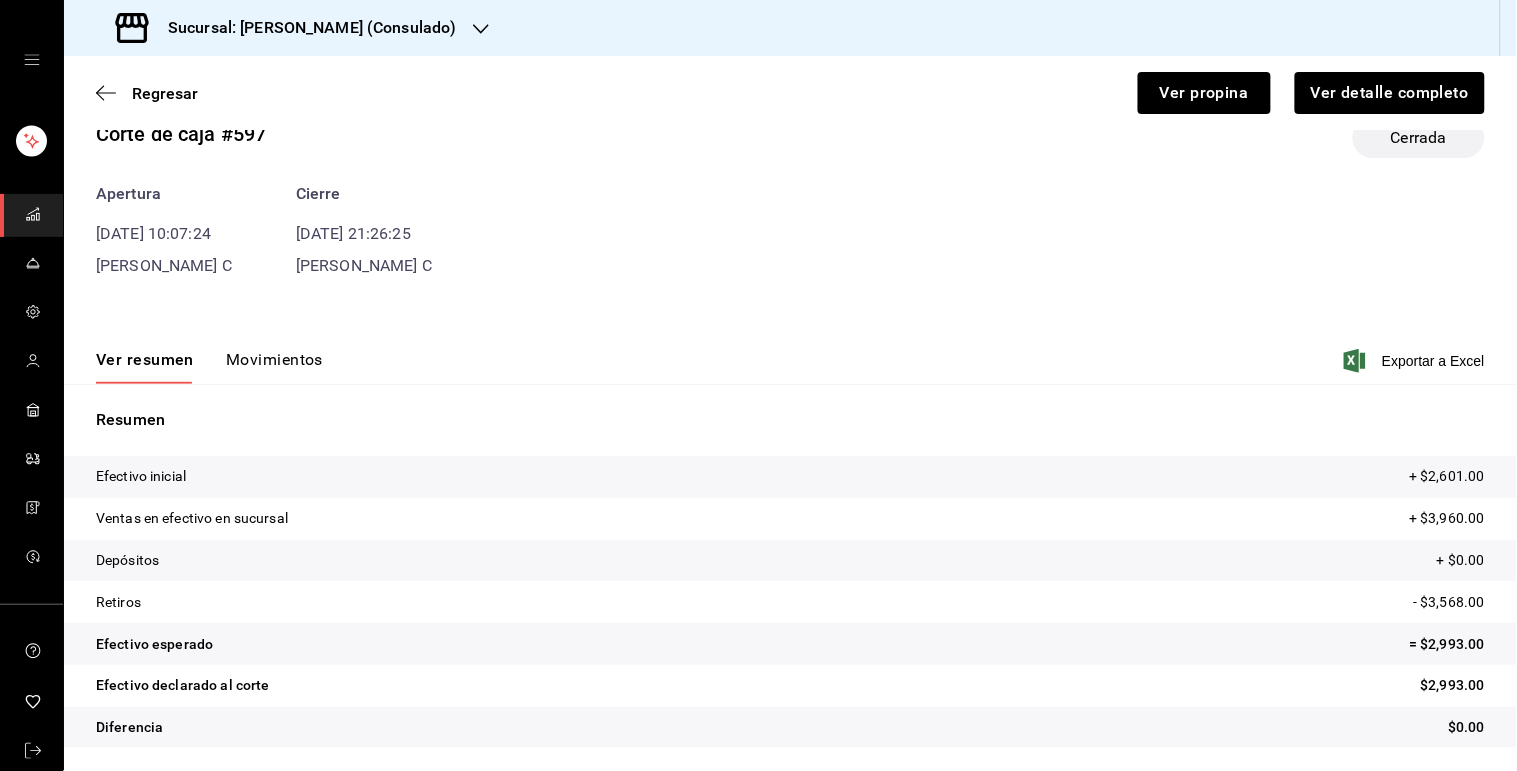 click on "Movimientos" at bounding box center (274, 367) 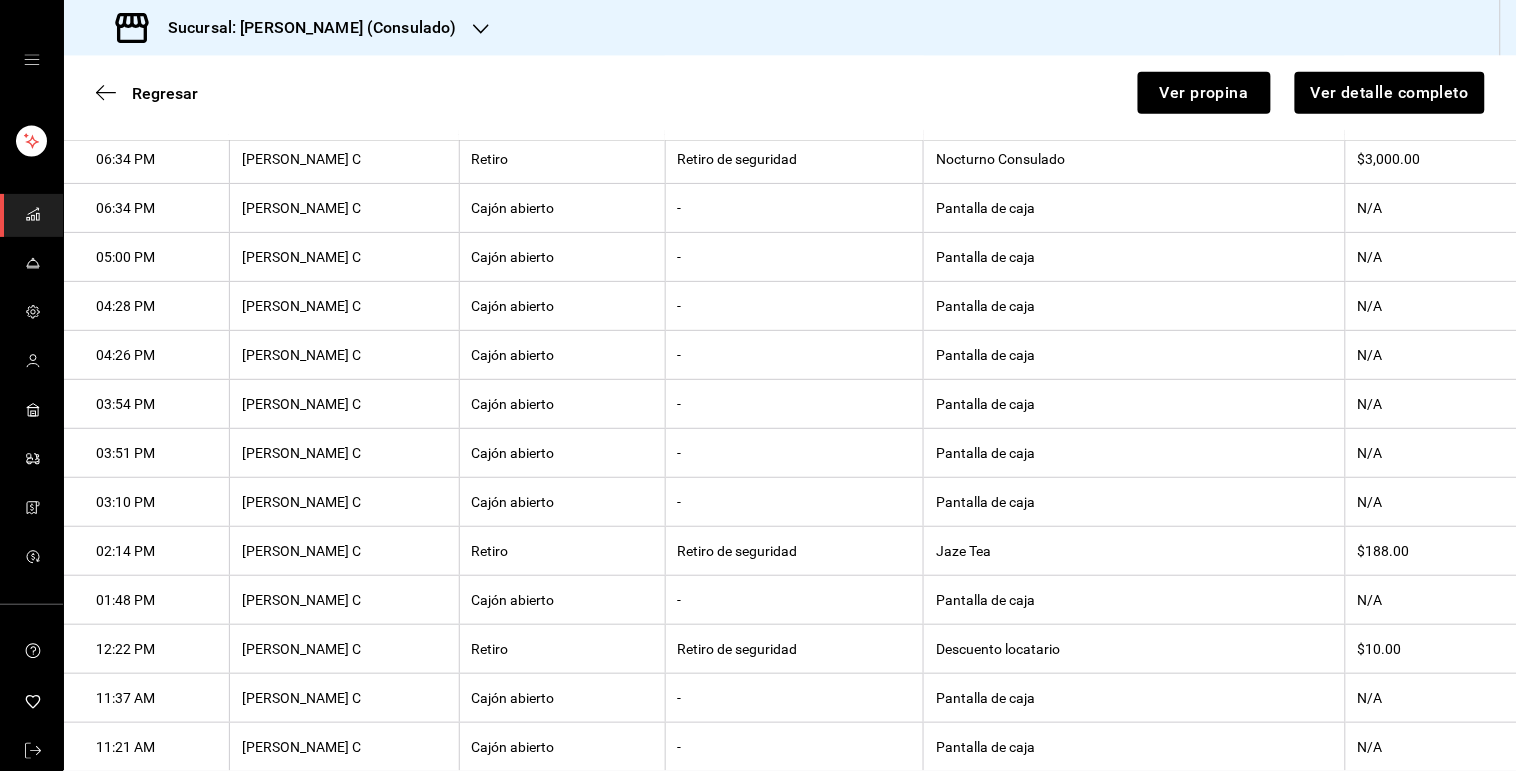 scroll, scrollTop: 666, scrollLeft: 0, axis: vertical 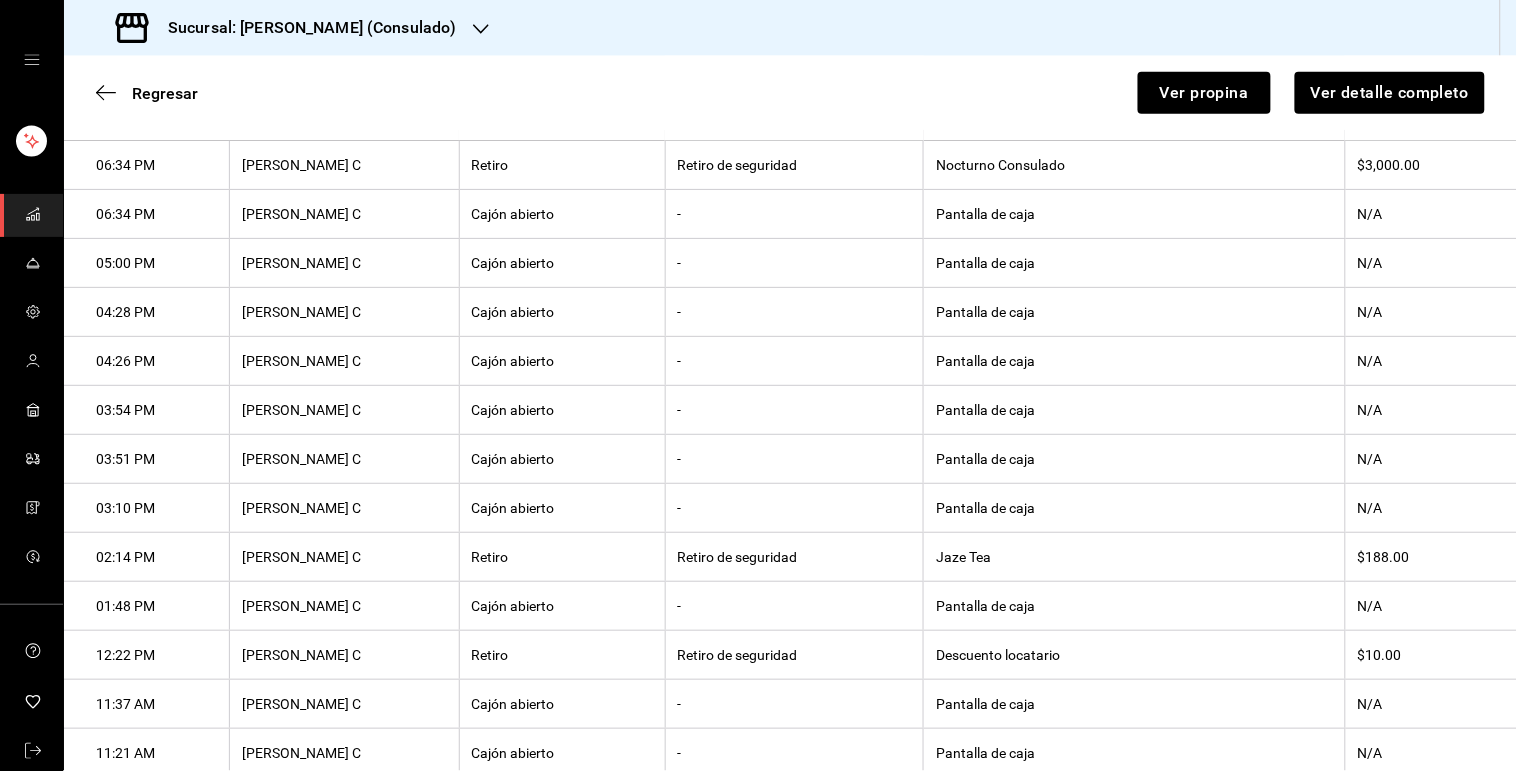 type 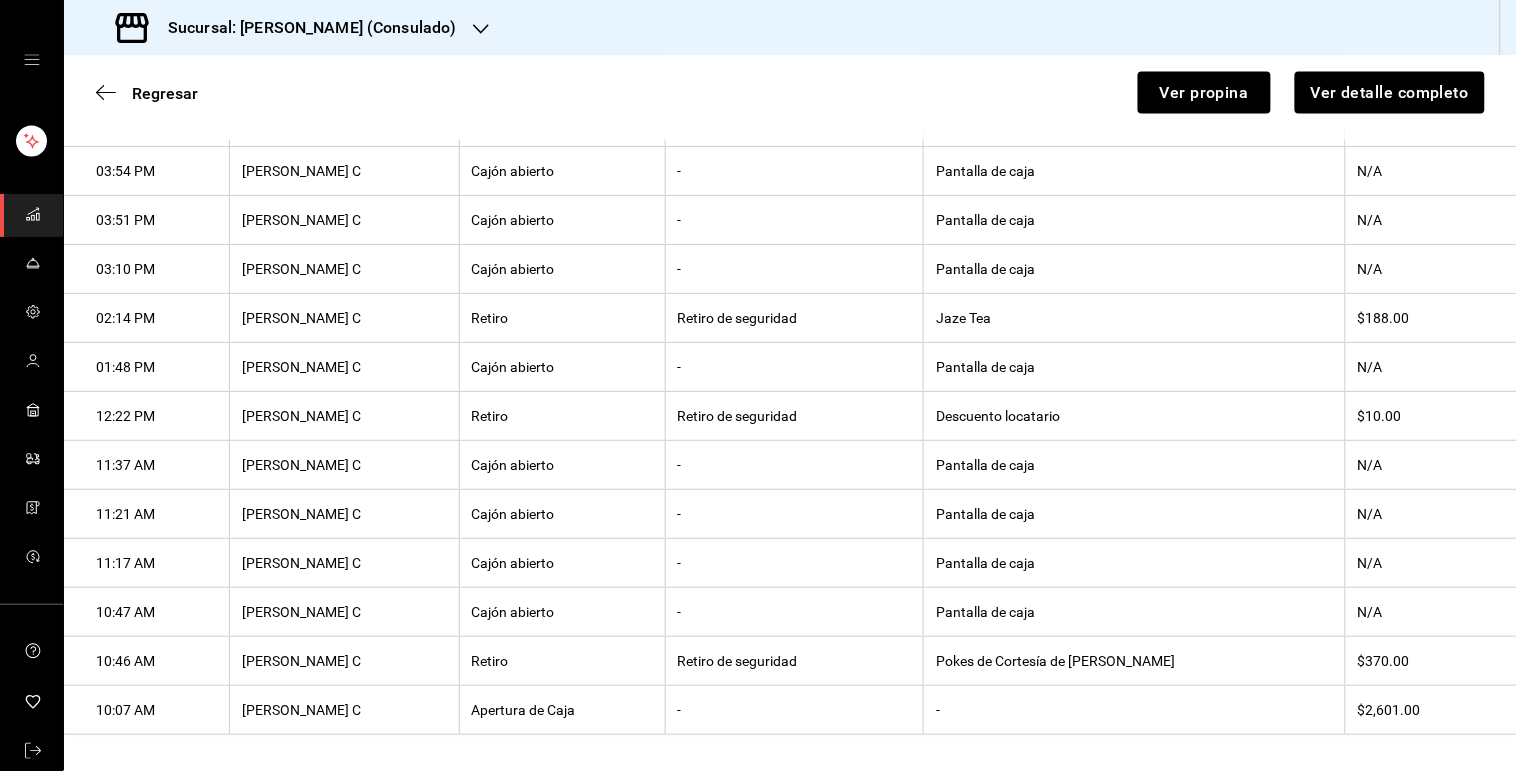 scroll, scrollTop: 934, scrollLeft: 0, axis: vertical 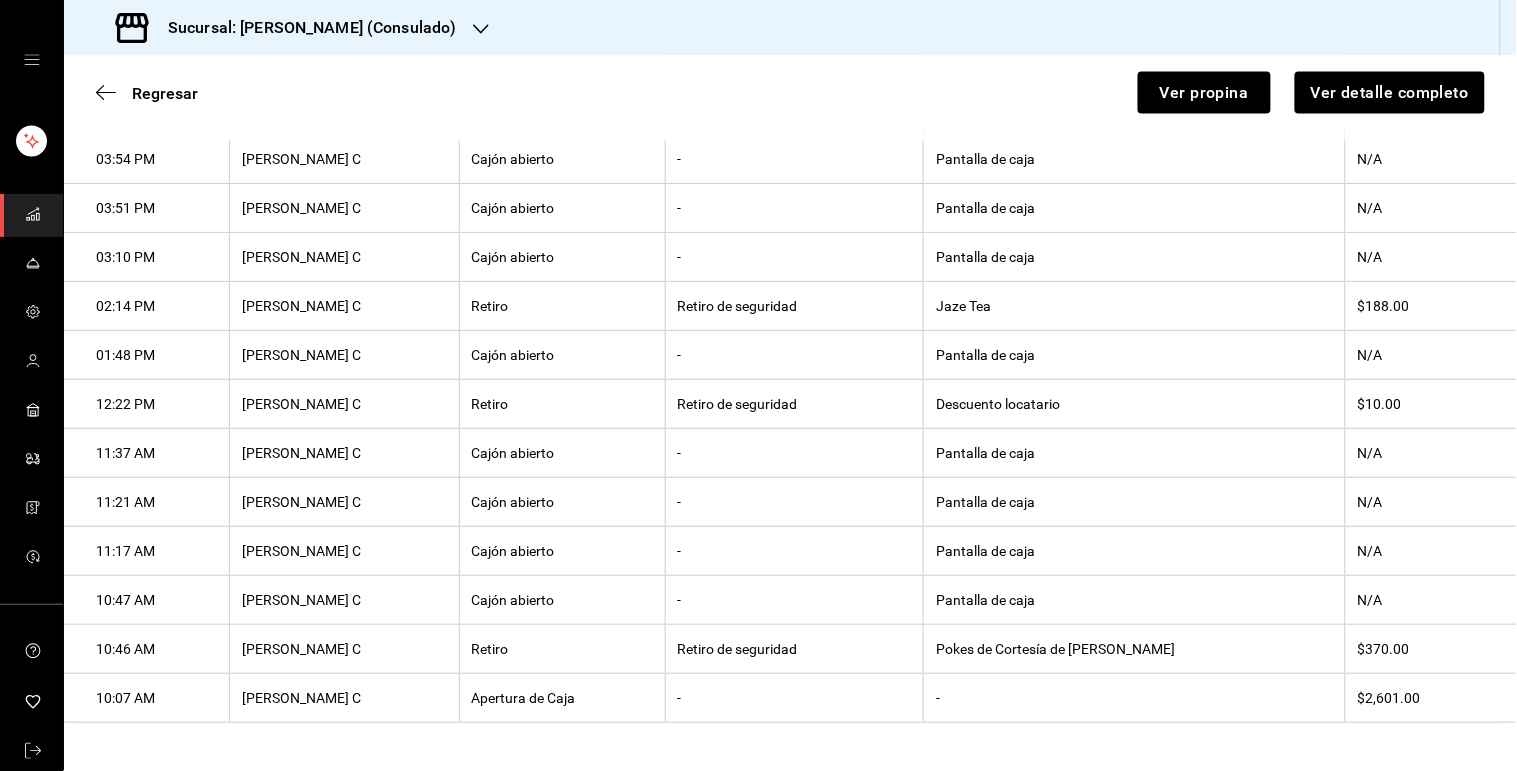click on "Pokes de Cortesía de [PERSON_NAME]" at bounding box center [1135, 649] 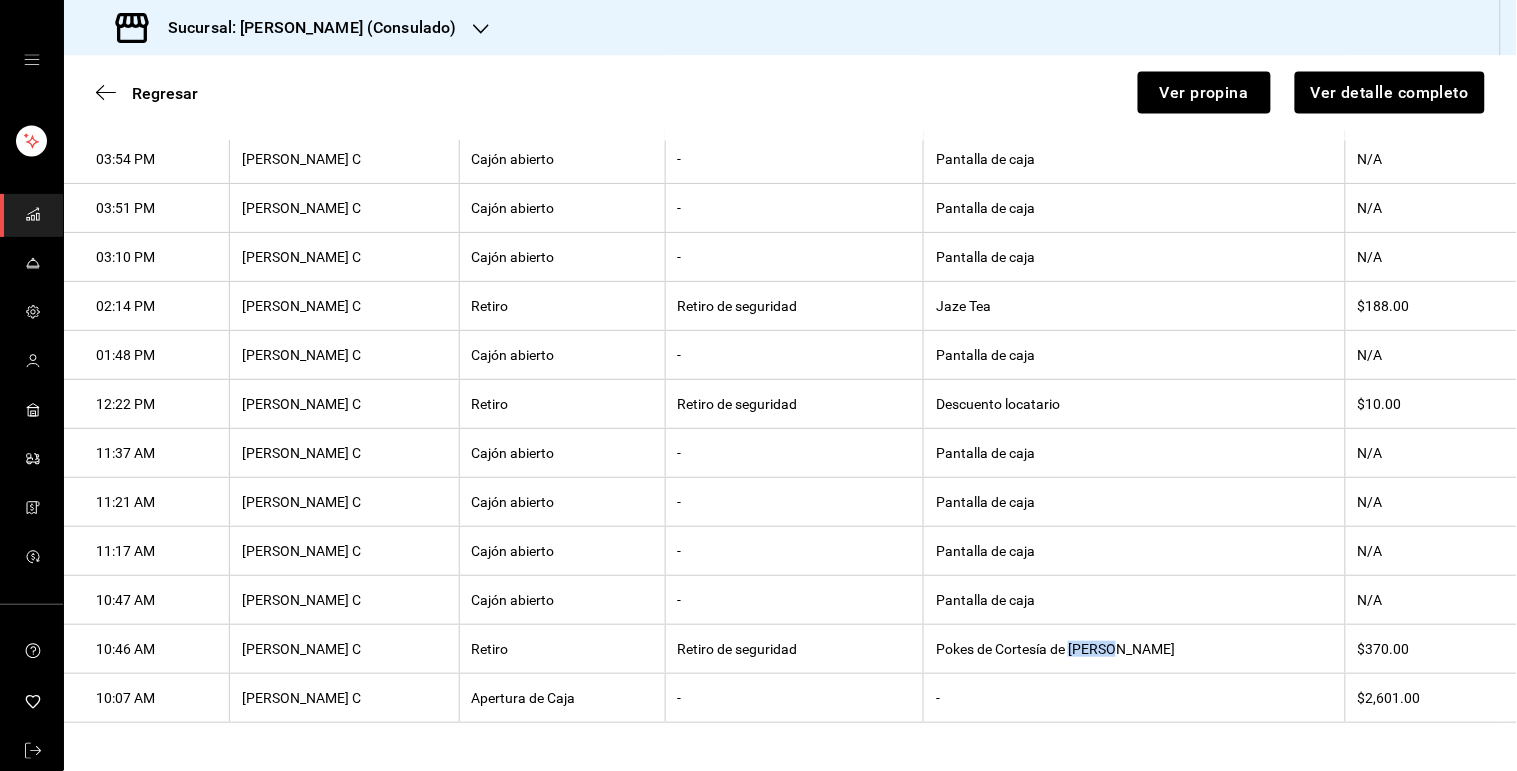 click on "Pokes de Cortesía de [PERSON_NAME]" at bounding box center (1135, 649) 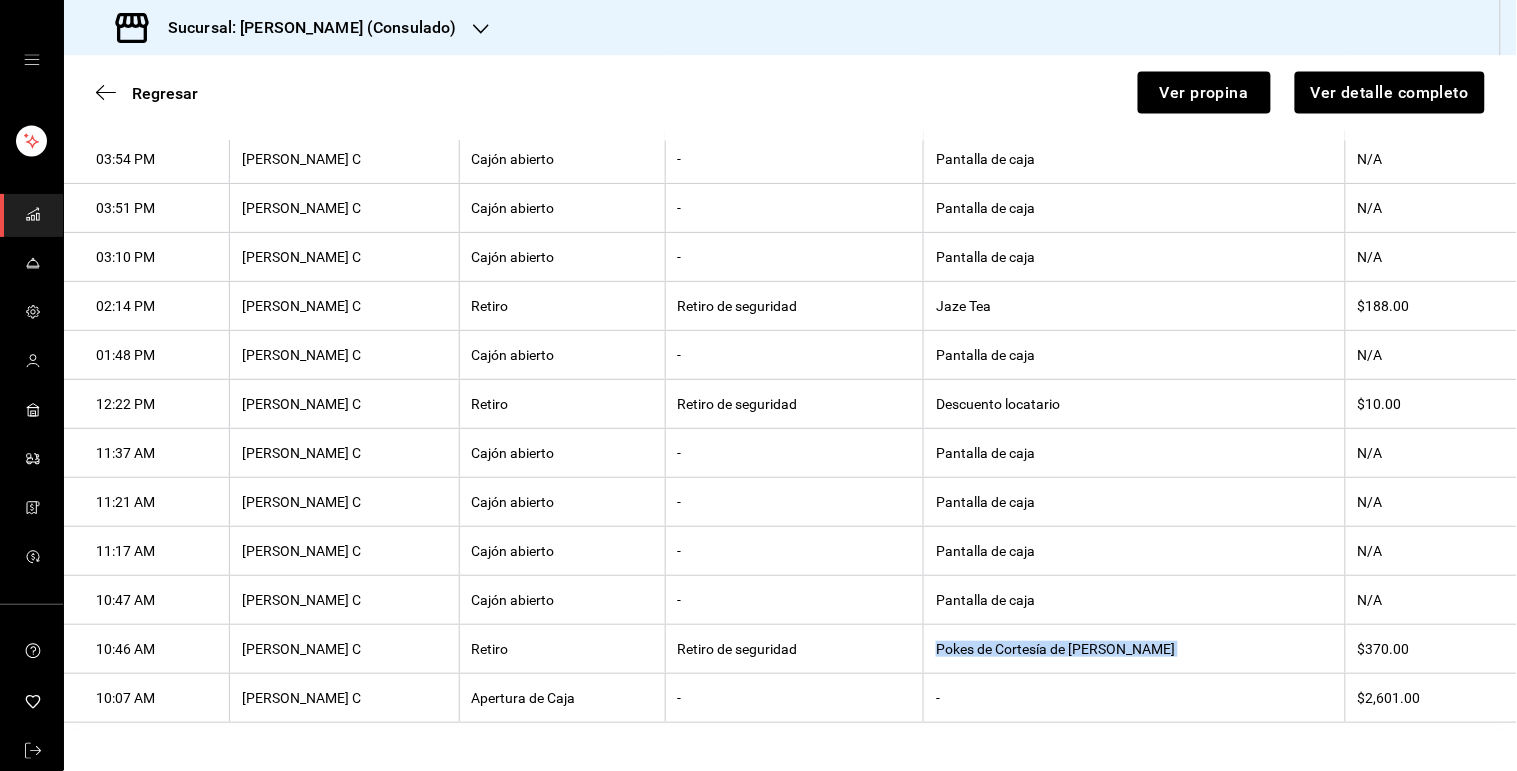 click on "Pokes de Cortesía de [PERSON_NAME]" at bounding box center [1135, 649] 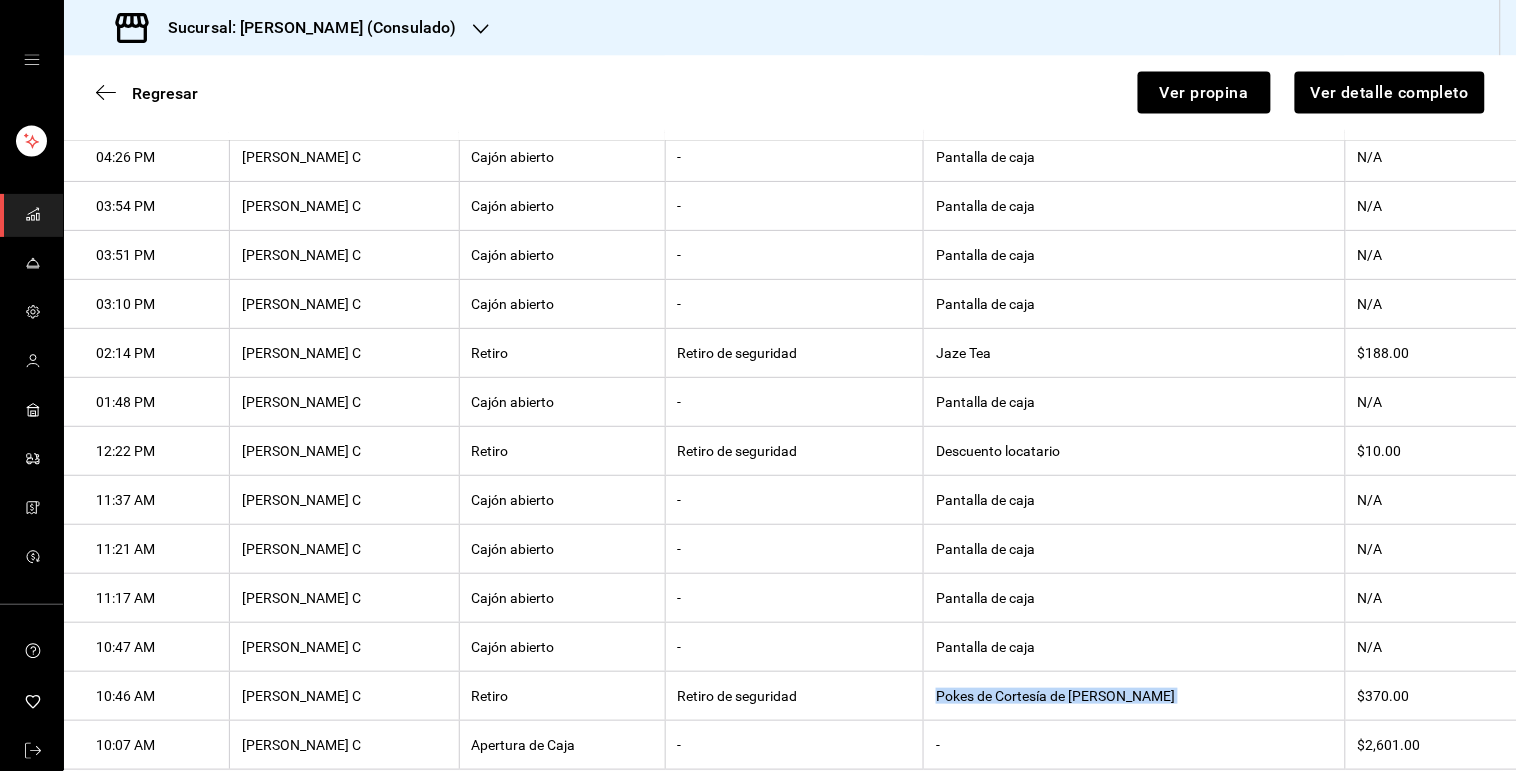 scroll, scrollTop: 934, scrollLeft: 0, axis: vertical 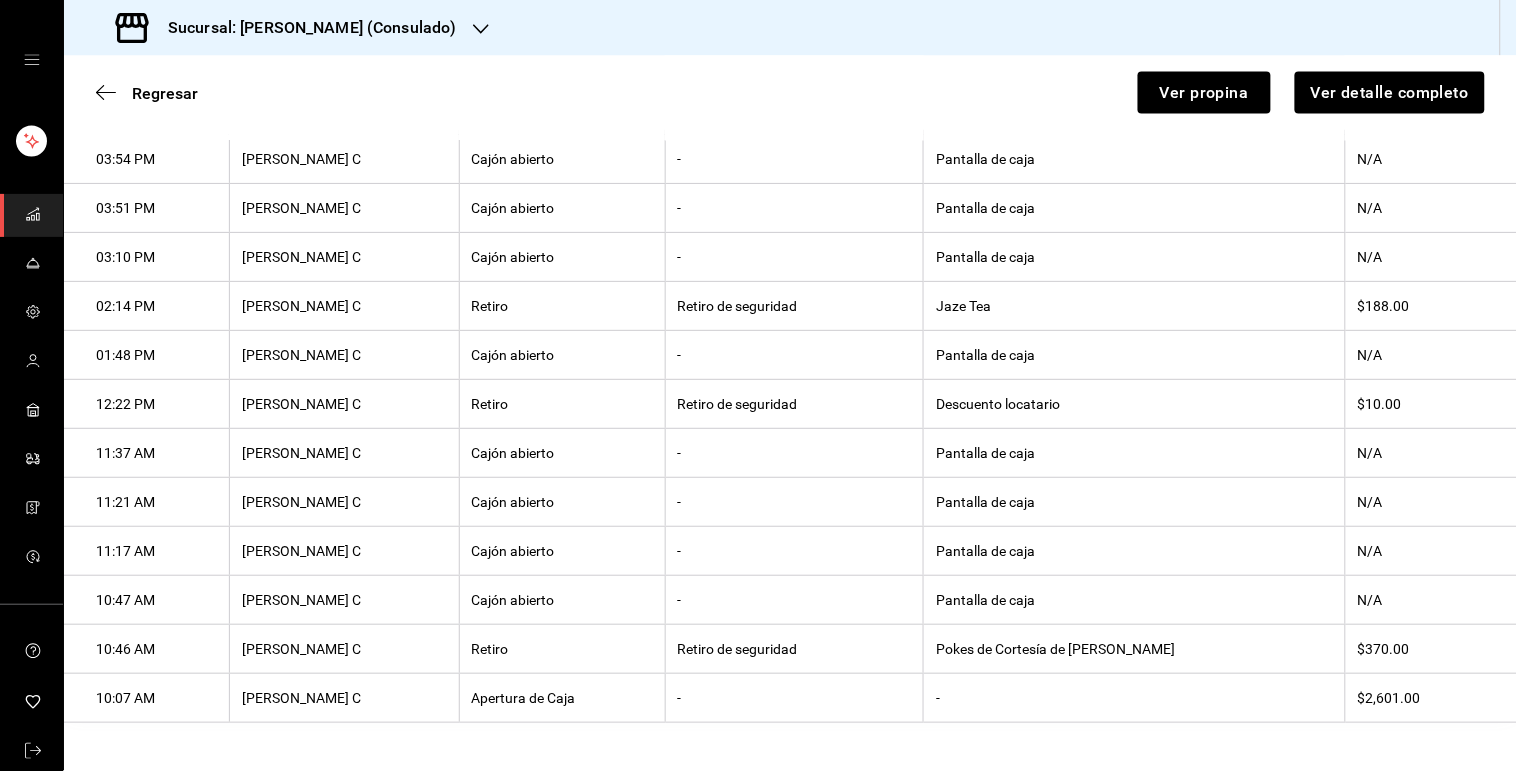 click on "Descuento locatario" at bounding box center [1135, 404] 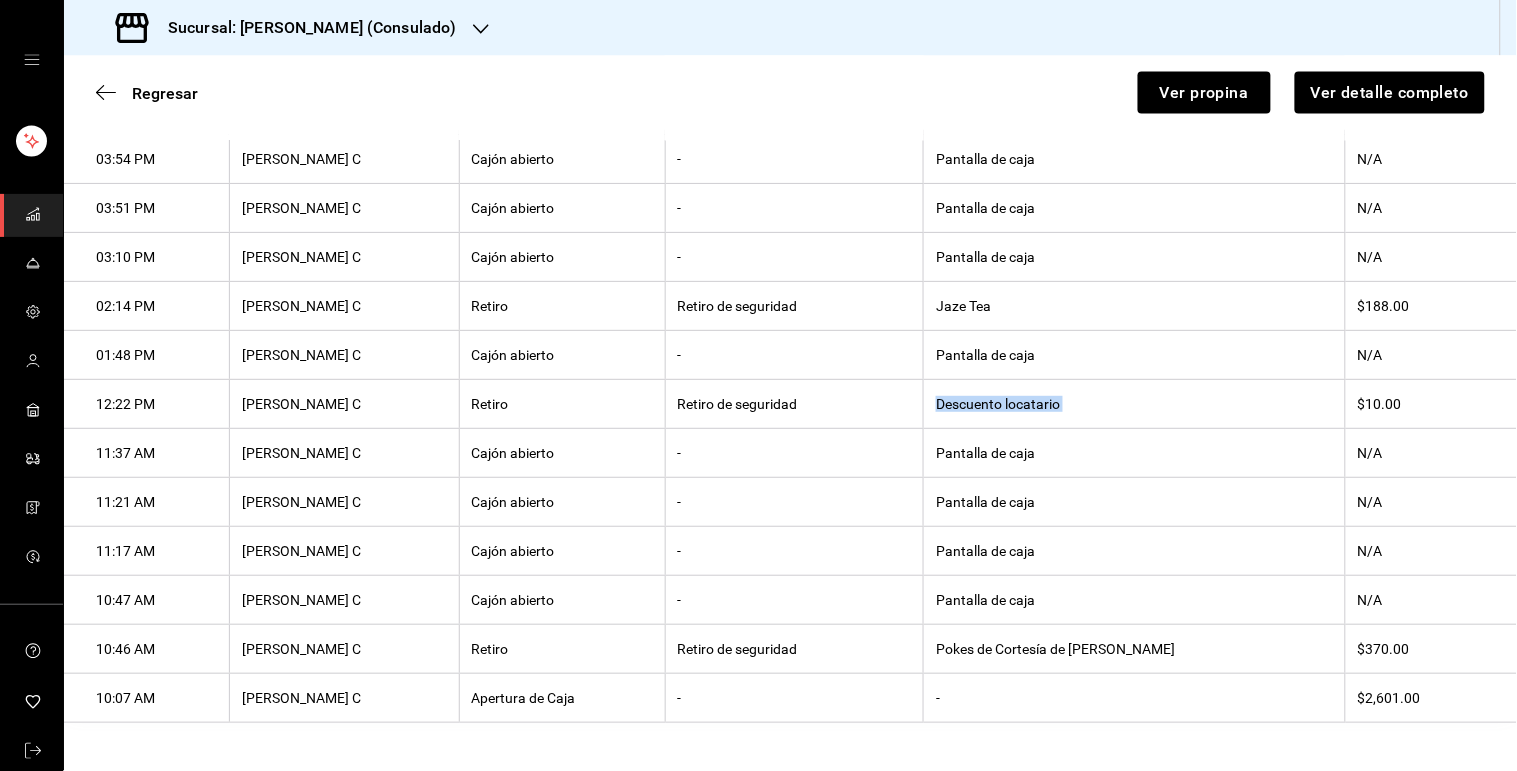 click on "Descuento locatario" at bounding box center (1135, 404) 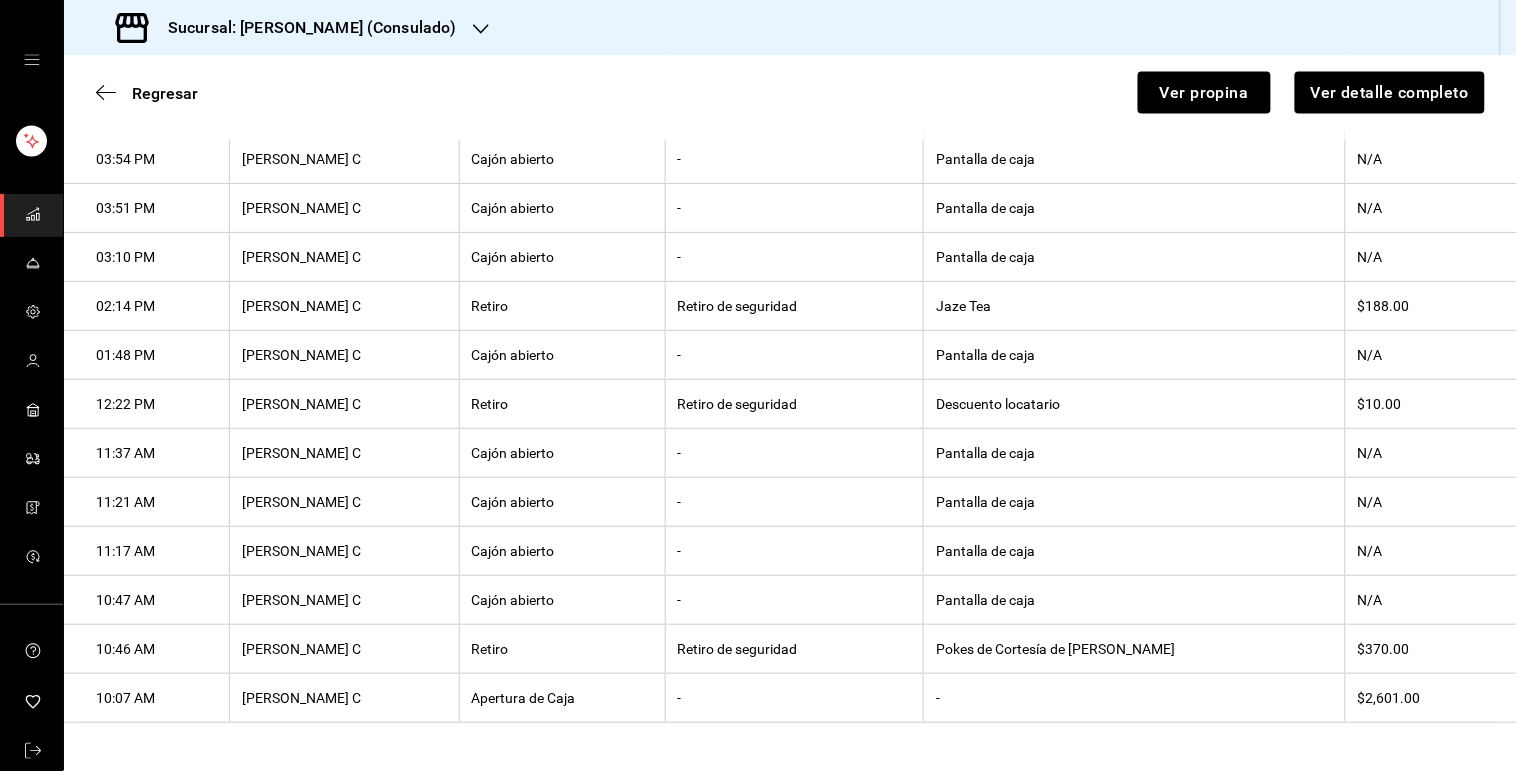 click on "Jaze Tea" at bounding box center [1135, 306] 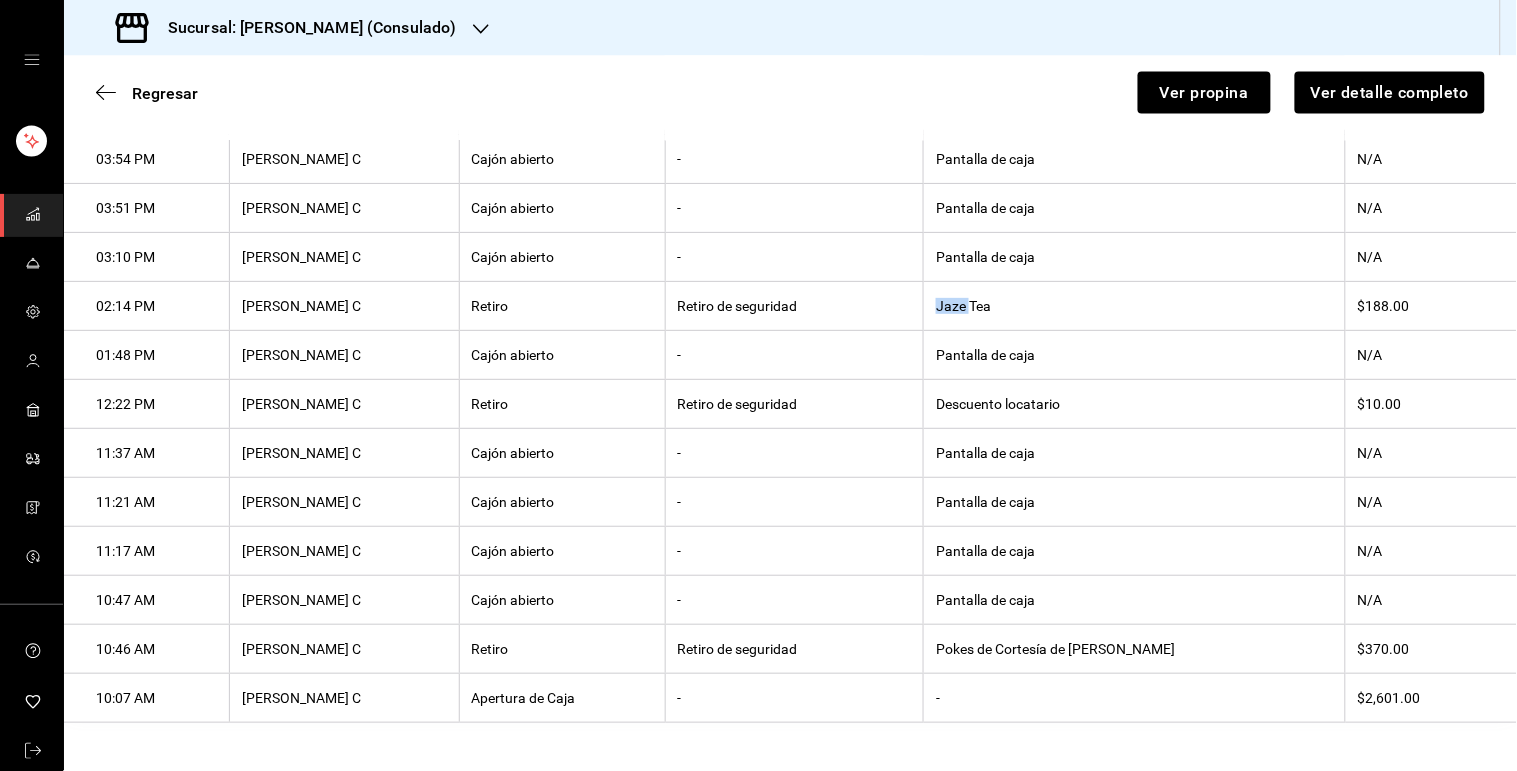 click on "Jaze Tea" at bounding box center [1135, 306] 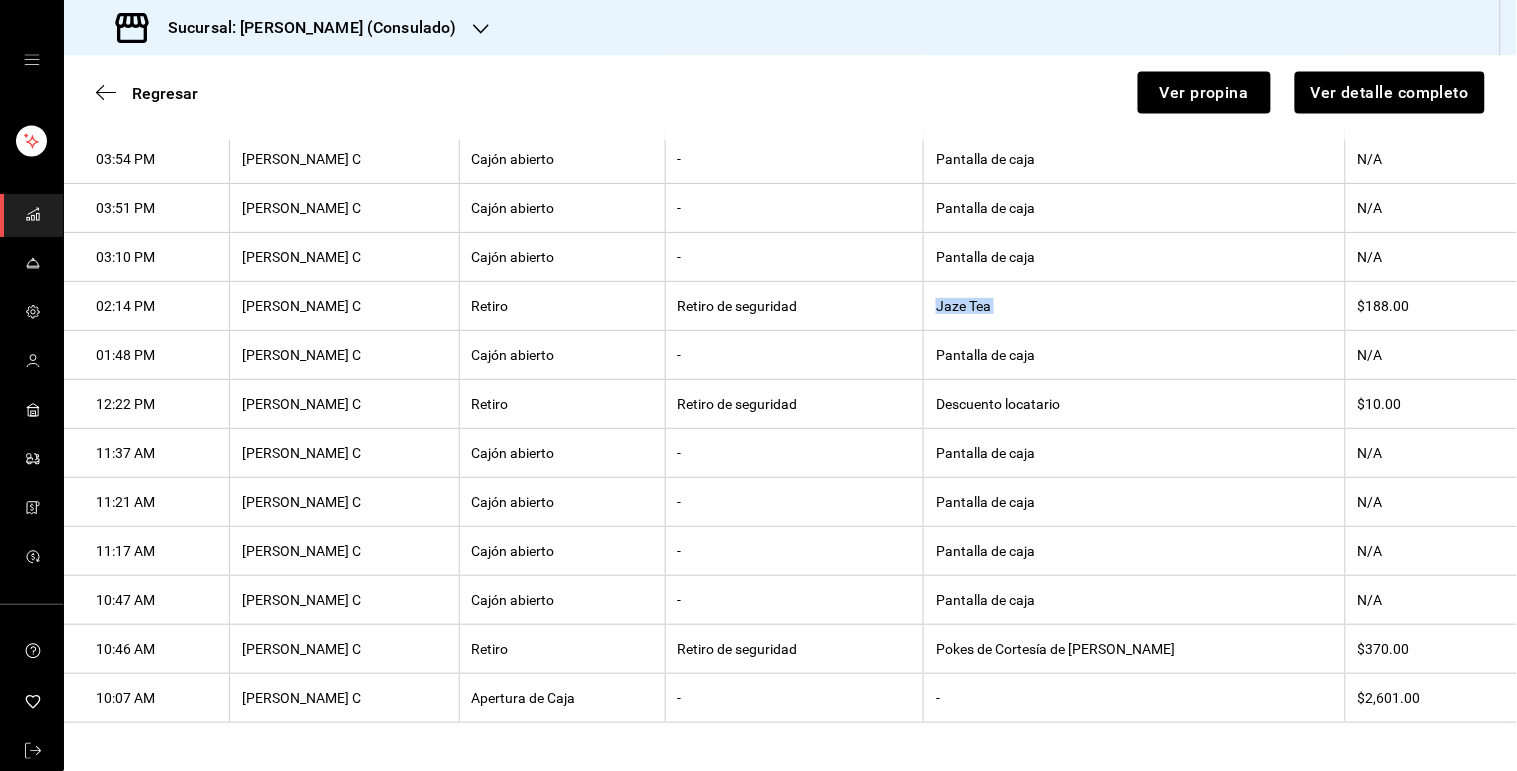 click on "Jaze Tea" at bounding box center [1135, 306] 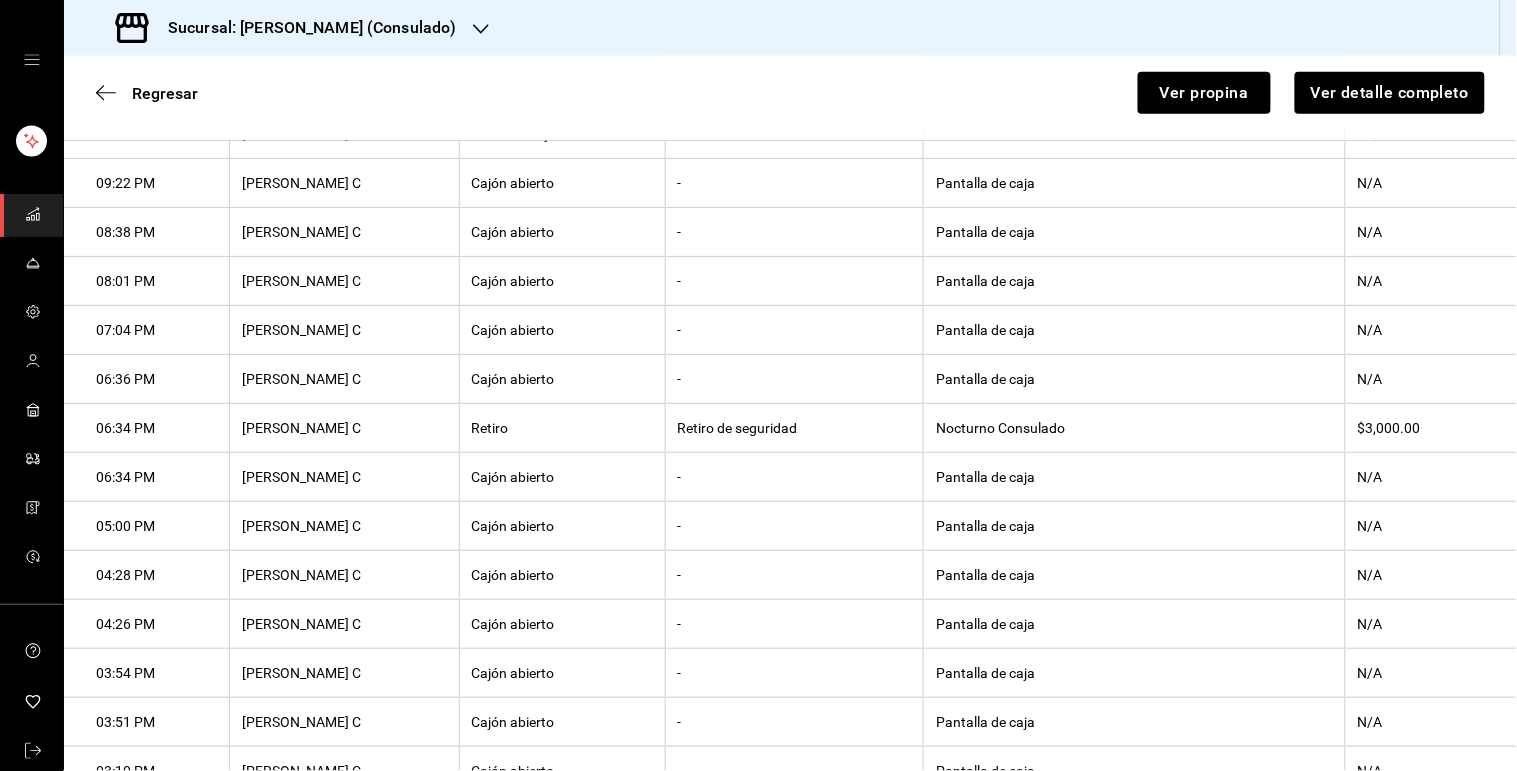 scroll, scrollTop: 336, scrollLeft: 0, axis: vertical 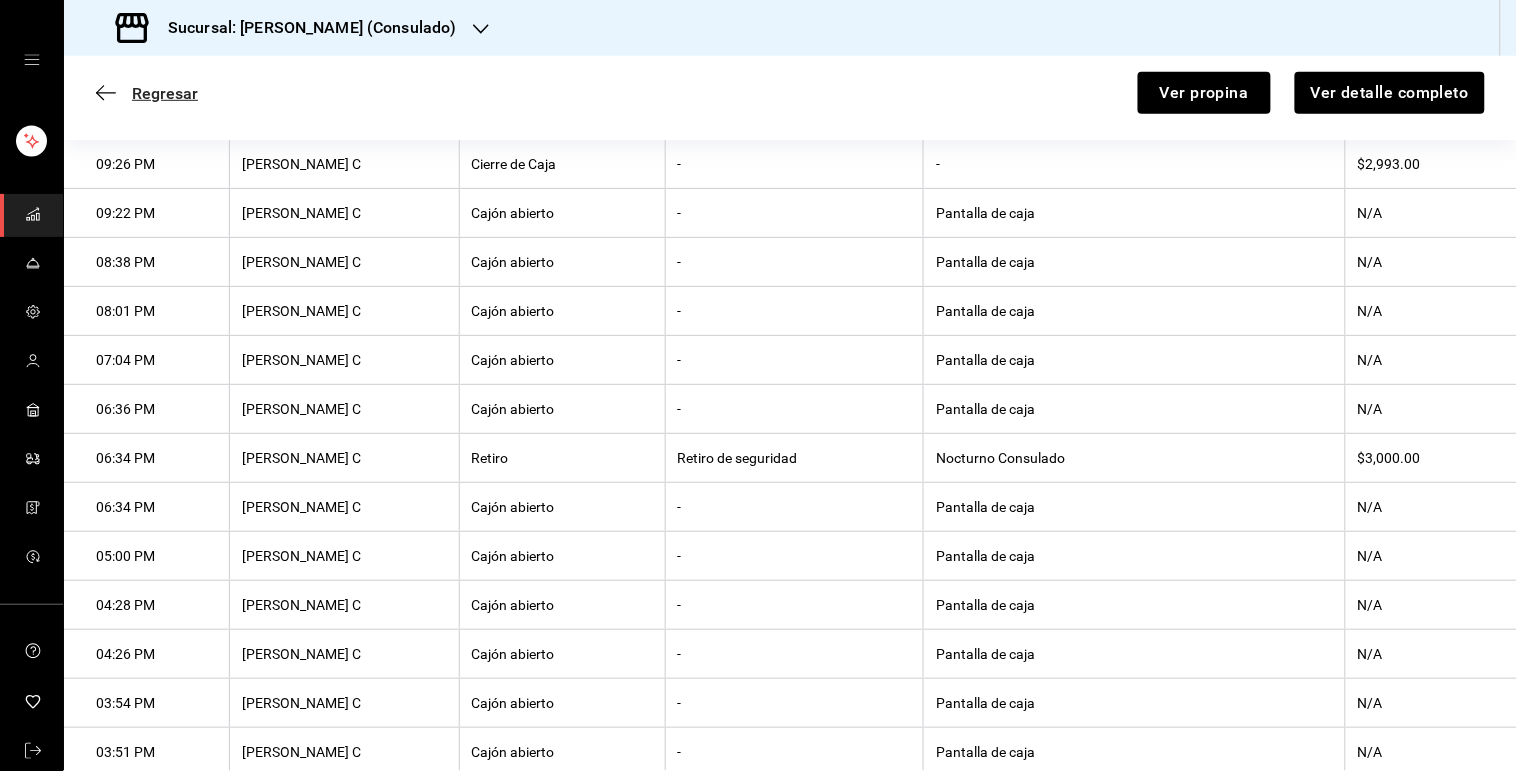 click on "Regresar" at bounding box center [165, 93] 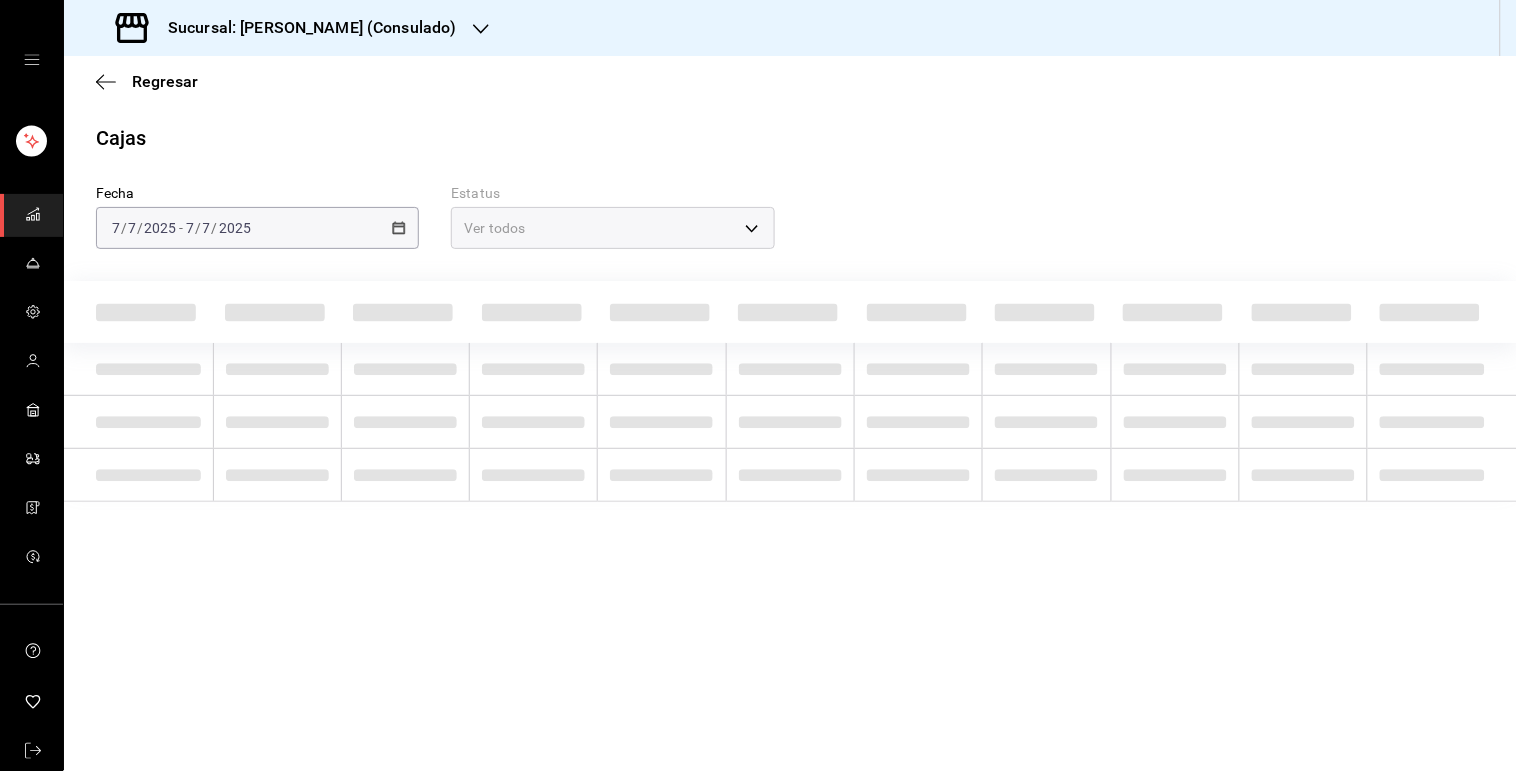 scroll, scrollTop: 0, scrollLeft: 0, axis: both 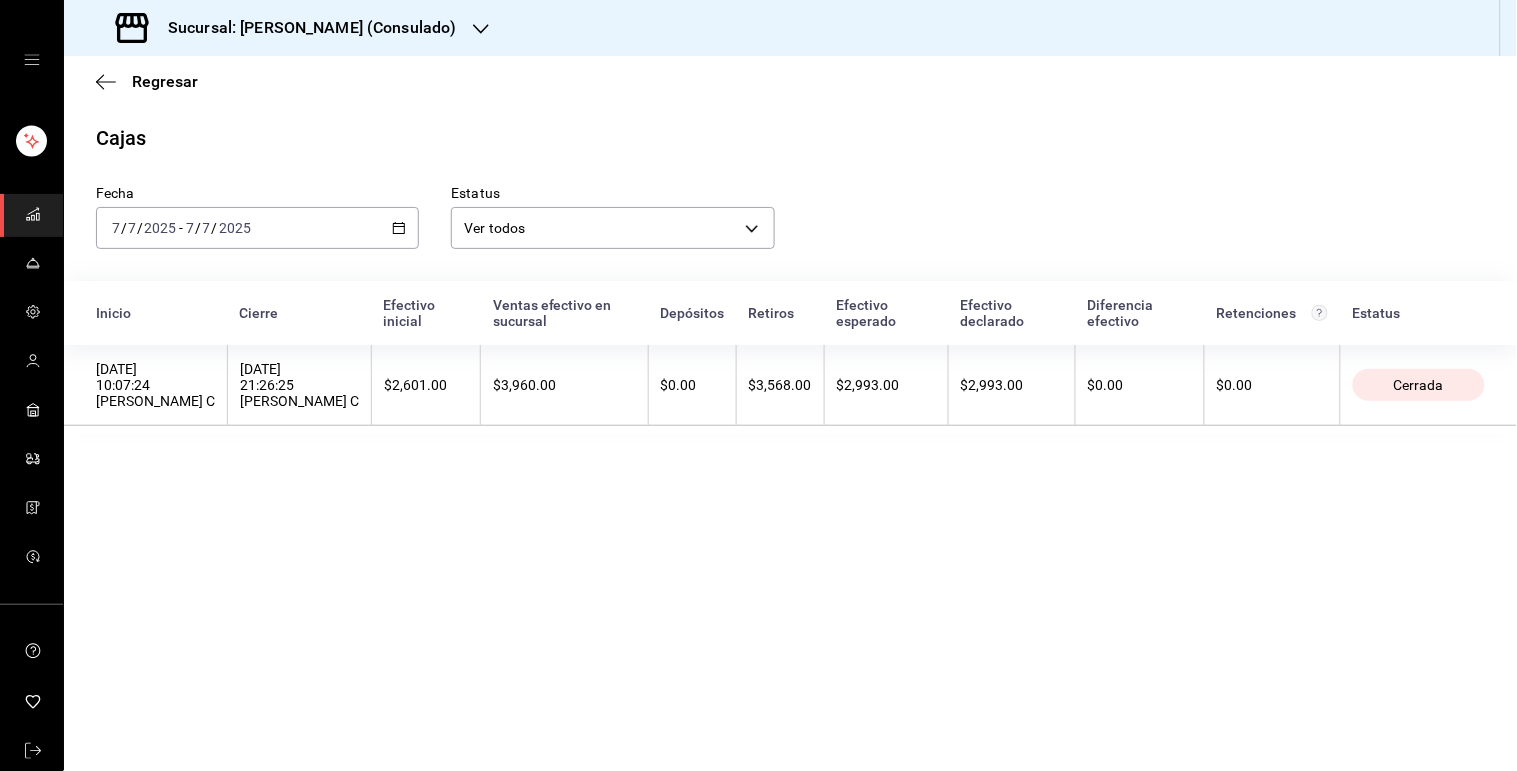 click on "[DATE] [DATE] - [DATE] [DATE]" at bounding box center [257, 228] 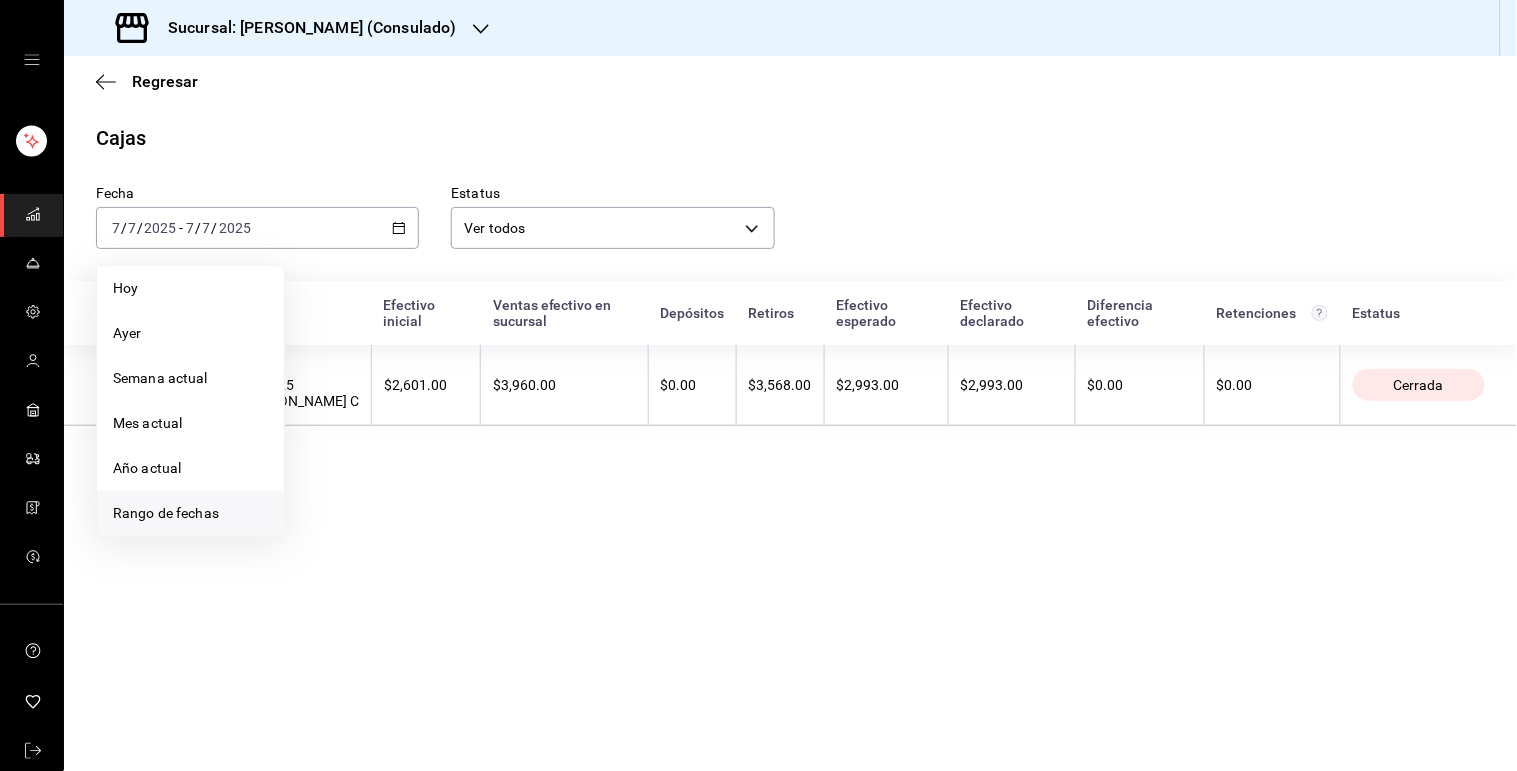 click on "Rango de fechas" at bounding box center [190, 513] 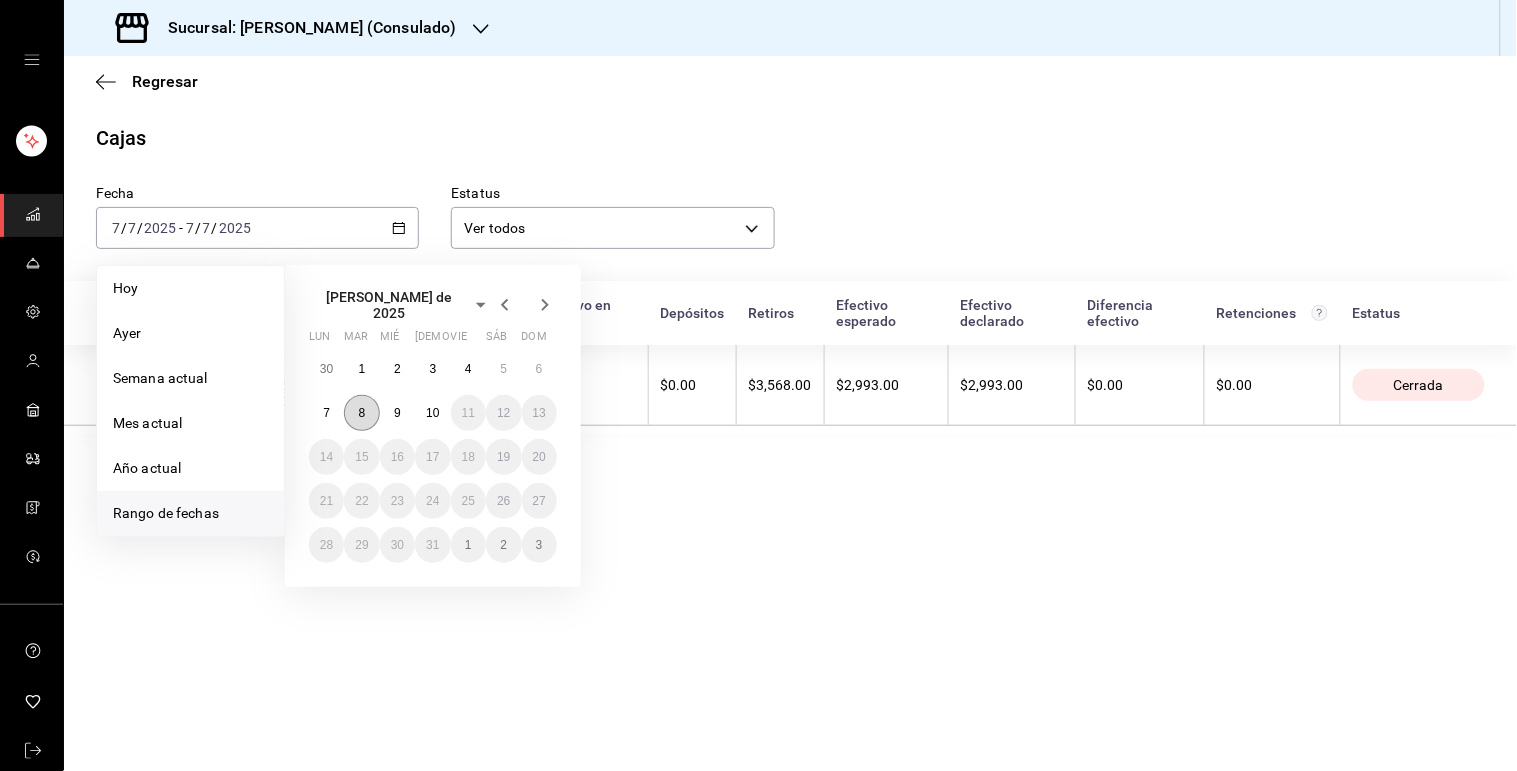 click on "8" at bounding box center [361, 413] 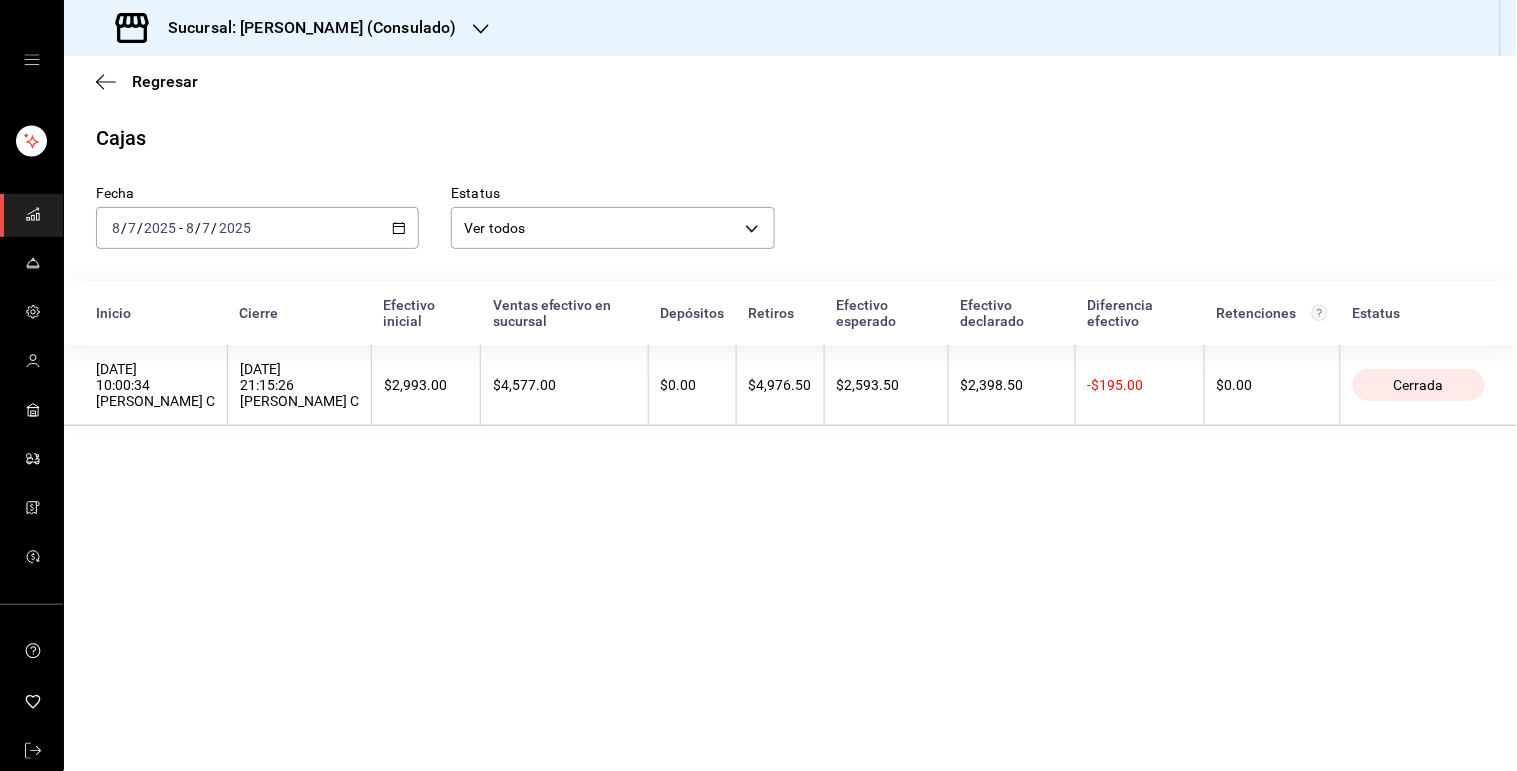 click on "$4,577.00" at bounding box center [564, 385] 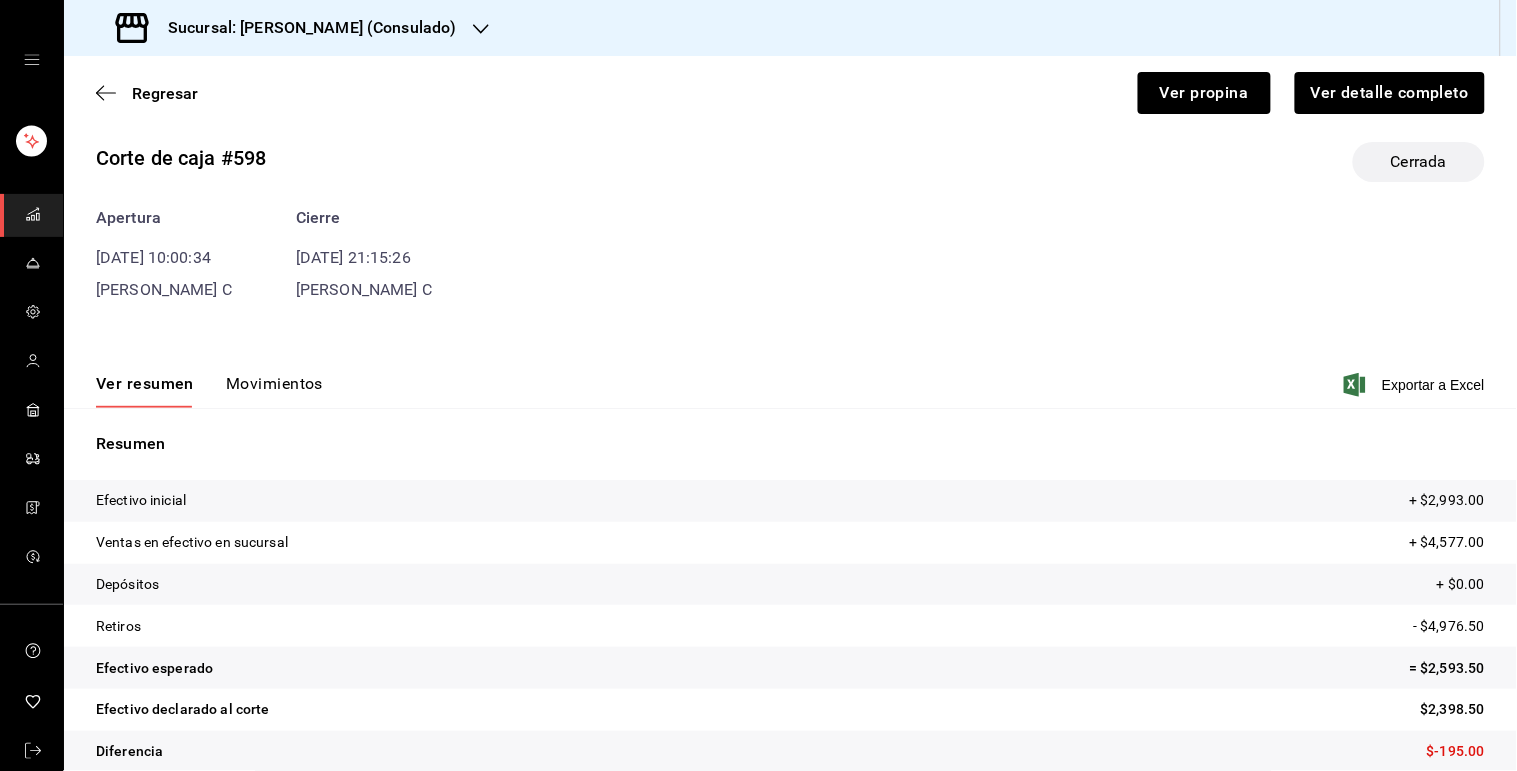 scroll, scrollTop: 44, scrollLeft: 0, axis: vertical 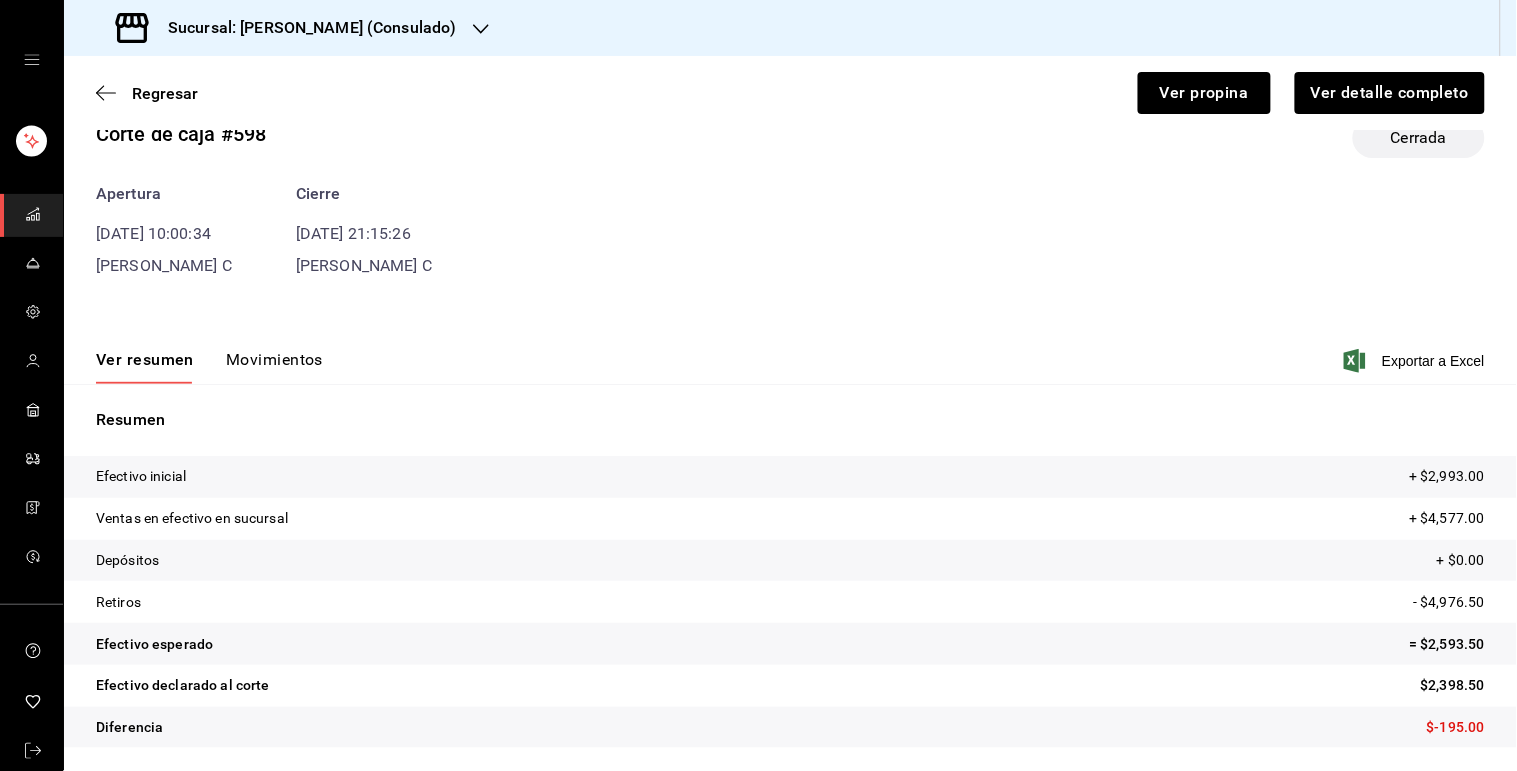 click on "Ver resumen Movimientos Exportar a Excel" at bounding box center [790, 355] 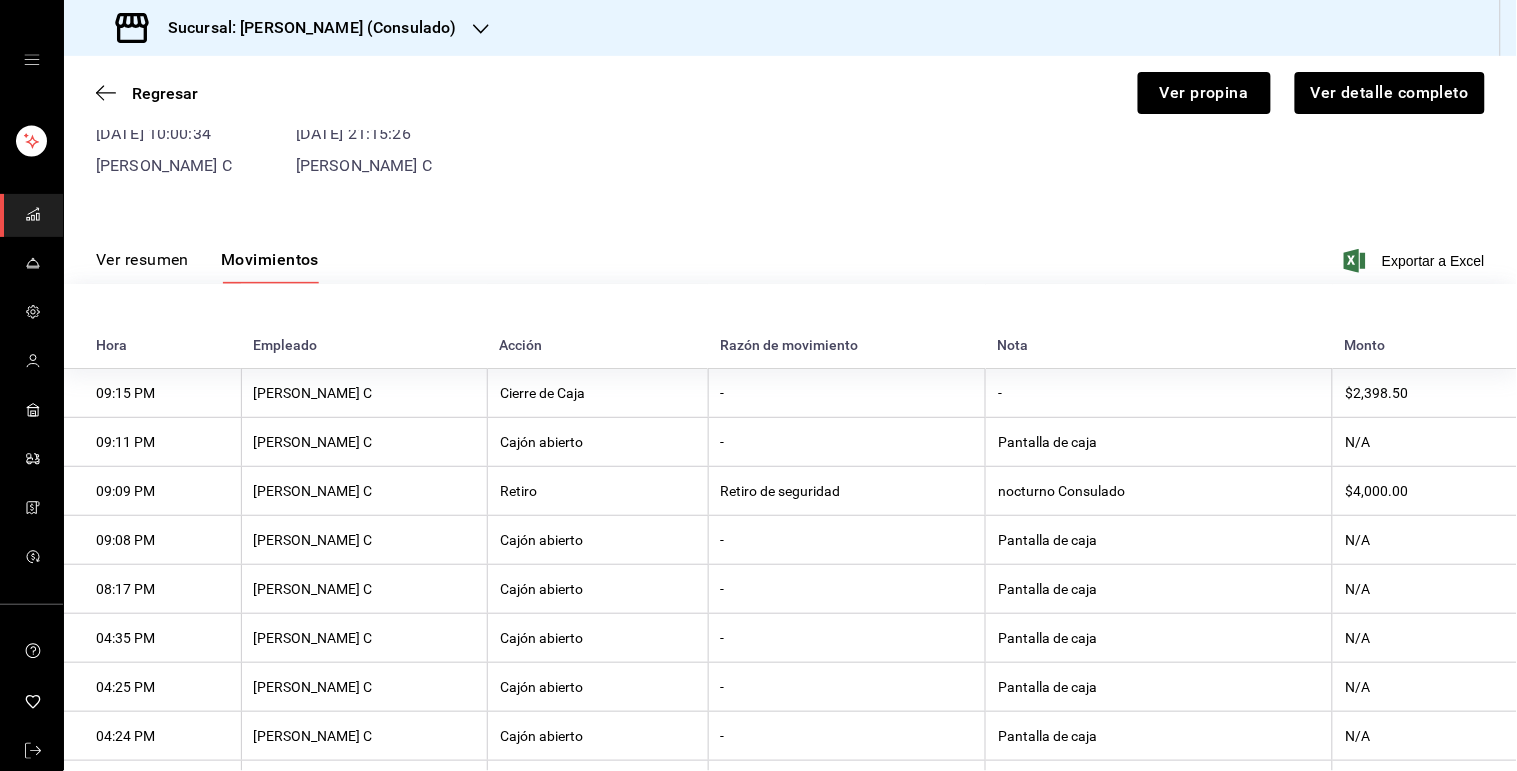 scroll, scrollTop: 564, scrollLeft: 0, axis: vertical 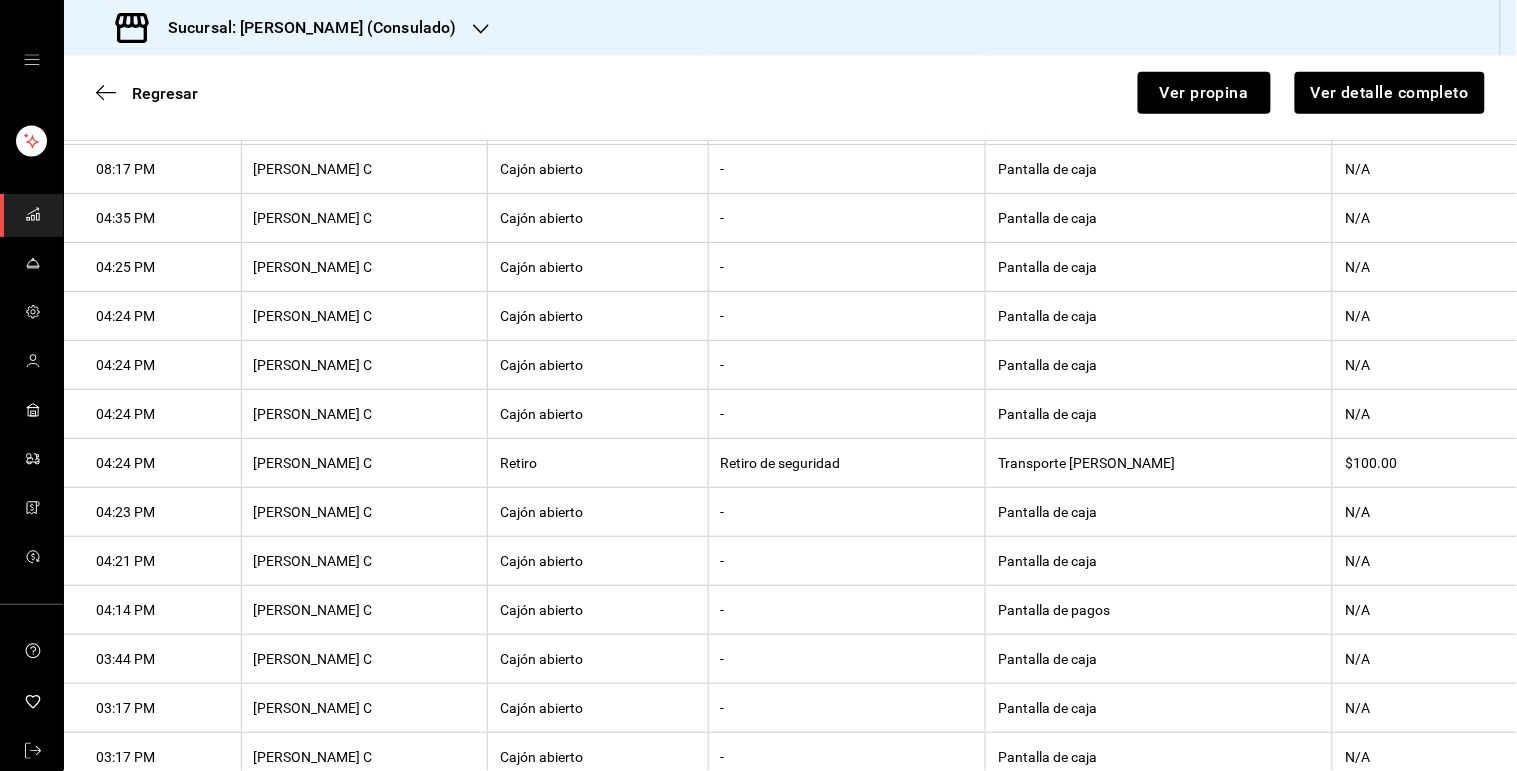type 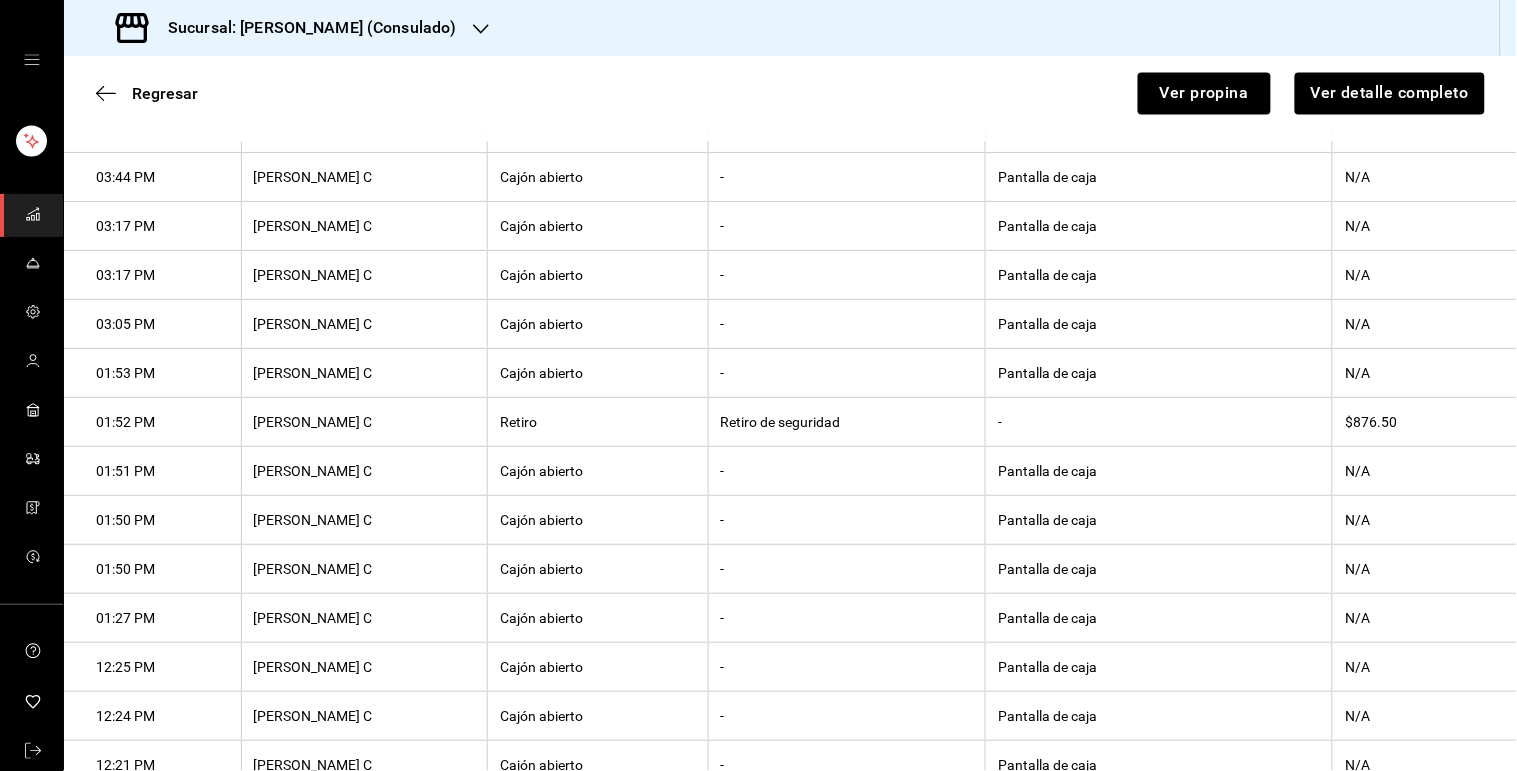 scroll, scrollTop: 1045, scrollLeft: 0, axis: vertical 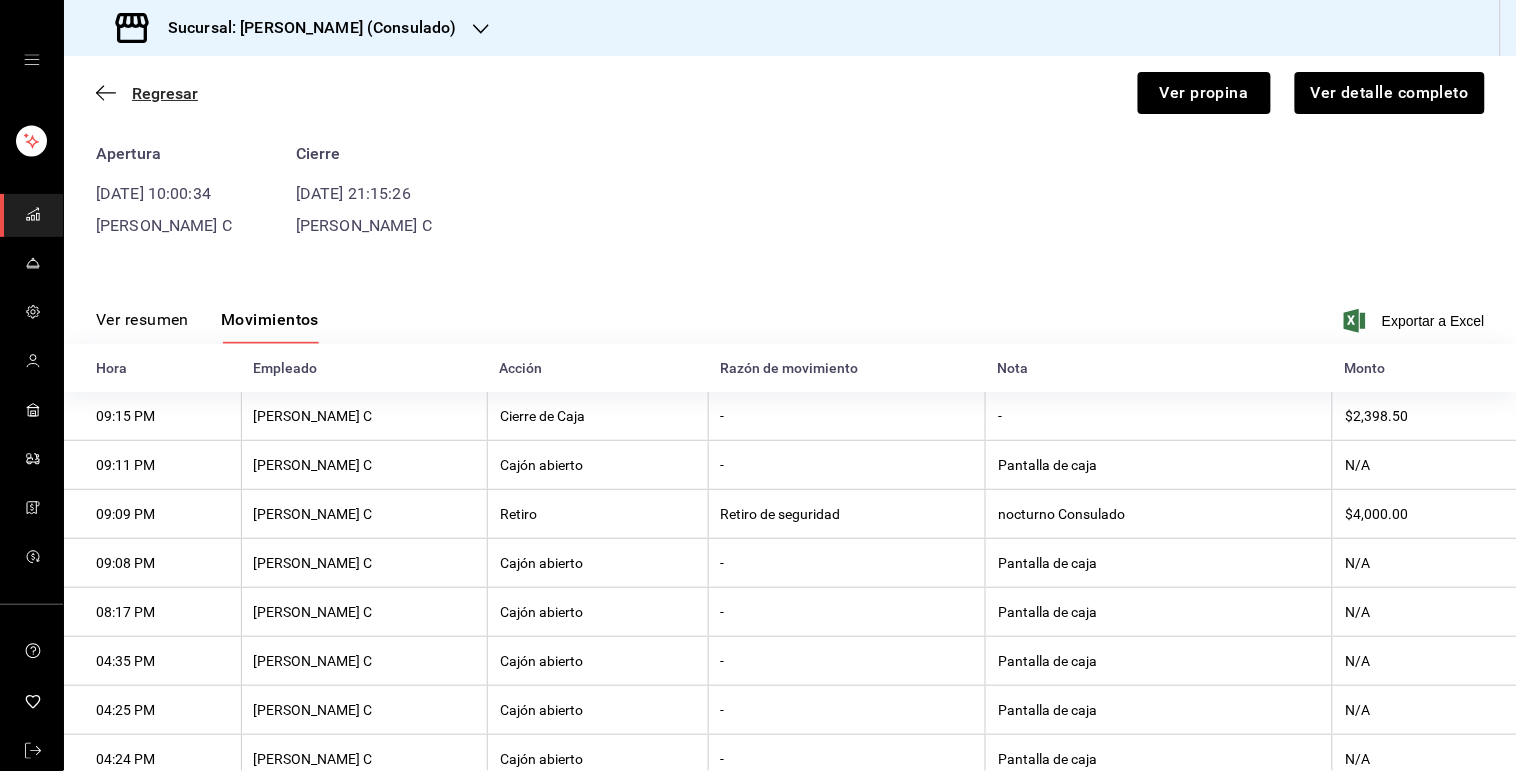 click on "Regresar" at bounding box center (165, 93) 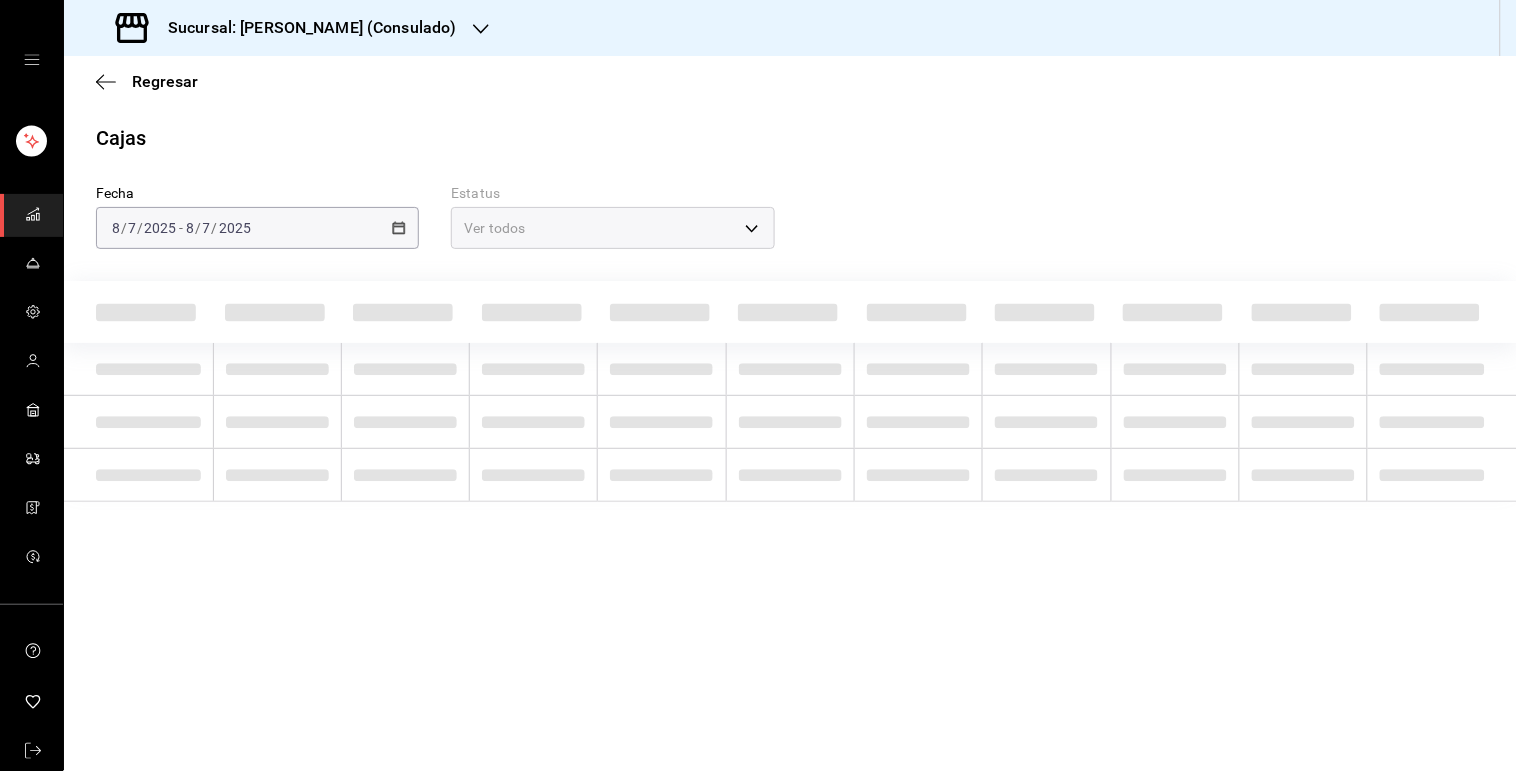 scroll, scrollTop: 0, scrollLeft: 0, axis: both 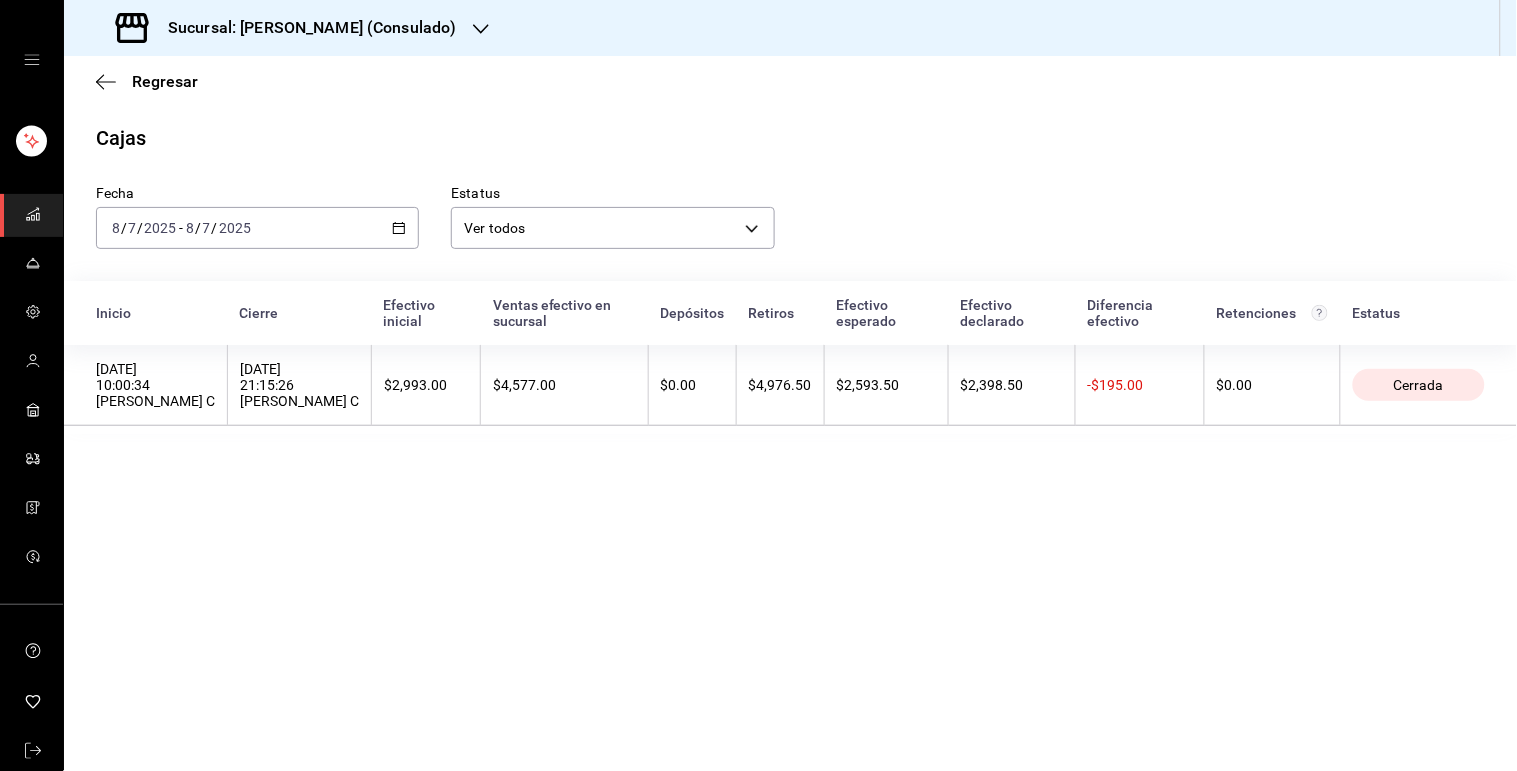 click 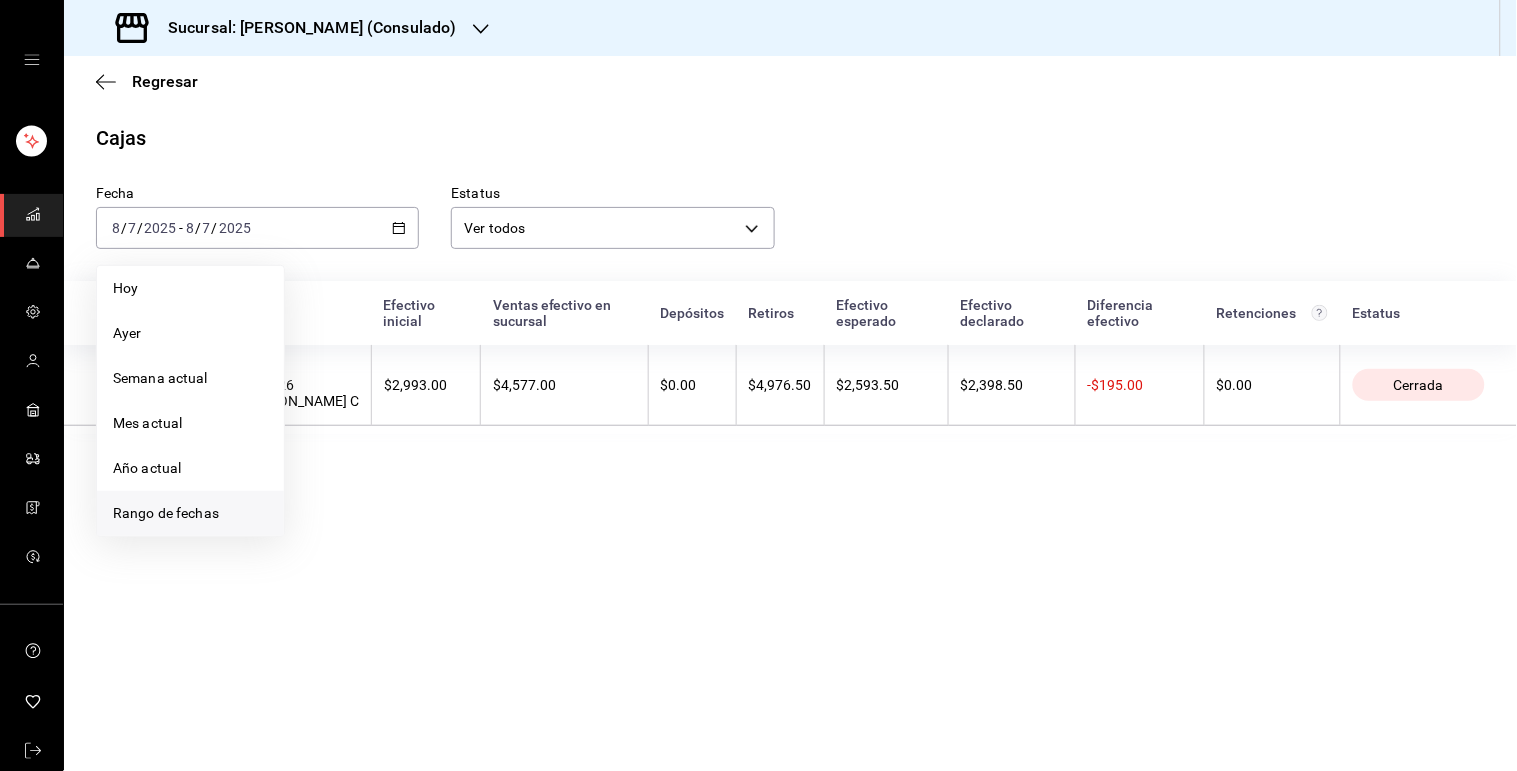 click on "Rango de fechas" at bounding box center (190, 513) 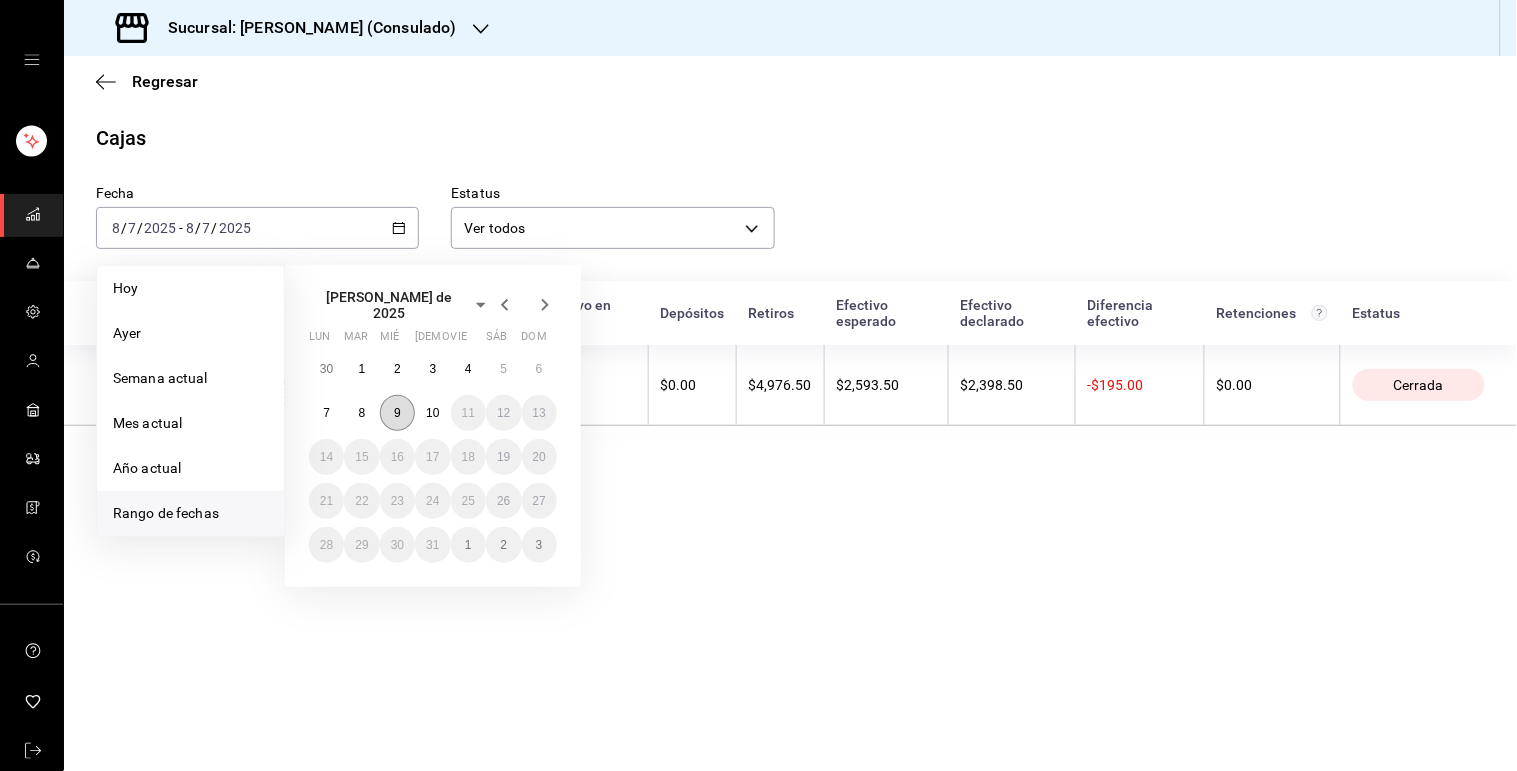 click on "9" at bounding box center (397, 413) 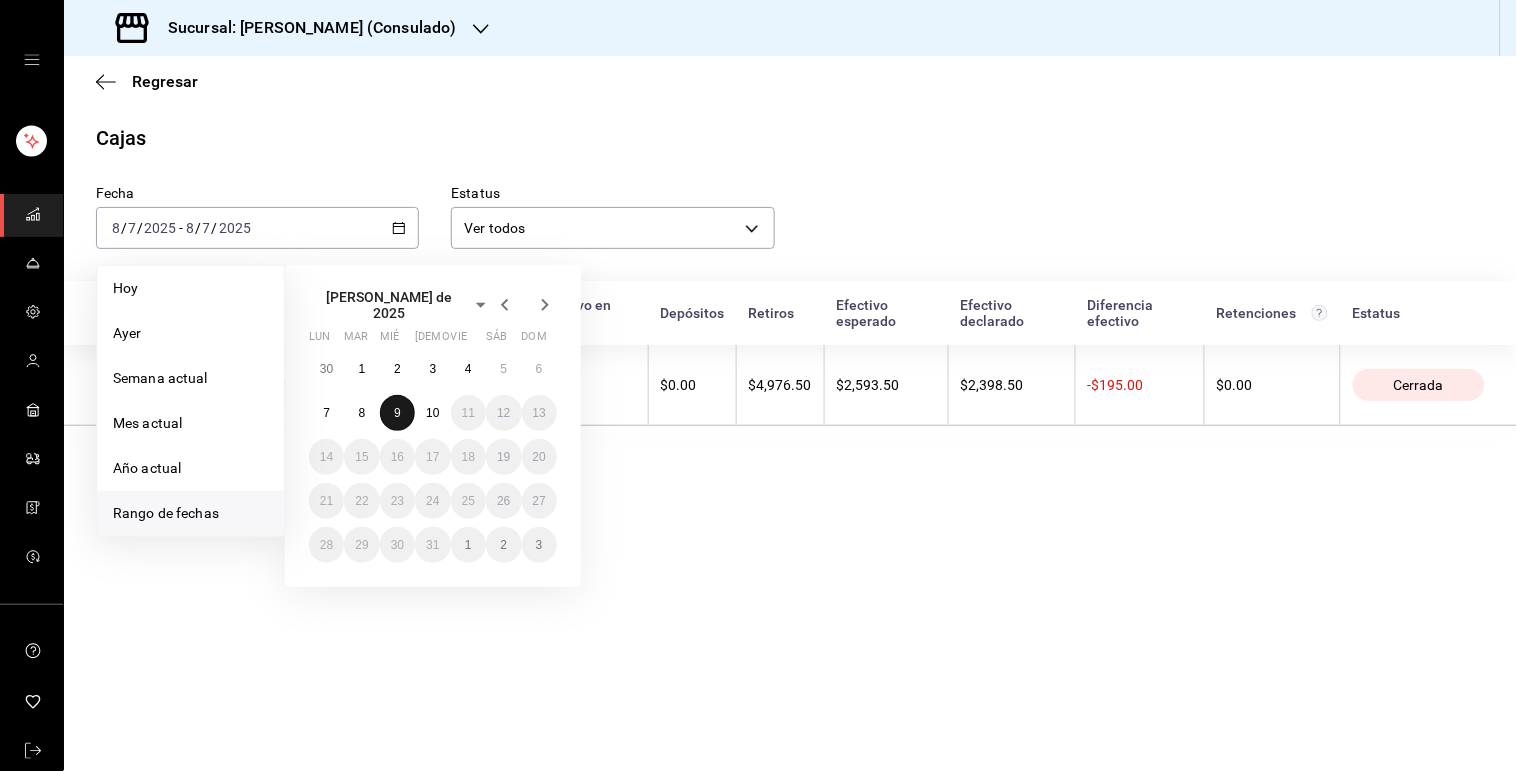 click on "9" at bounding box center [397, 413] 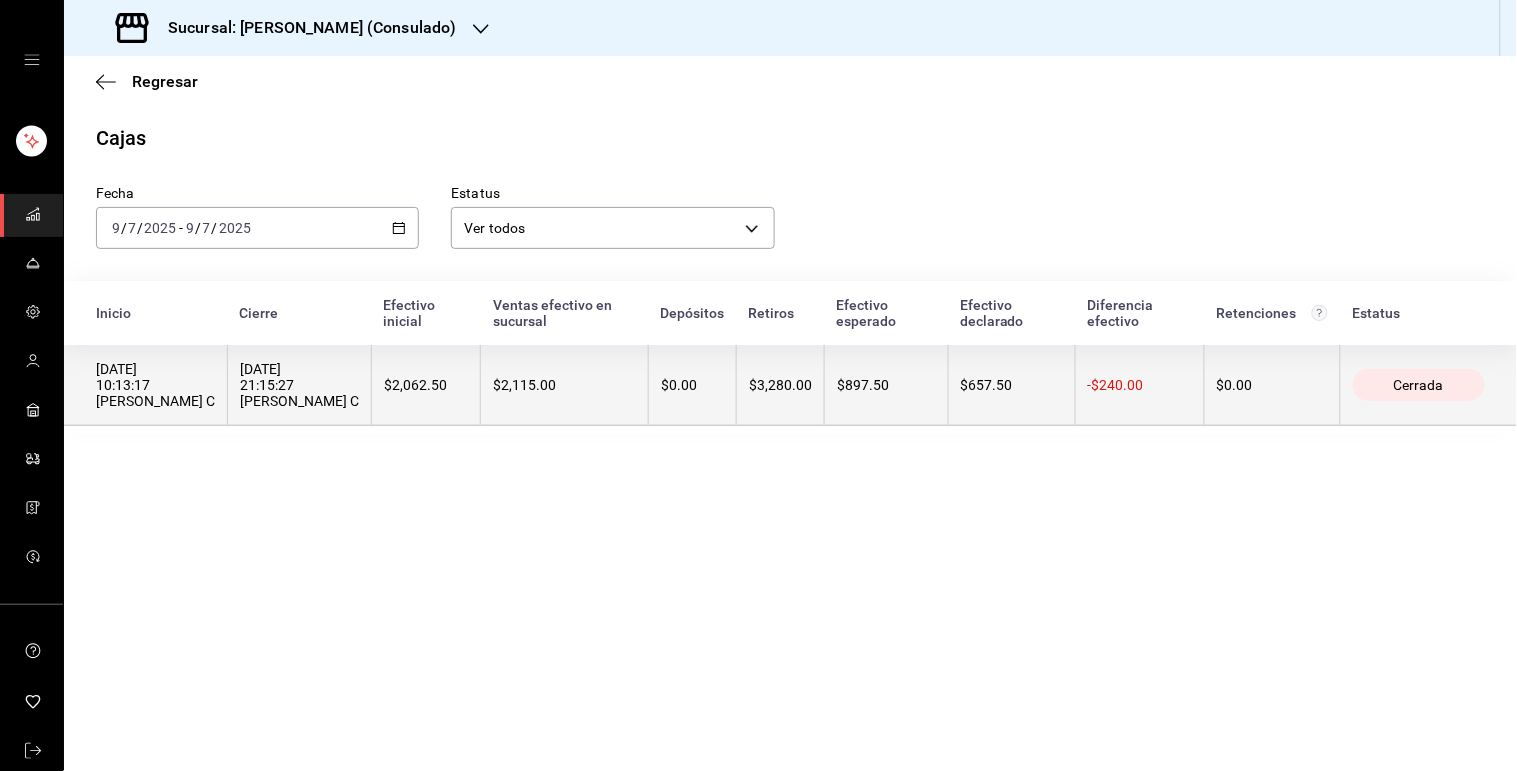 click on "$2,115.00" at bounding box center (564, 385) 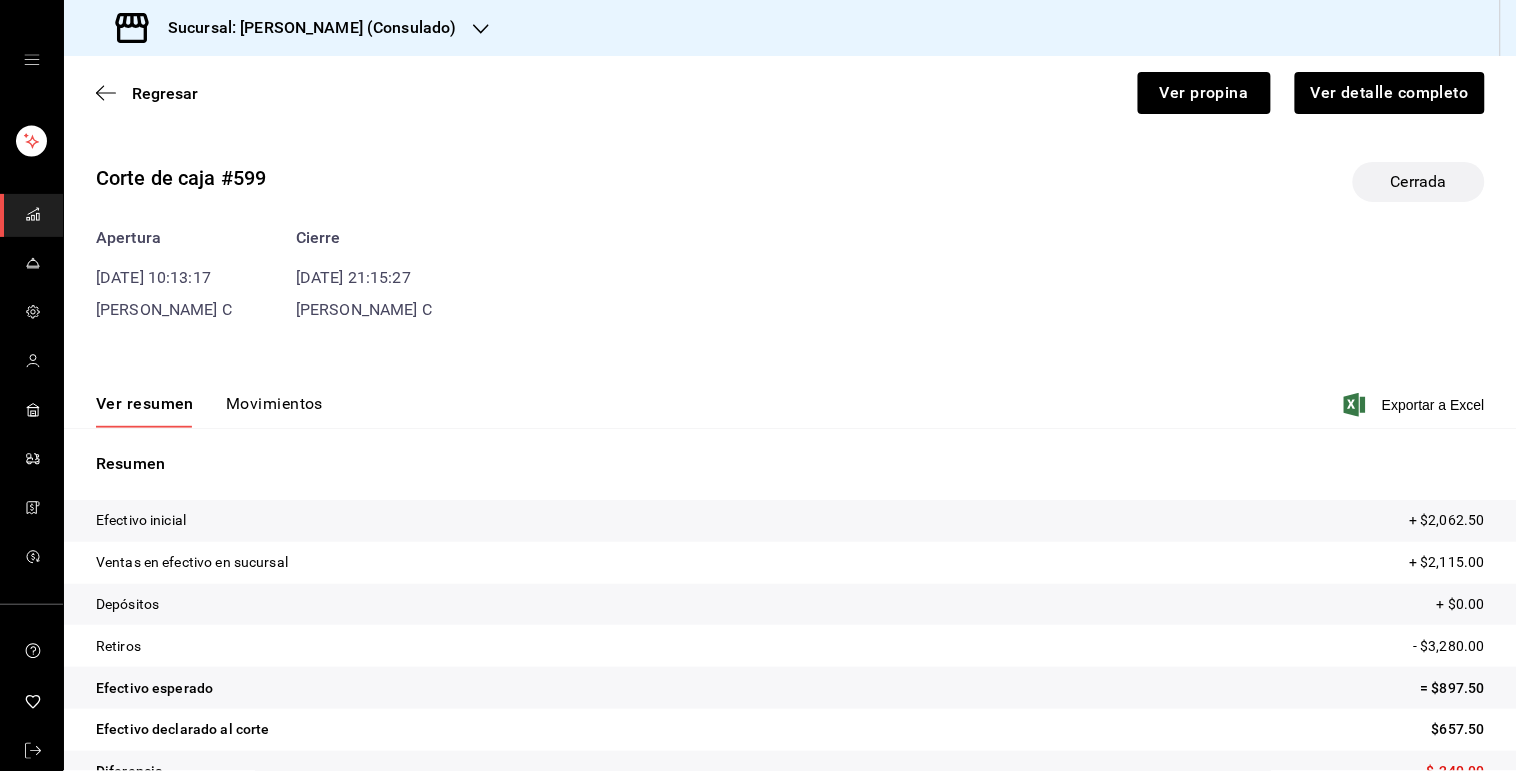 scroll, scrollTop: 44, scrollLeft: 0, axis: vertical 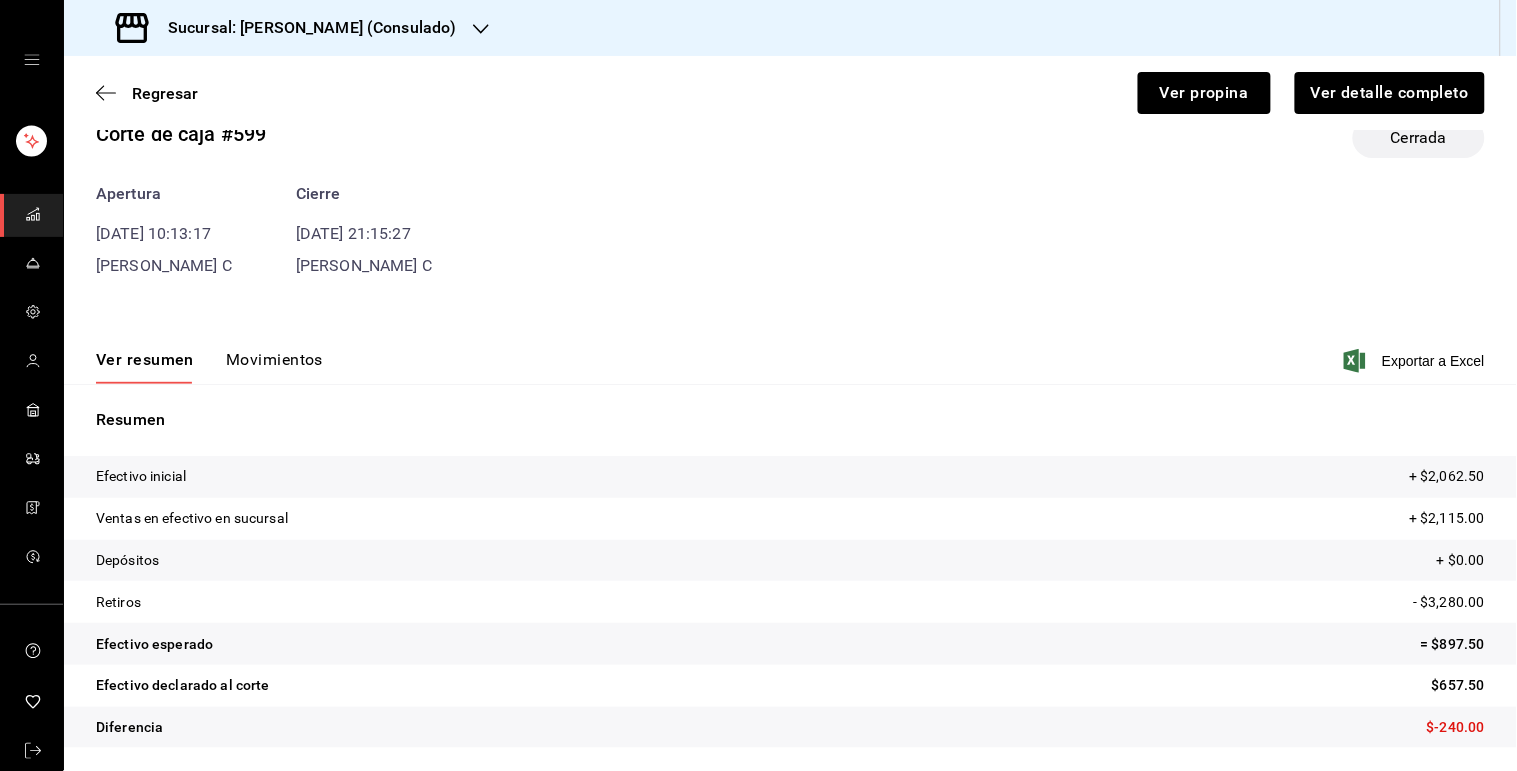 click on "Movimientos" at bounding box center [274, 367] 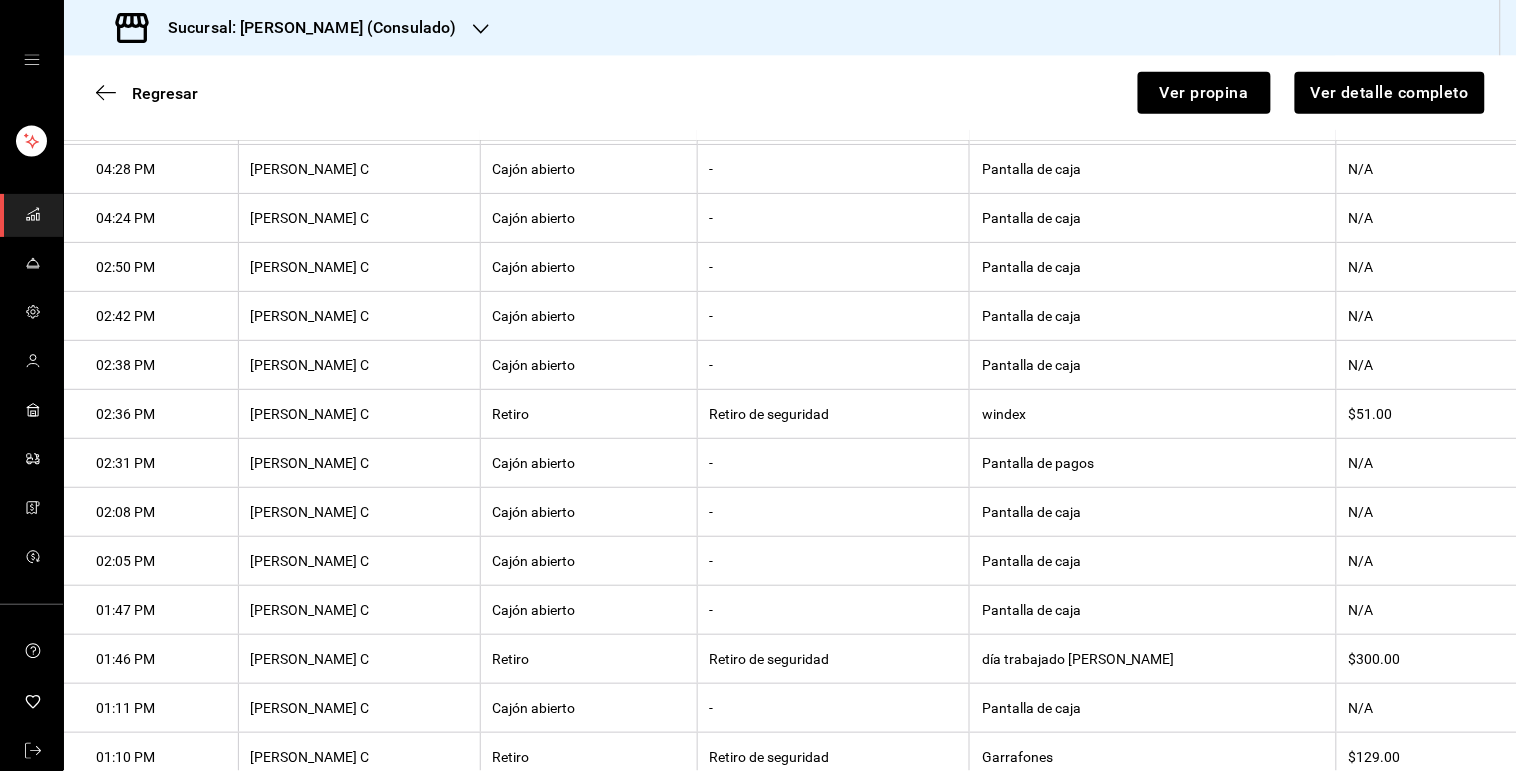 scroll, scrollTop: 785, scrollLeft: 0, axis: vertical 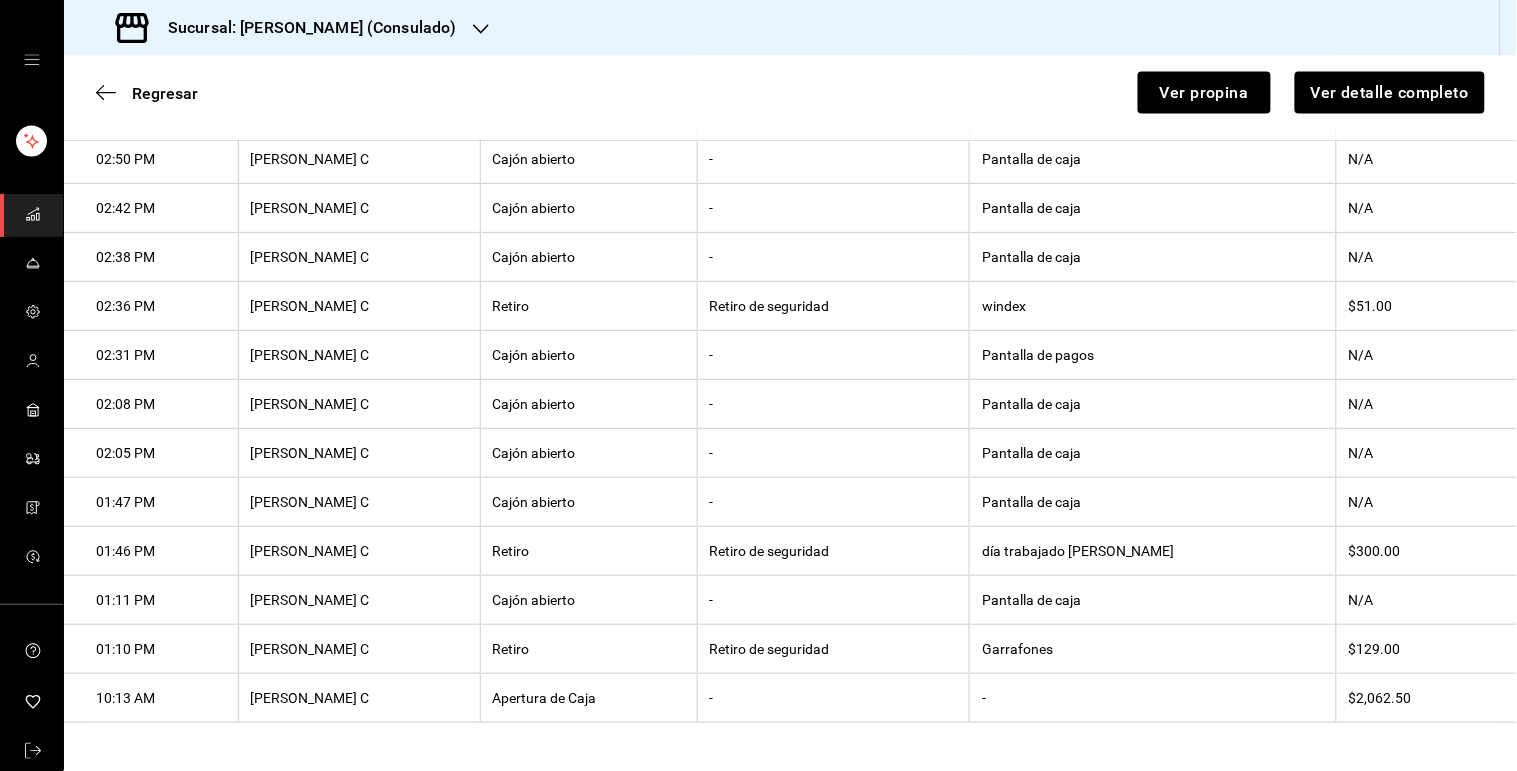 click on "Garrafones" at bounding box center [1153, 649] 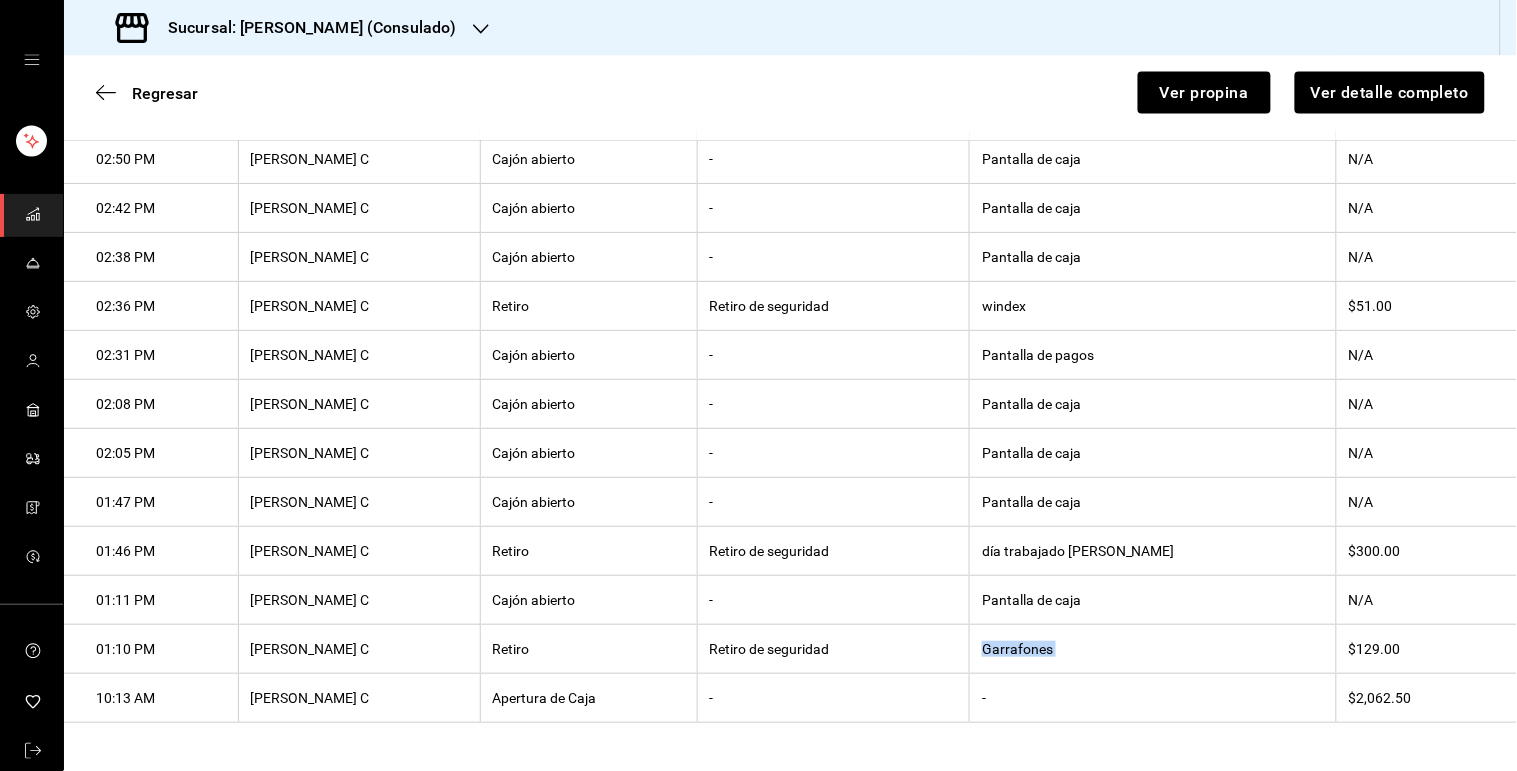 click on "Garrafones" at bounding box center (1153, 649) 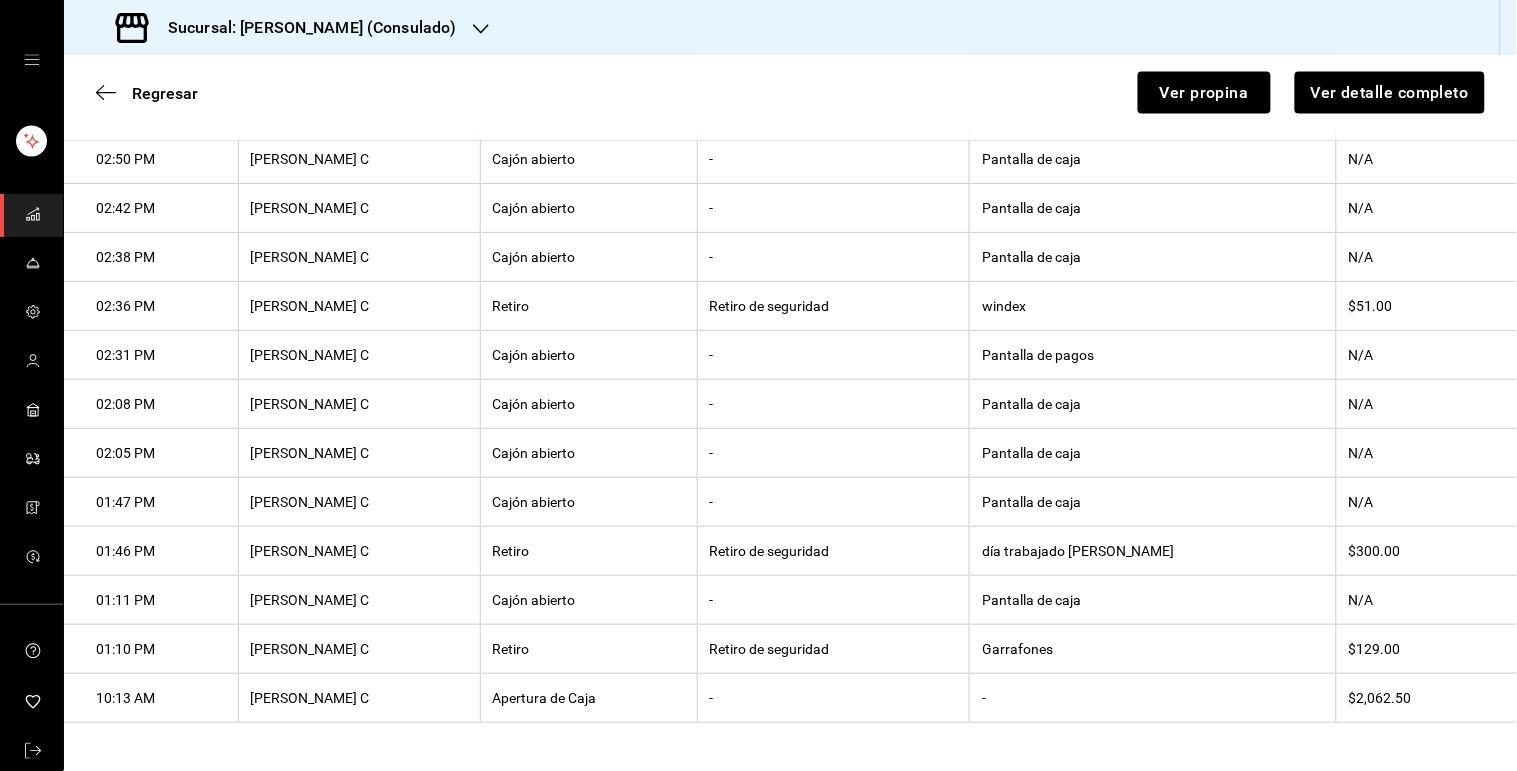 click on "día trabajado [PERSON_NAME]" at bounding box center (1153, 551) 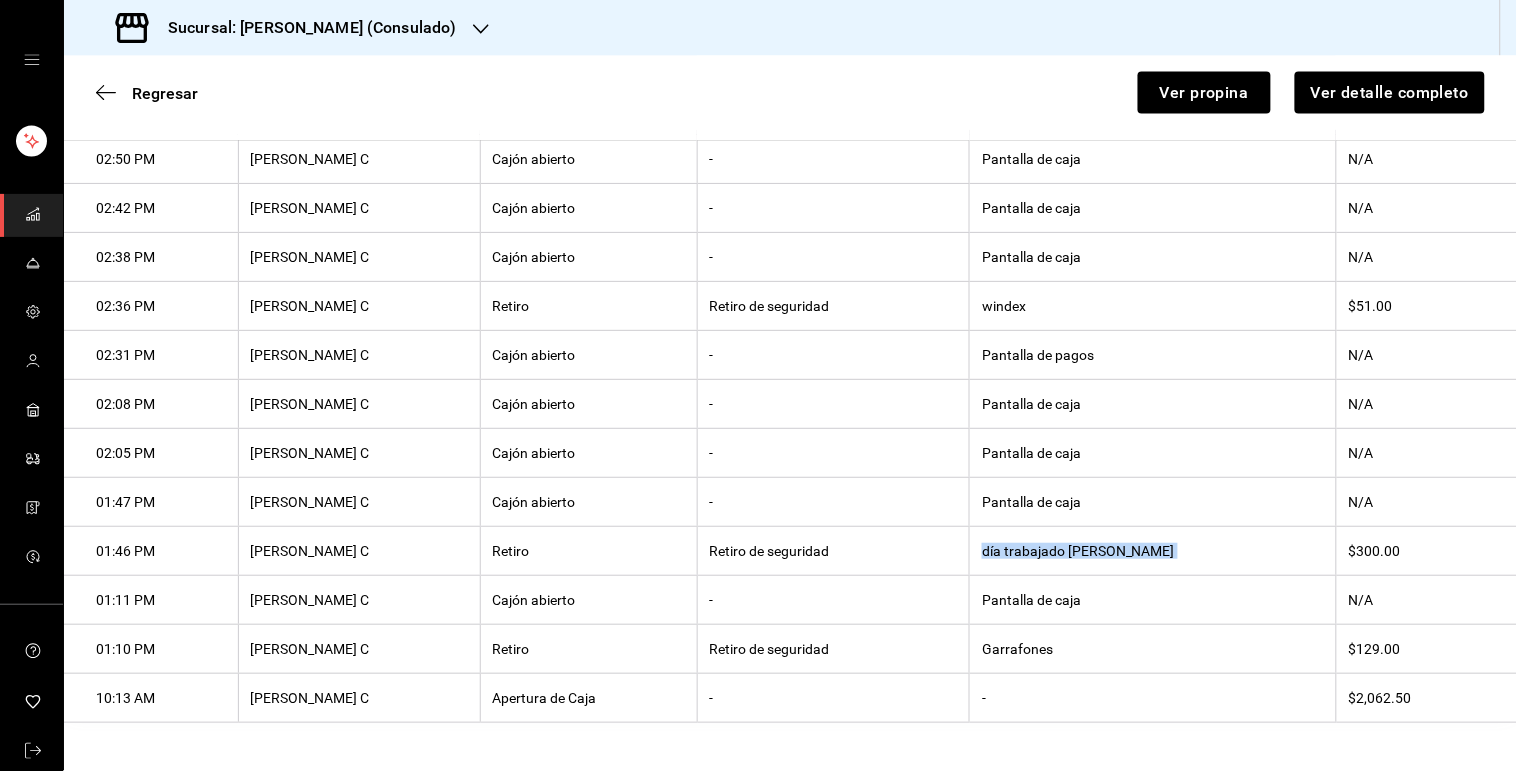 click on "día trabajado [PERSON_NAME]" at bounding box center [1153, 551] 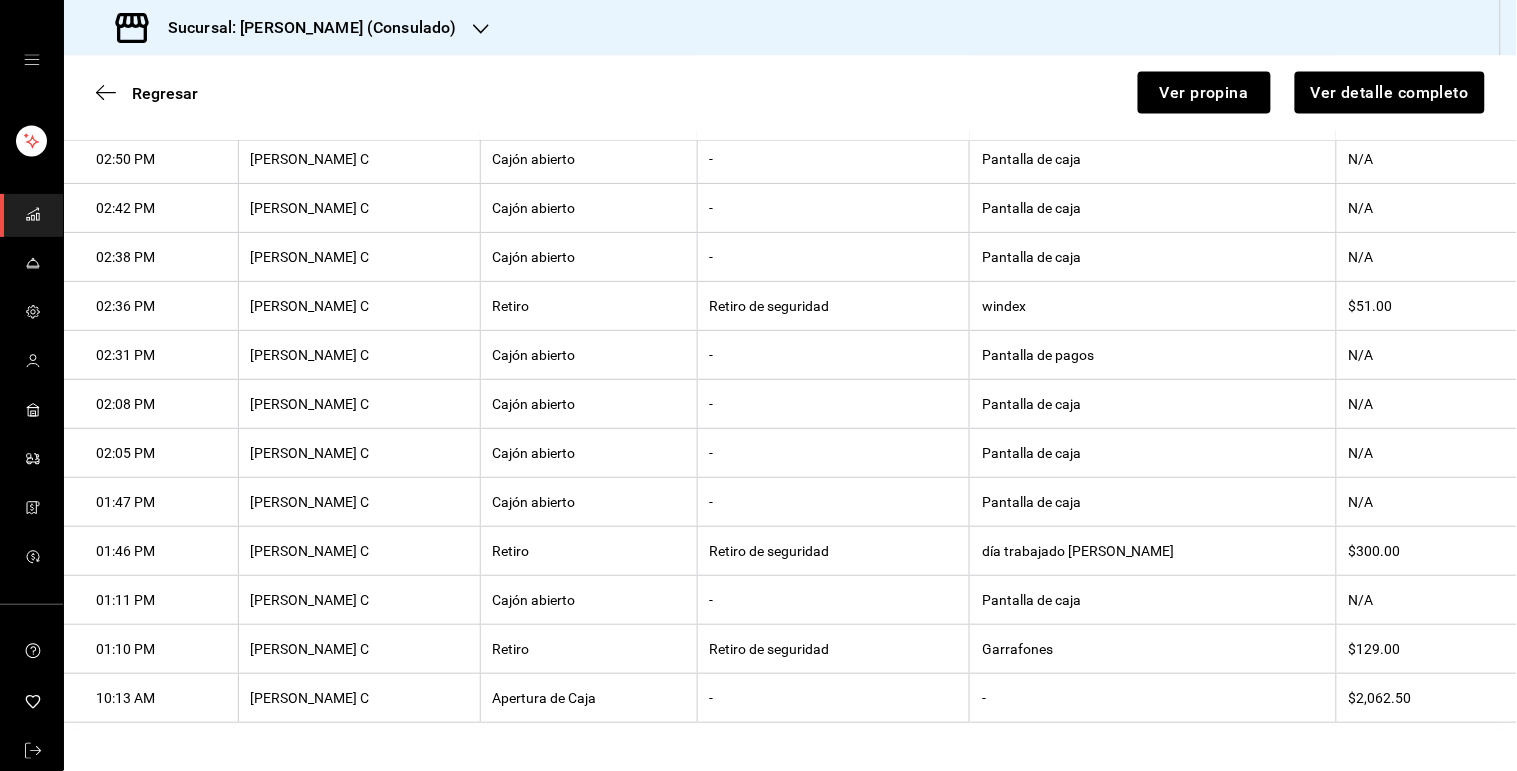 click on "windex" at bounding box center [1153, 306] 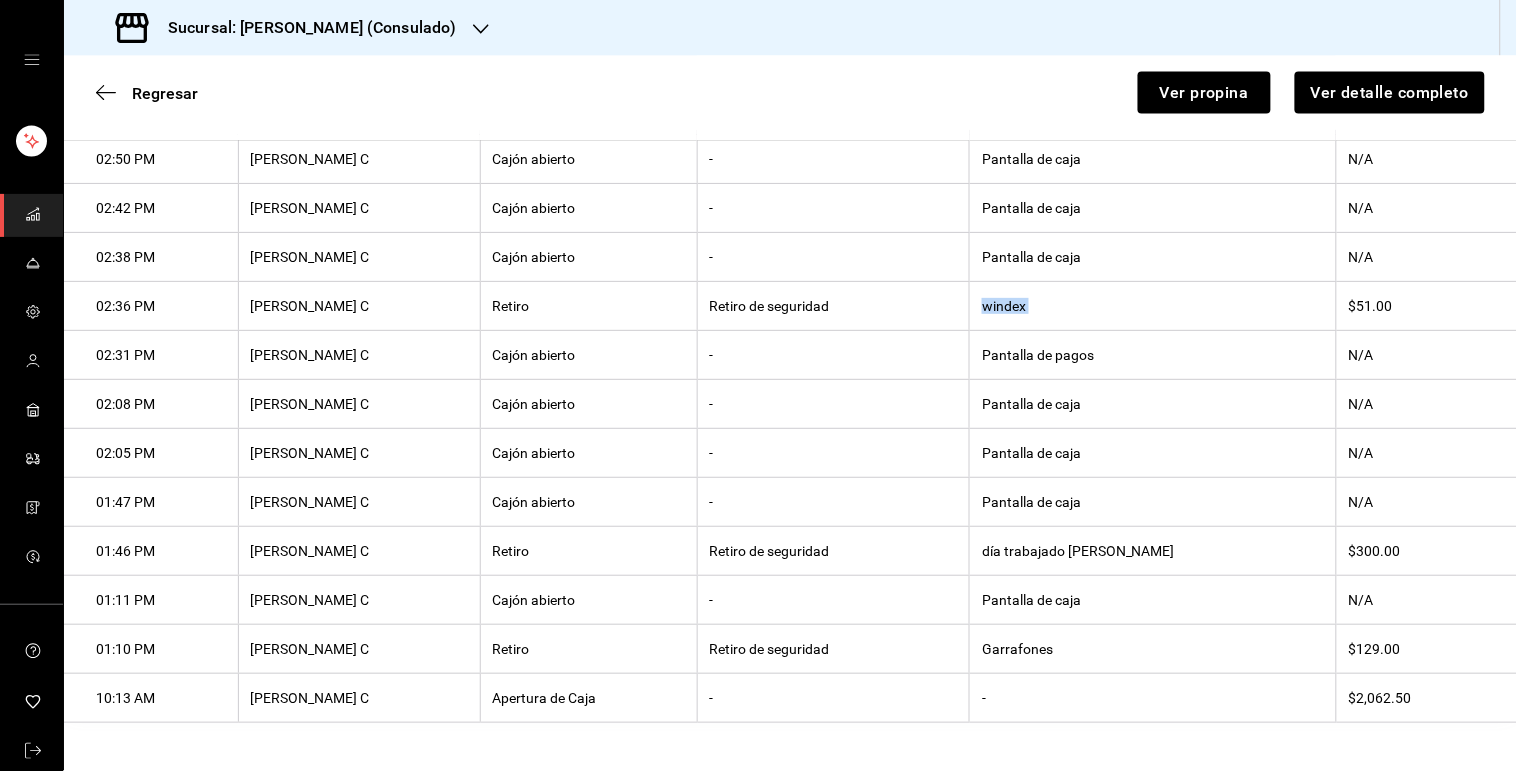 click on "windex" at bounding box center [1153, 306] 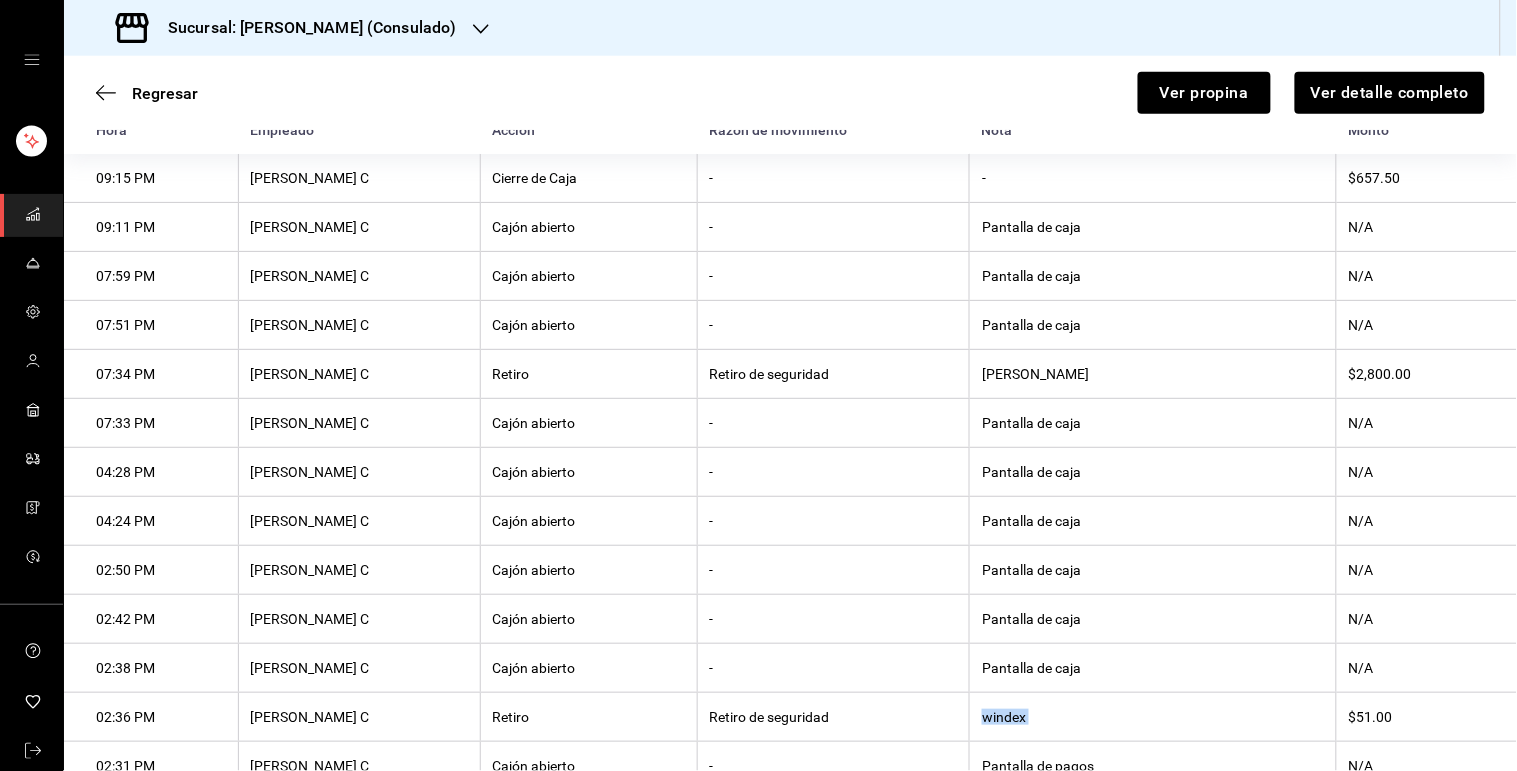 scroll, scrollTop: 321, scrollLeft: 0, axis: vertical 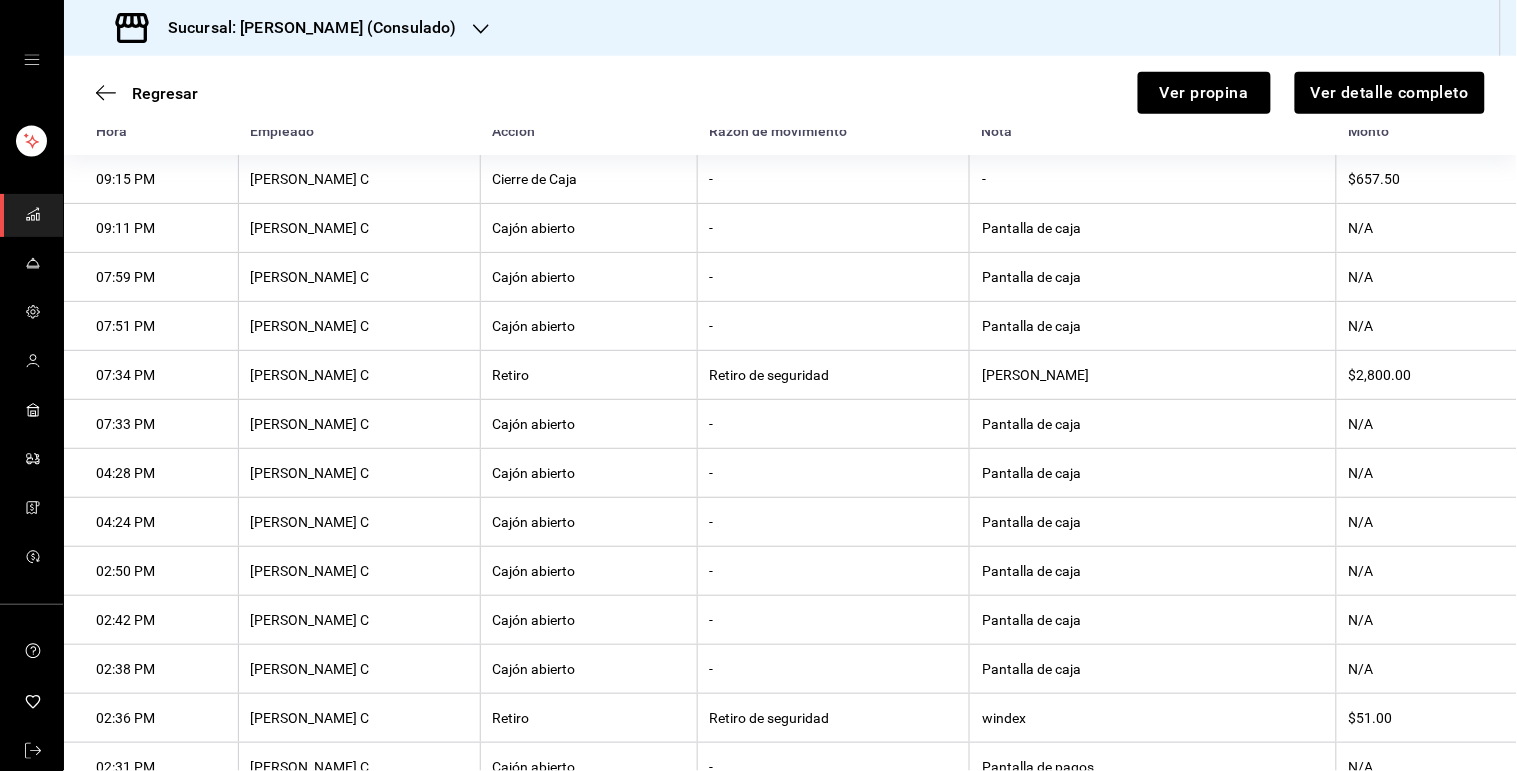 click on "[PERSON_NAME]" at bounding box center (1153, 375) 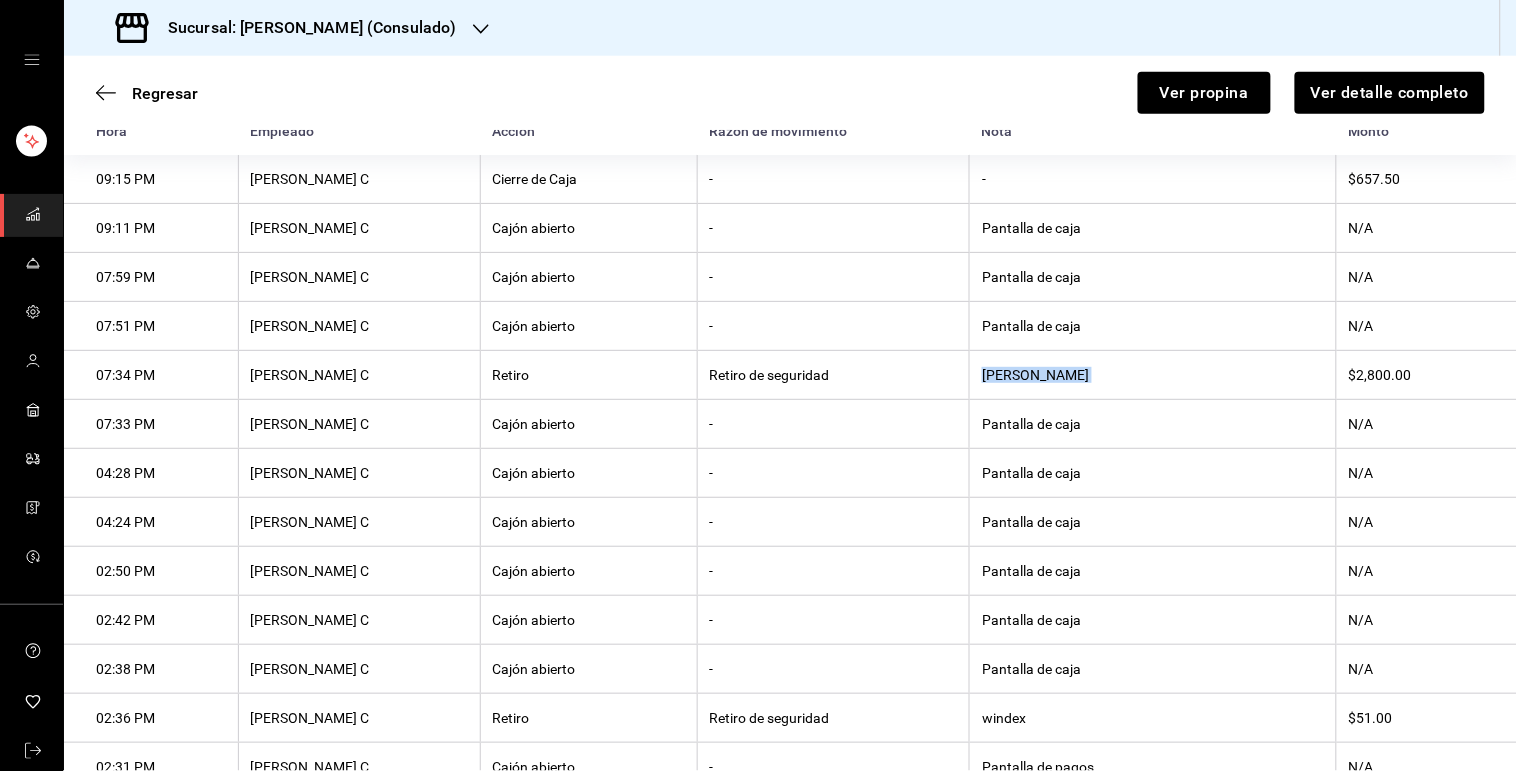 click on "[PERSON_NAME]" at bounding box center [1153, 375] 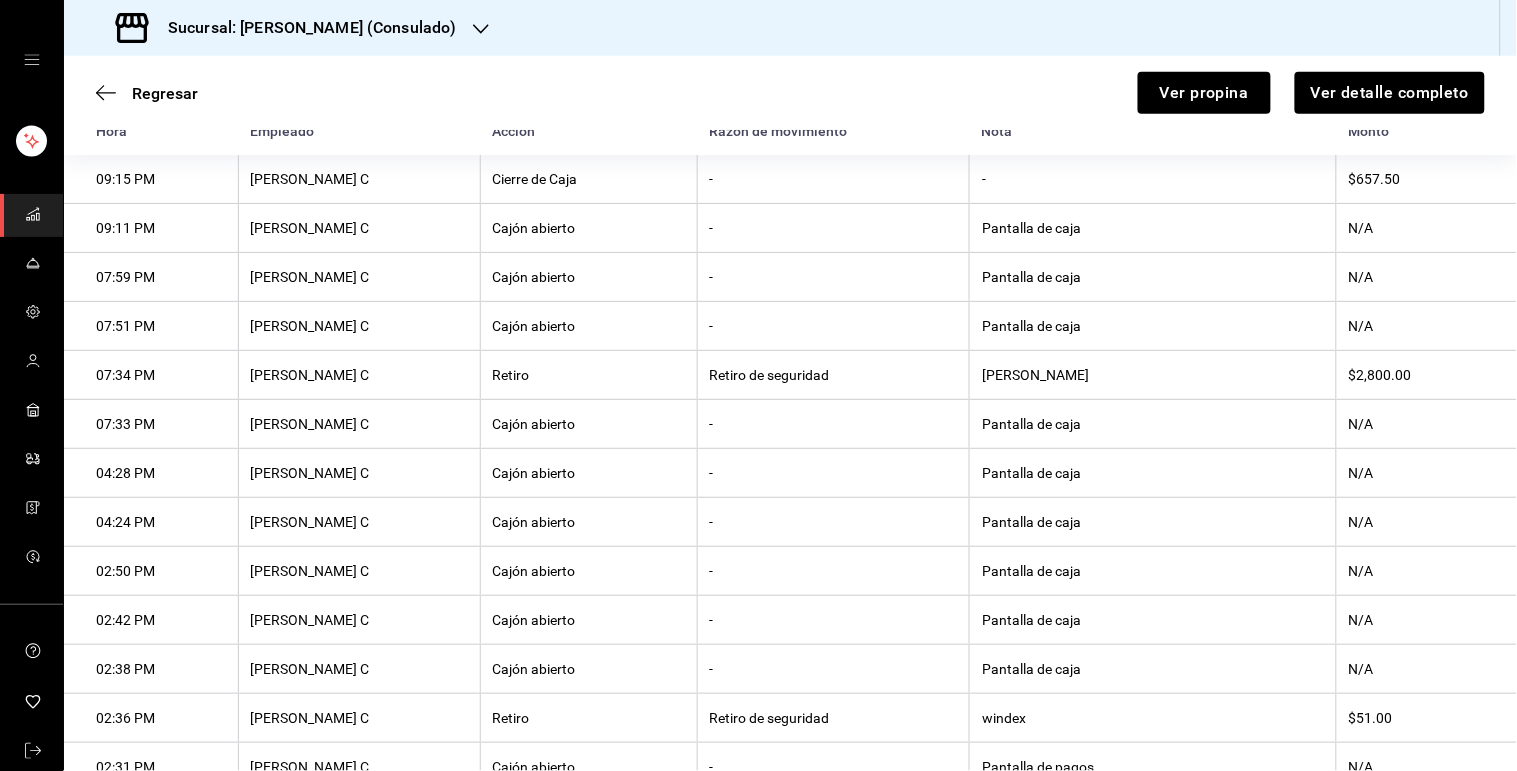 click on "Retiro de seguridad" at bounding box center (833, 375) 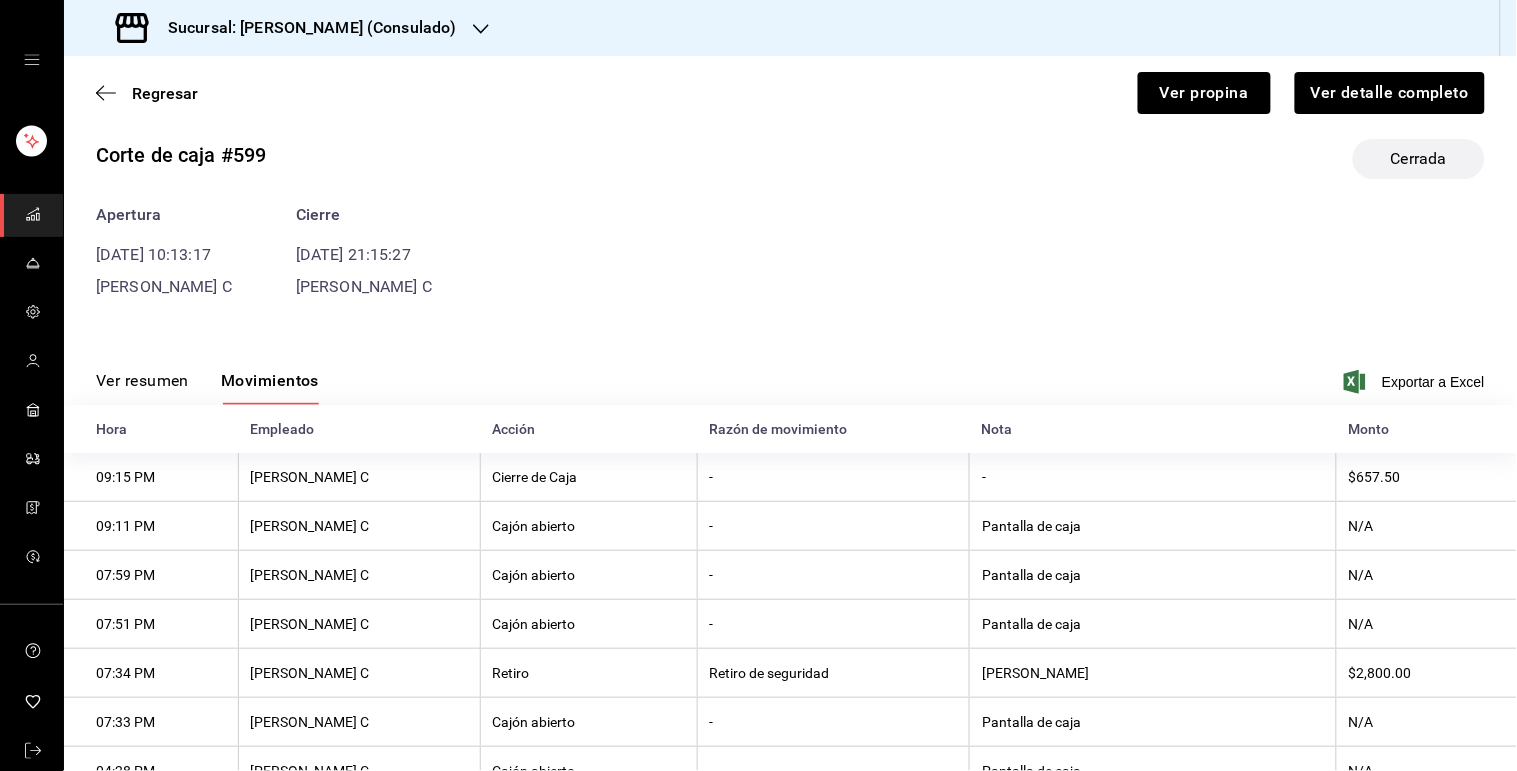 scroll, scrollTop: 4, scrollLeft: 0, axis: vertical 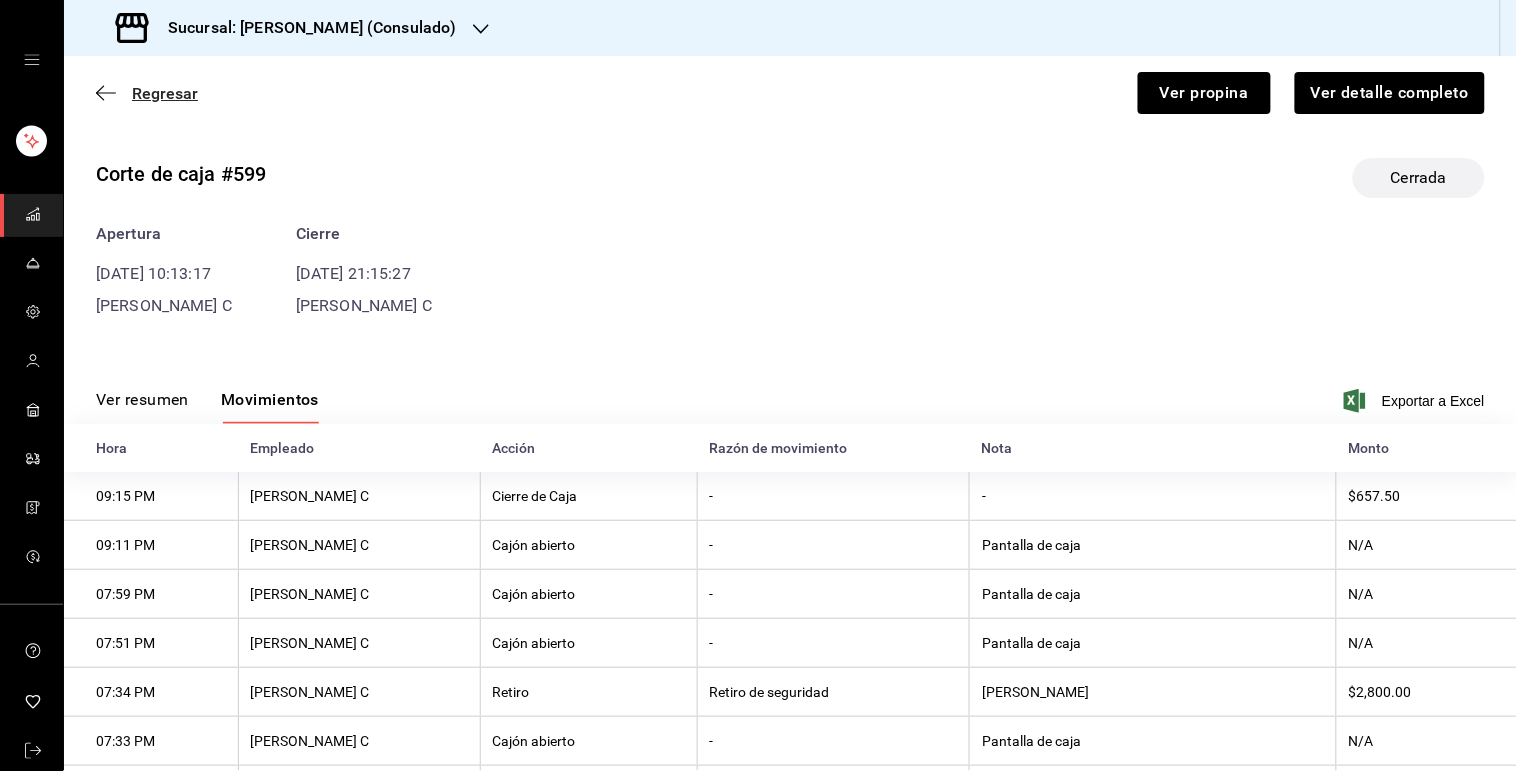 click on "Regresar" at bounding box center [165, 93] 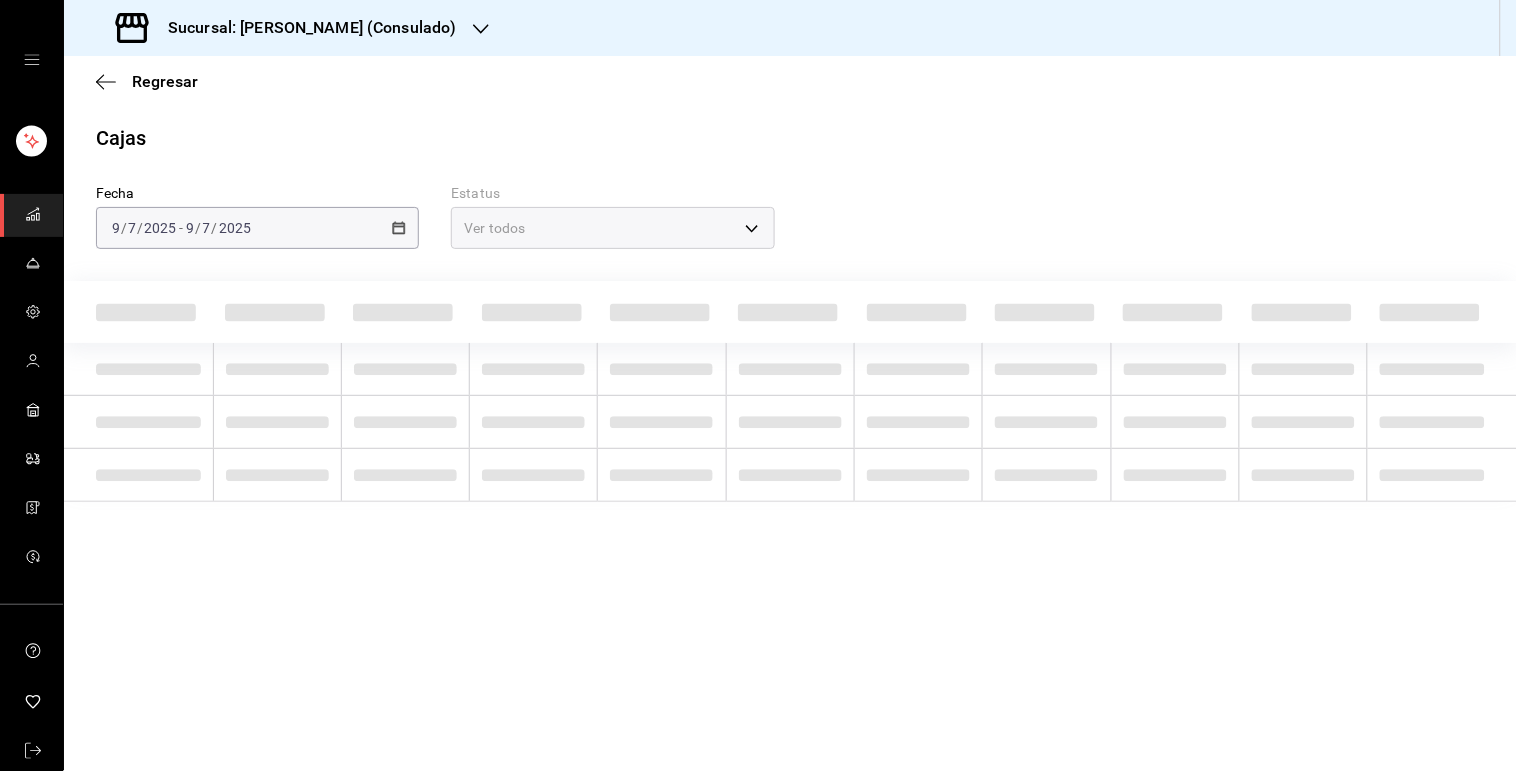 scroll, scrollTop: 0, scrollLeft: 0, axis: both 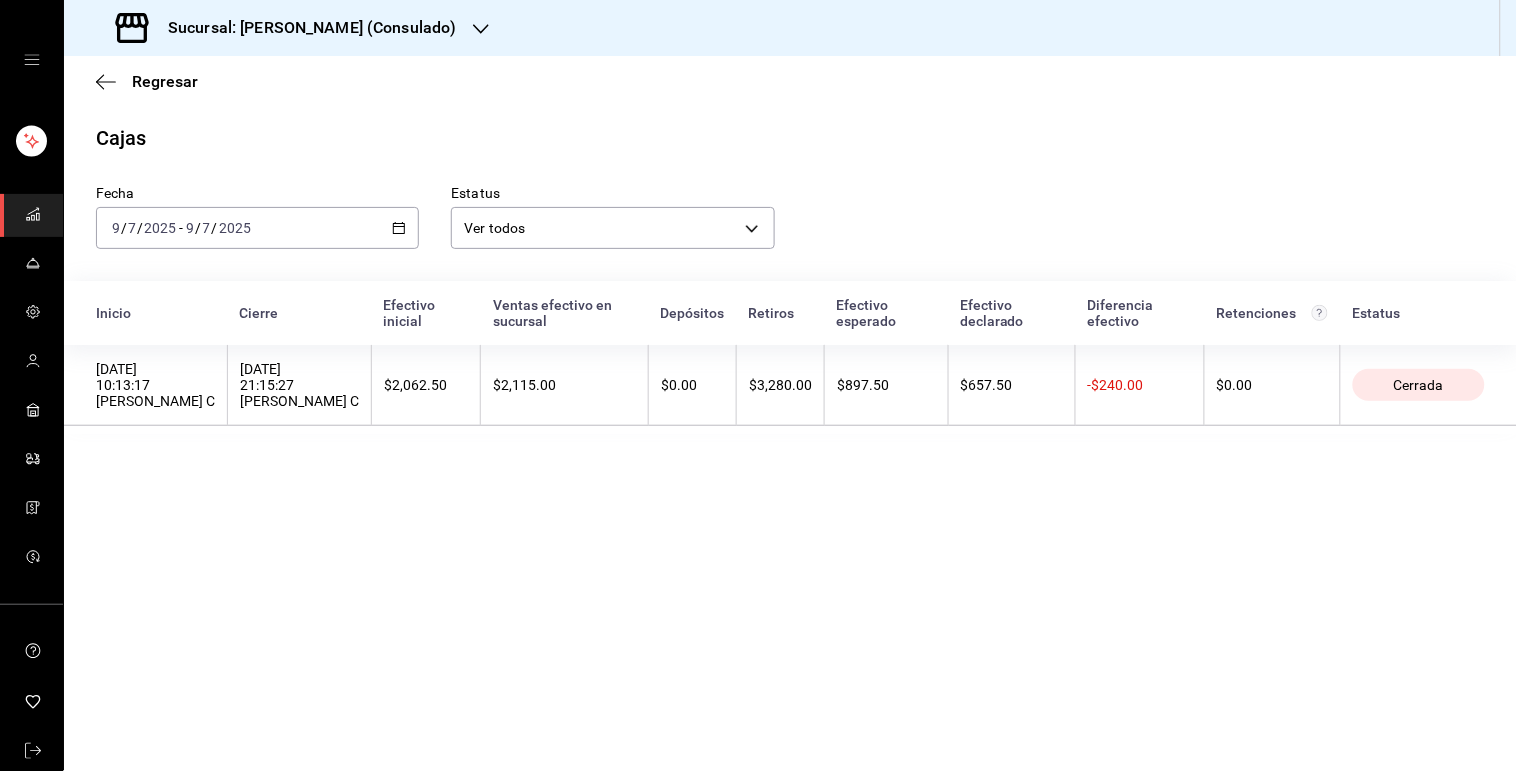 click 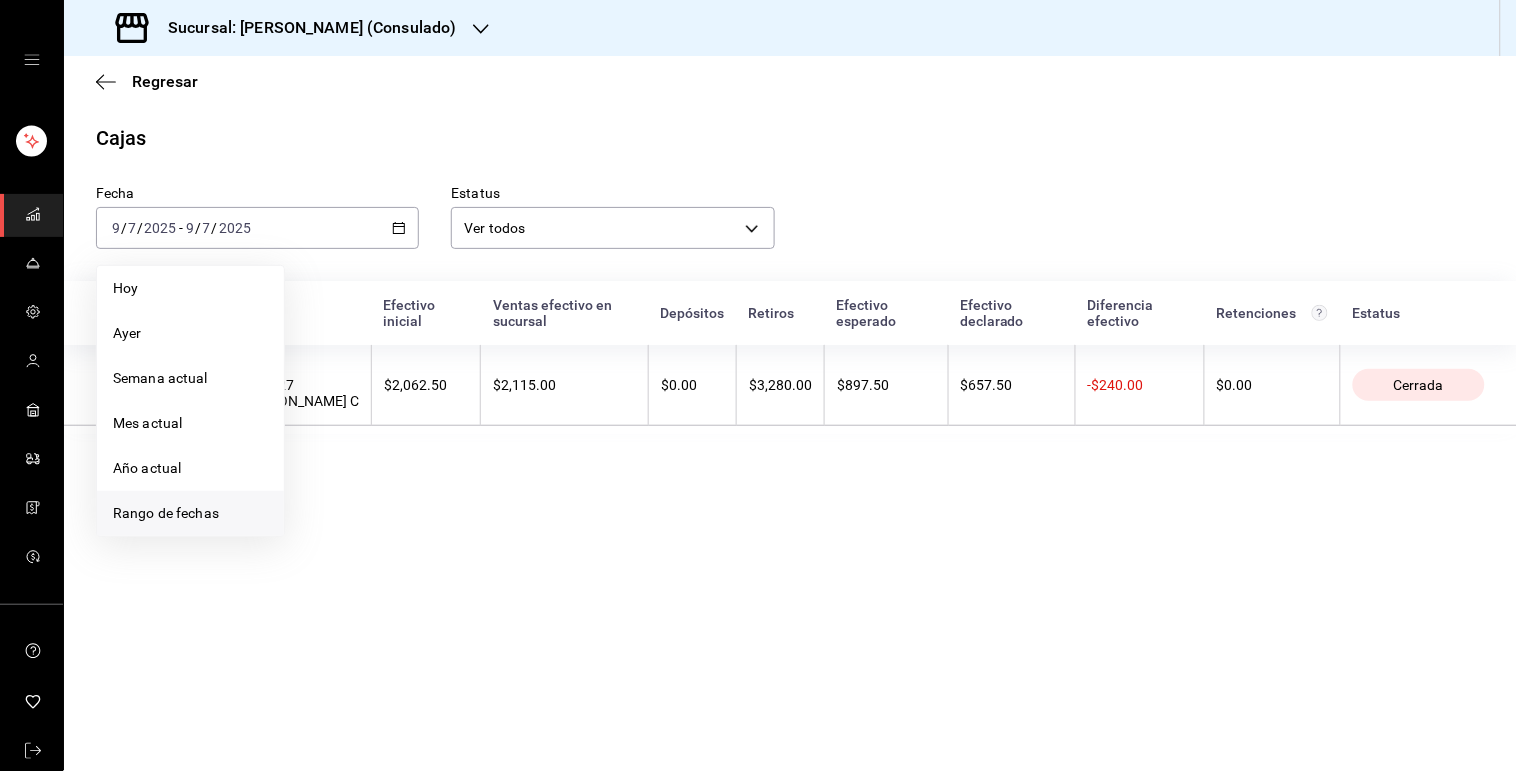 click on "Rango de fechas" at bounding box center [190, 513] 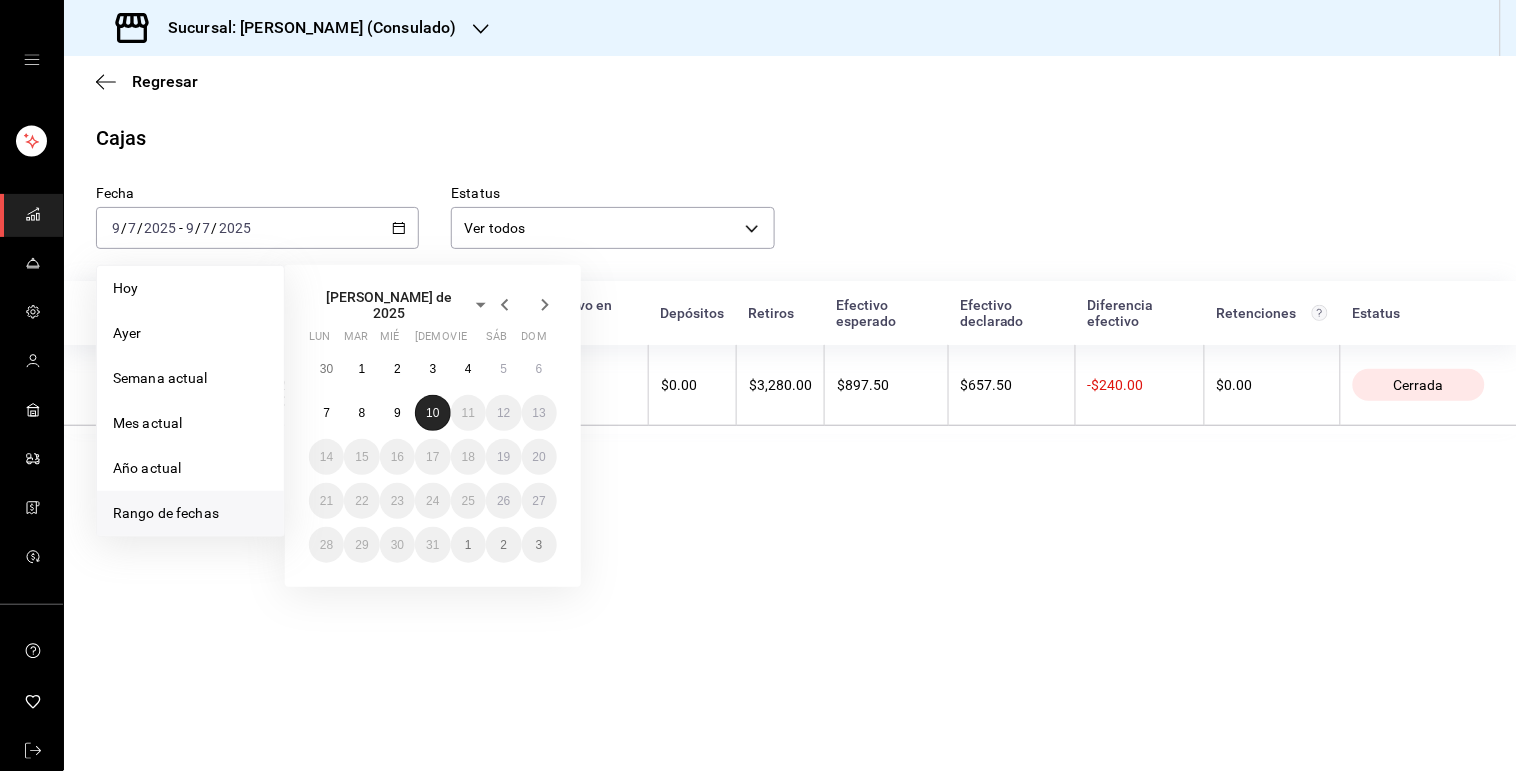 click on "10" at bounding box center (432, 413) 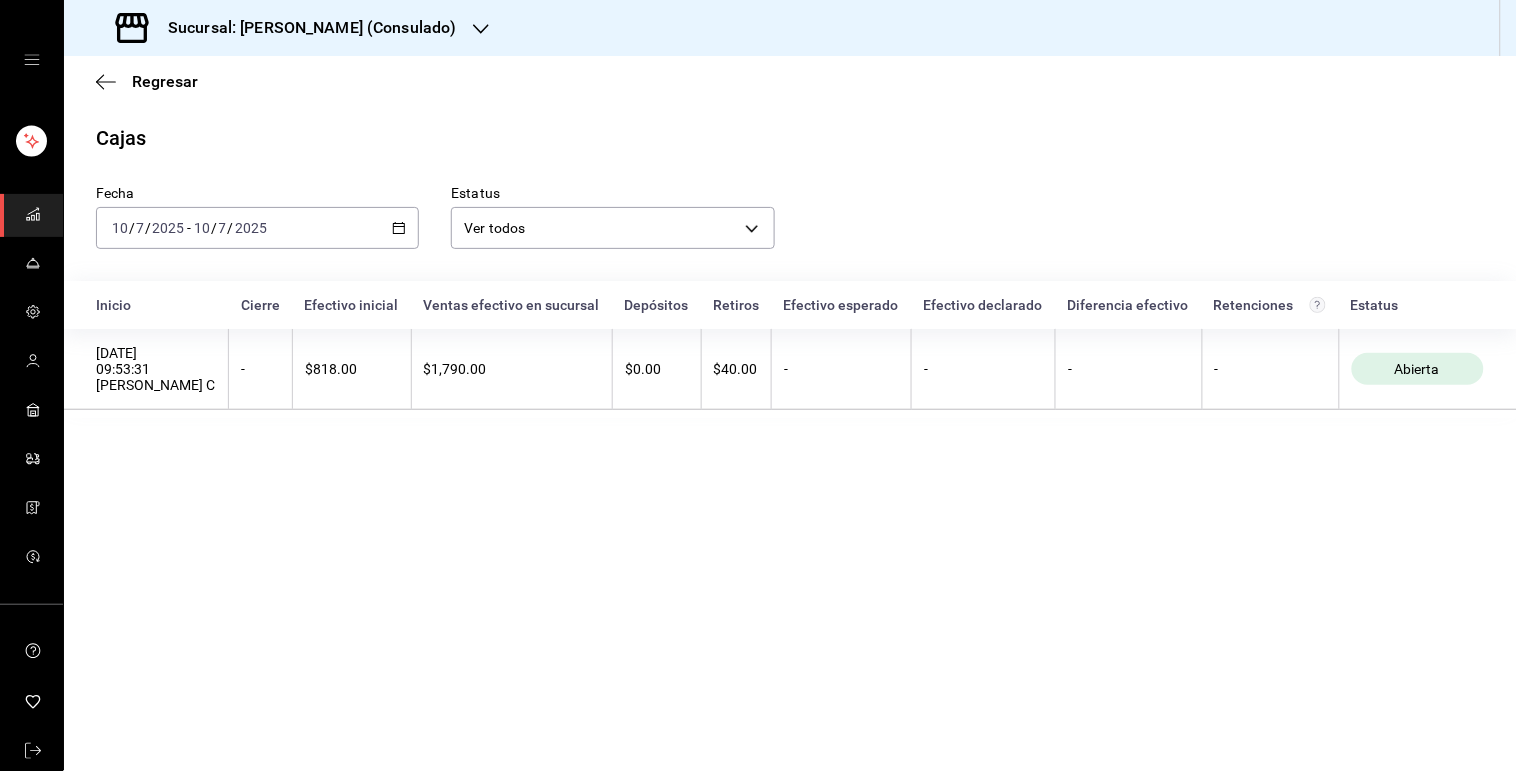 click on "Regresar Cajas Fecha [DATE] [DATE] - [DATE] [DATE] Estatus Ver todos ALL Inicio Cierre Efectivo inicial Ventas efectivo en sucursal Depósitos Retiros Efectivo esperado Efectivo declarado Diferencia efectivo Retenciones Estatus [DATE]
09:53:31
[PERSON_NAME] C - $818.00 $1,790.00 $0.00 $40.00 - - - - [GEOGRAPHIC_DATA]" at bounding box center (790, 413) 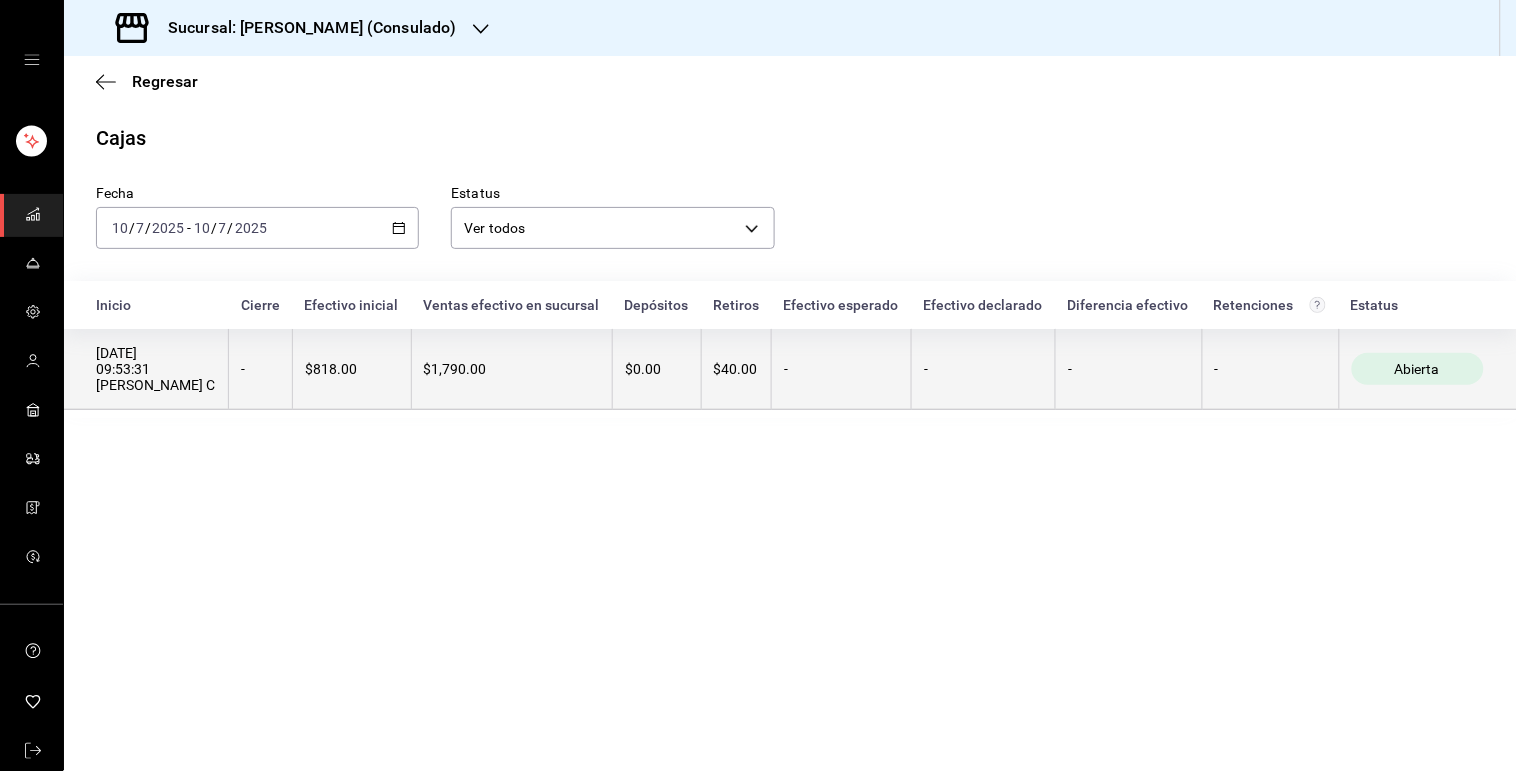 click on "$1,790.00" at bounding box center [512, 369] 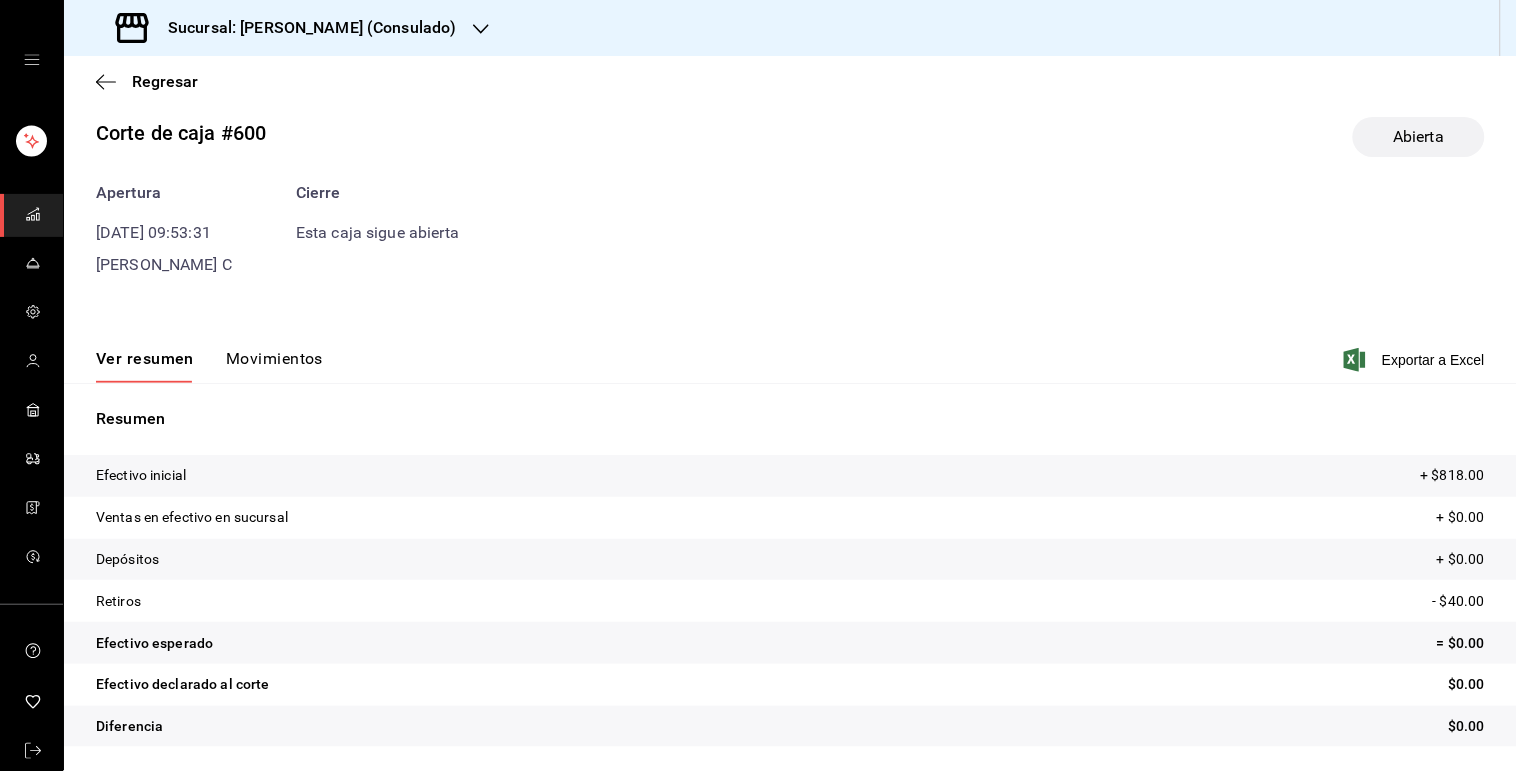 scroll, scrollTop: 0, scrollLeft: 0, axis: both 